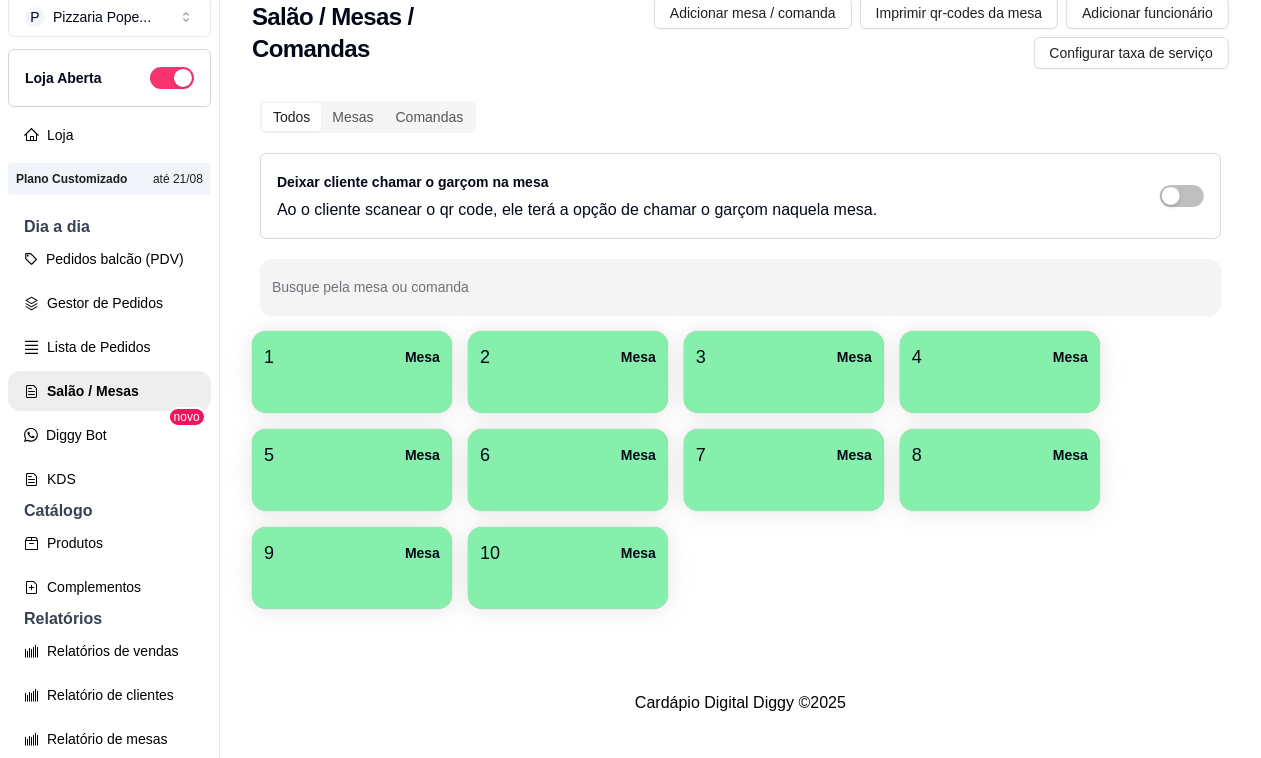 scroll, scrollTop: 32, scrollLeft: 0, axis: vertical 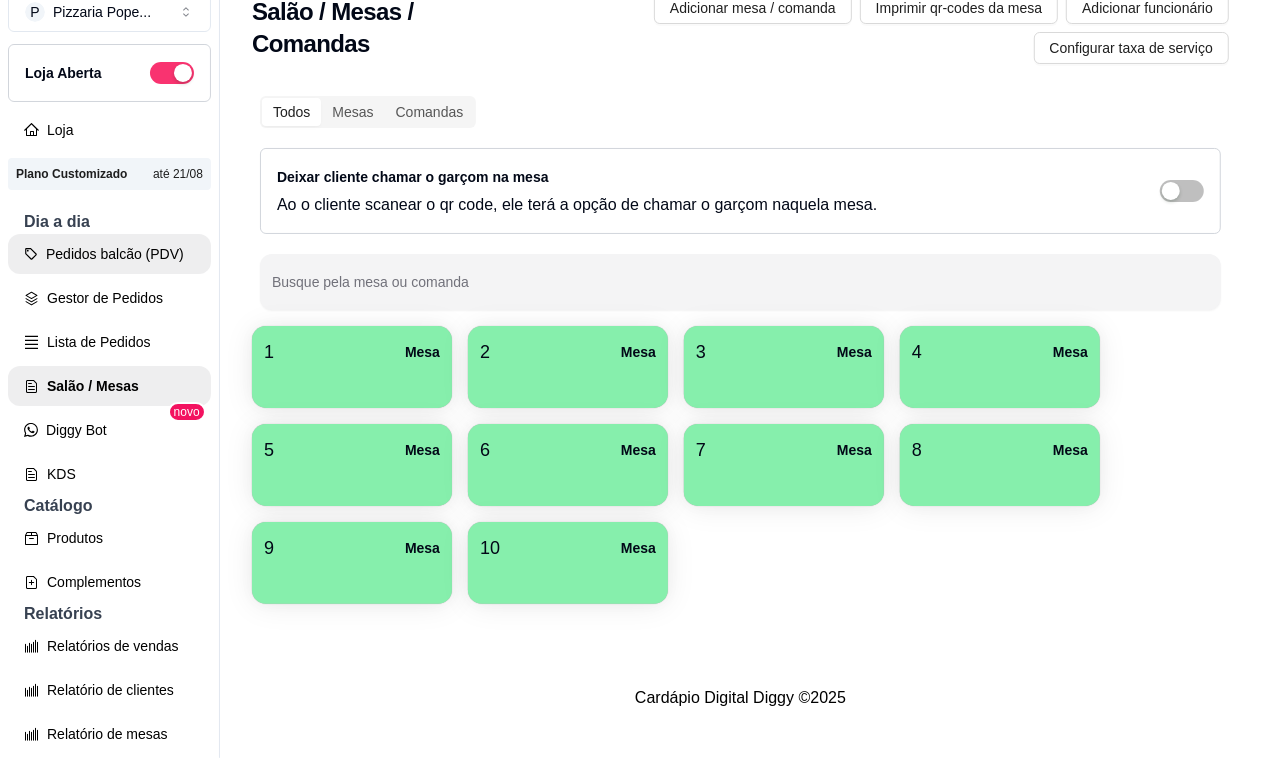 click on "Pedidos balcão (PDV)" at bounding box center (109, 254) 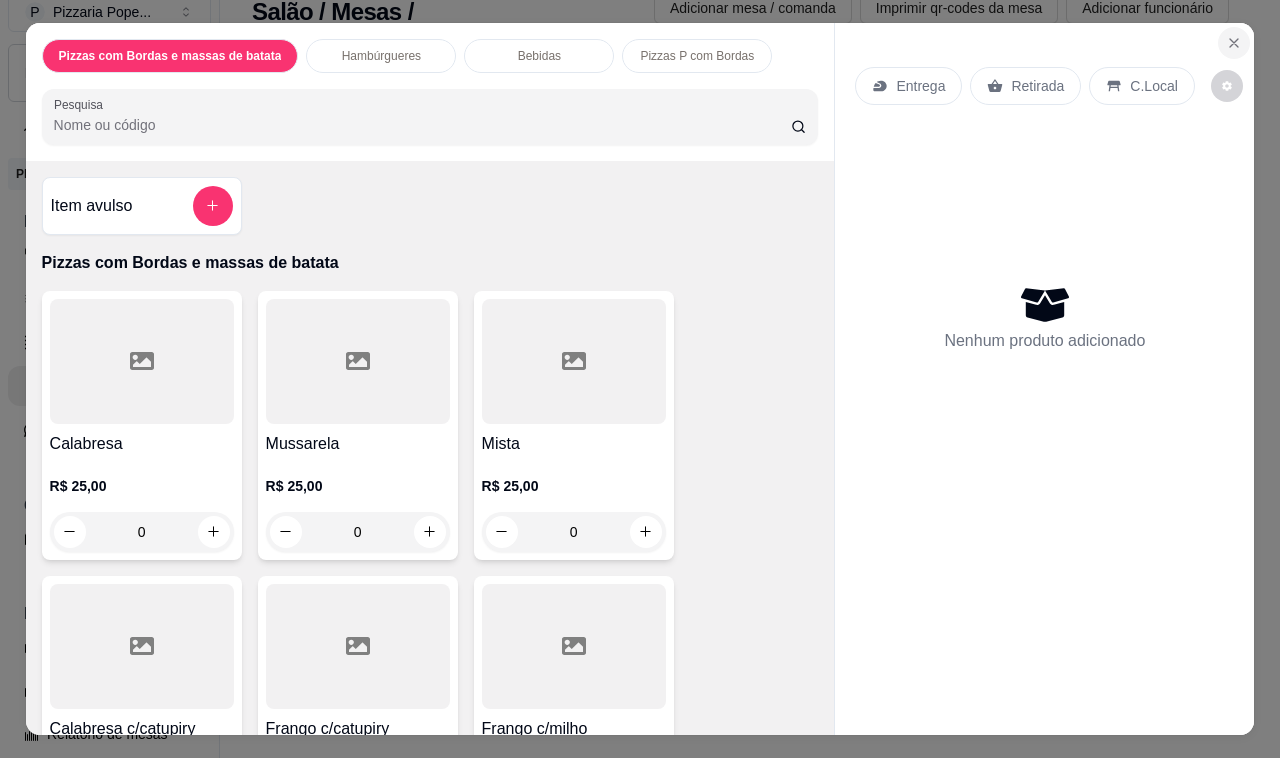 click at bounding box center (1234, 43) 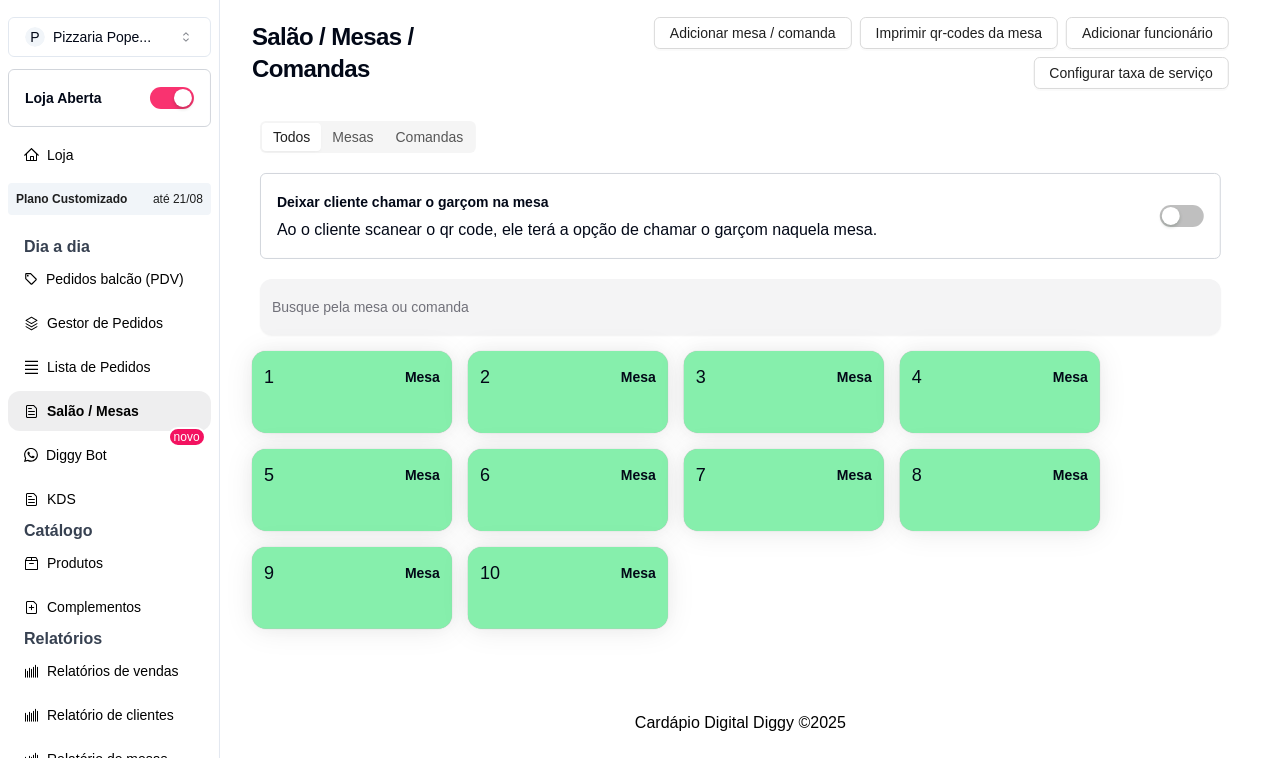 scroll, scrollTop: 0, scrollLeft: 0, axis: both 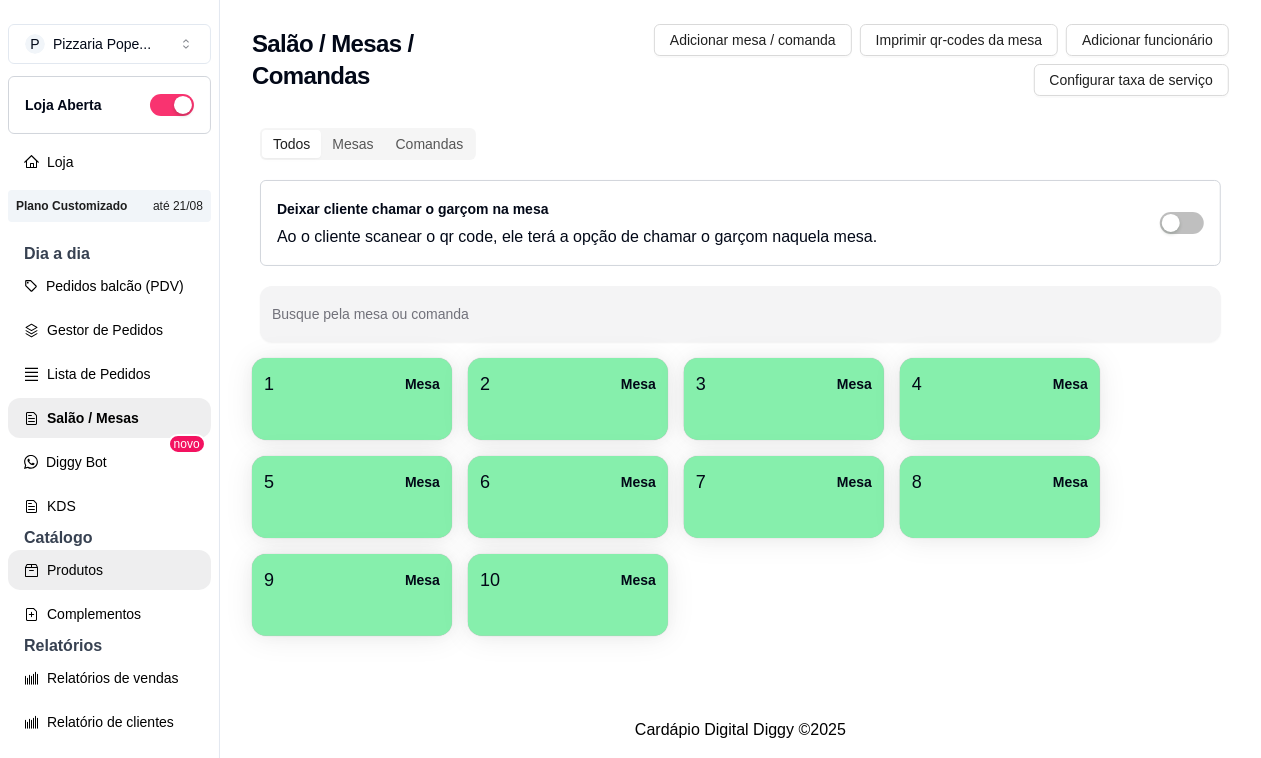 click on "Produtos" at bounding box center [109, 570] 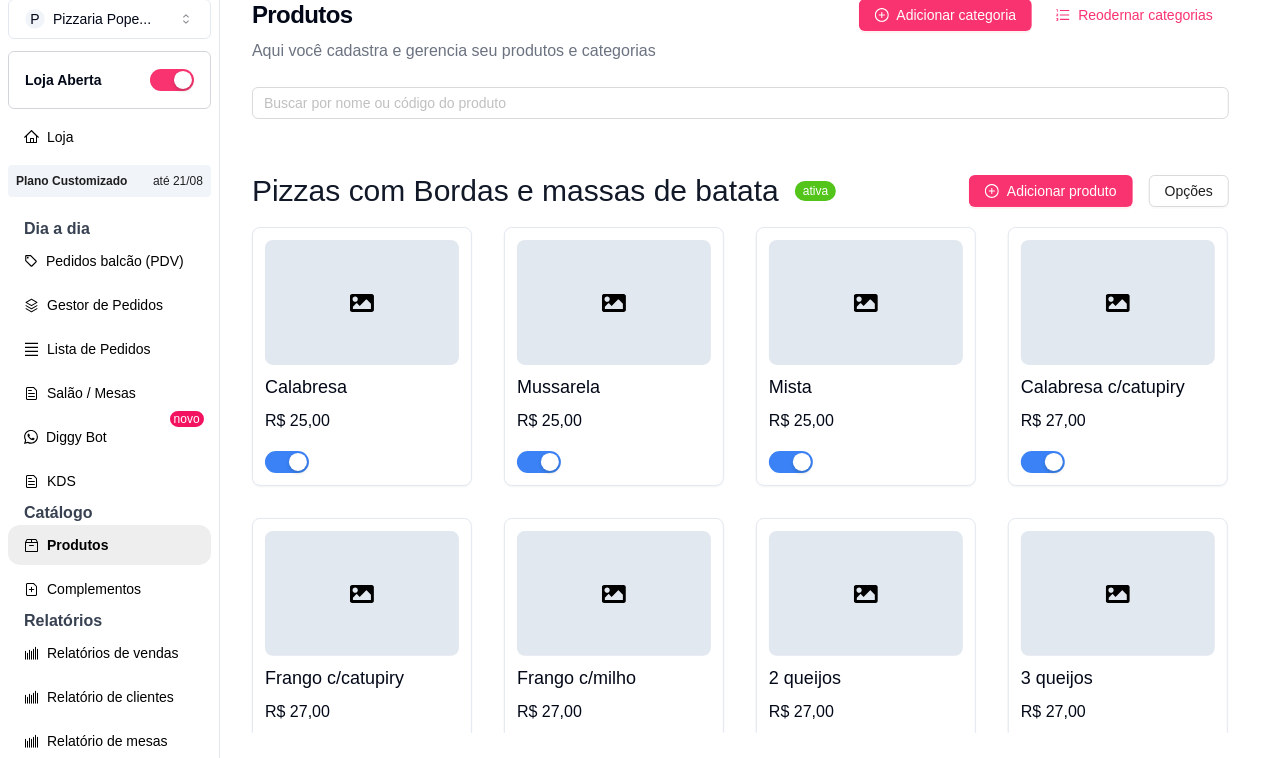 scroll, scrollTop: 32, scrollLeft: 0, axis: vertical 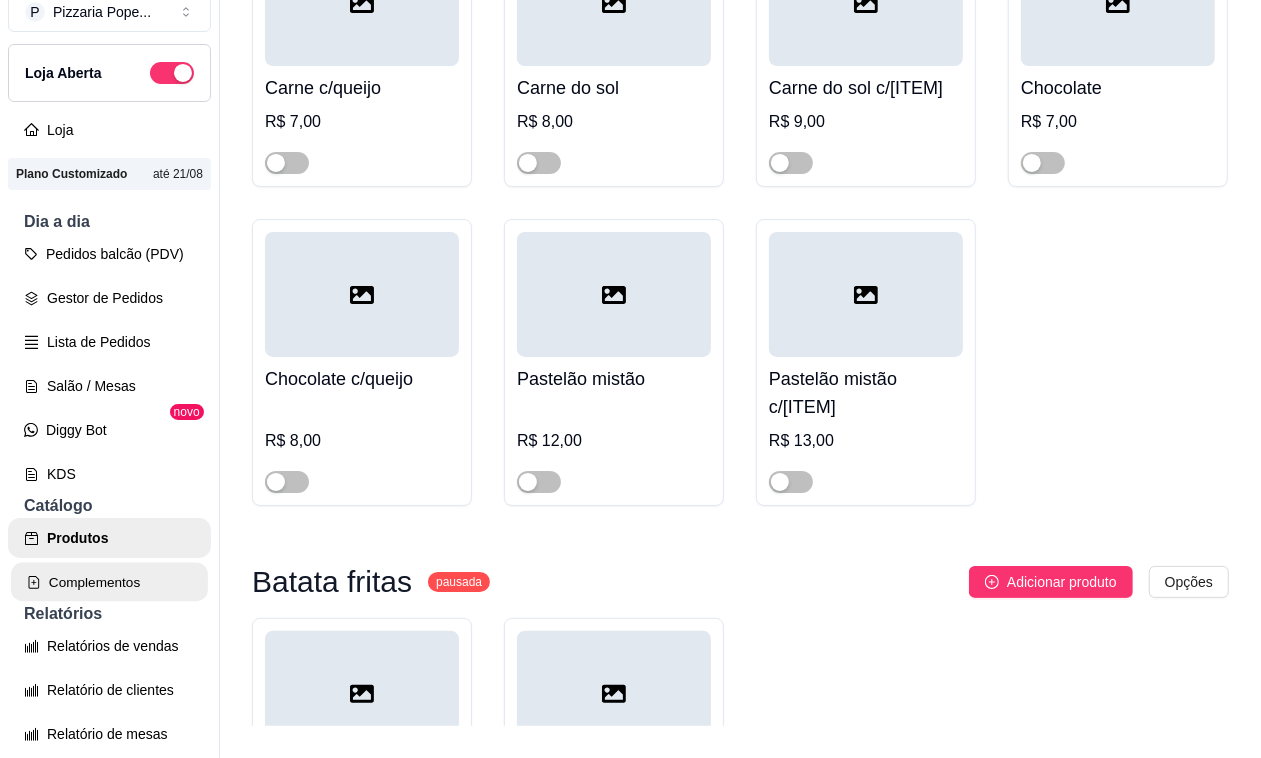 click on "Complementos" at bounding box center (109, 582) 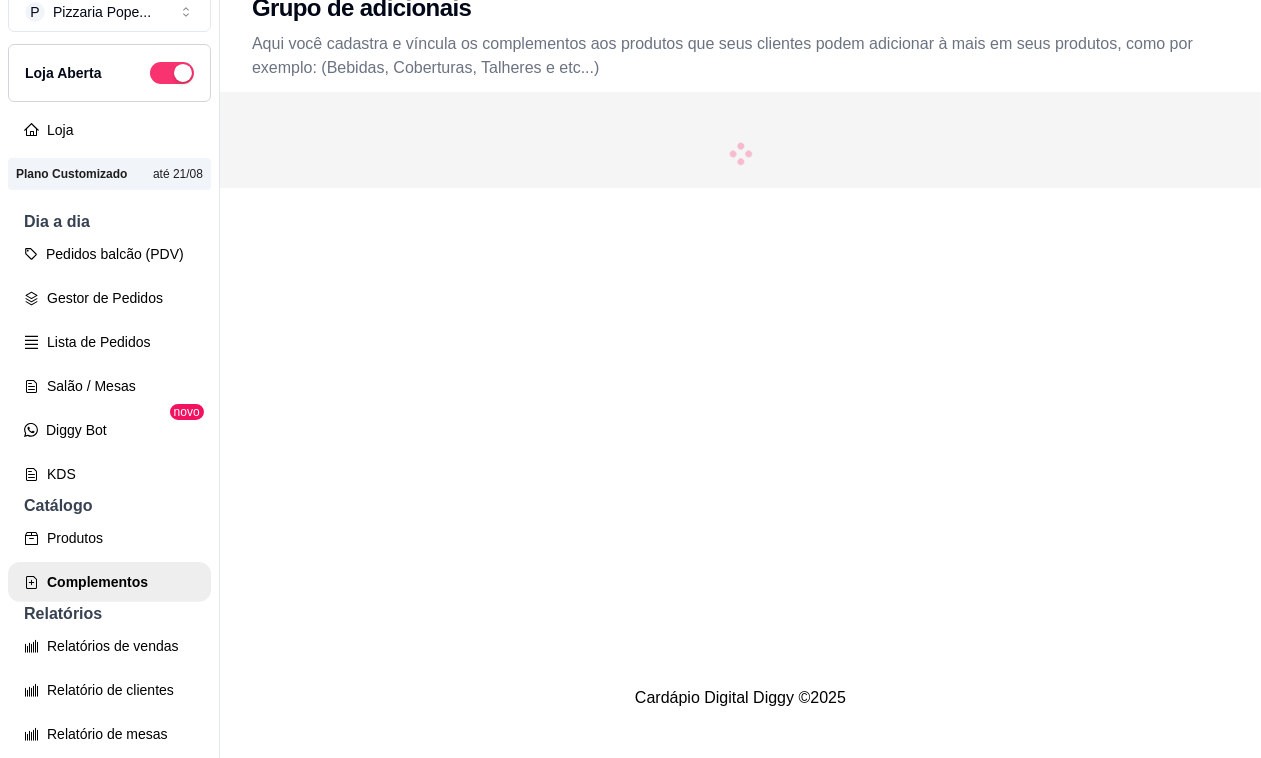 scroll, scrollTop: 0, scrollLeft: 0, axis: both 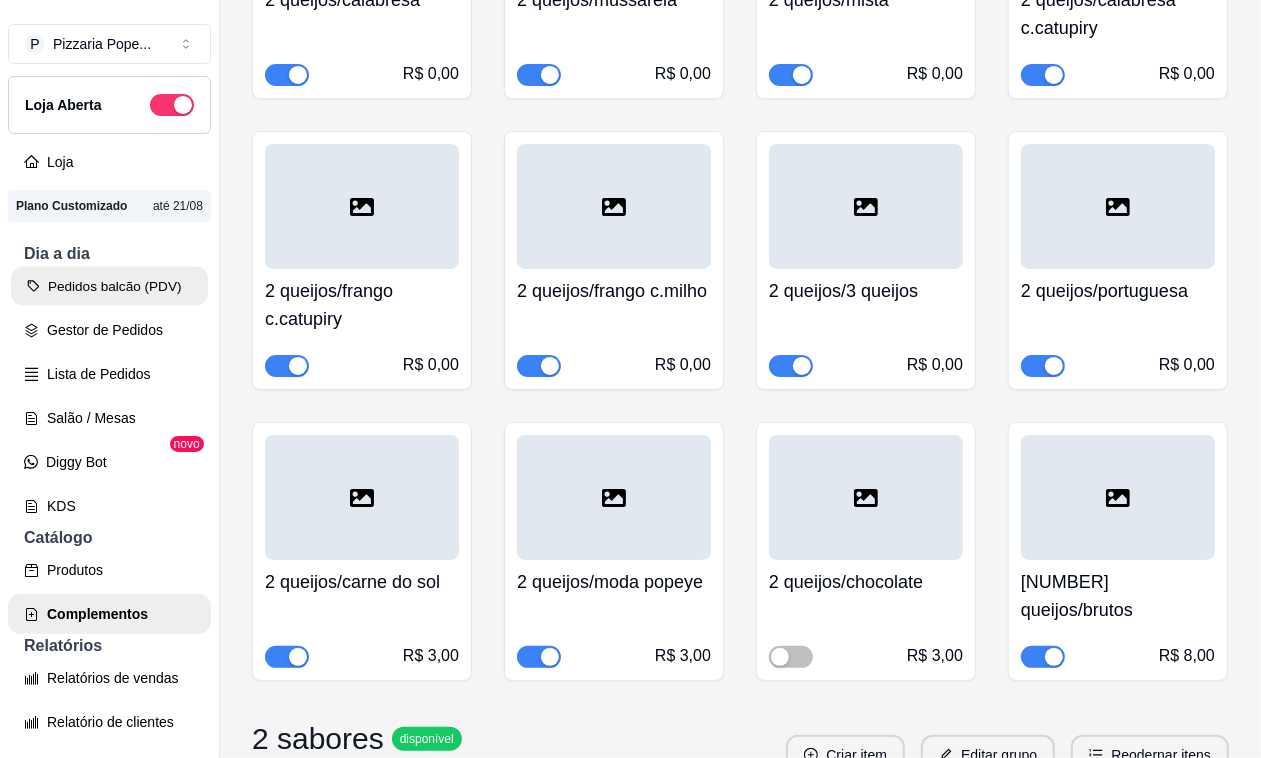 click on "Pedidos balcão (PDV)" at bounding box center [109, 286] 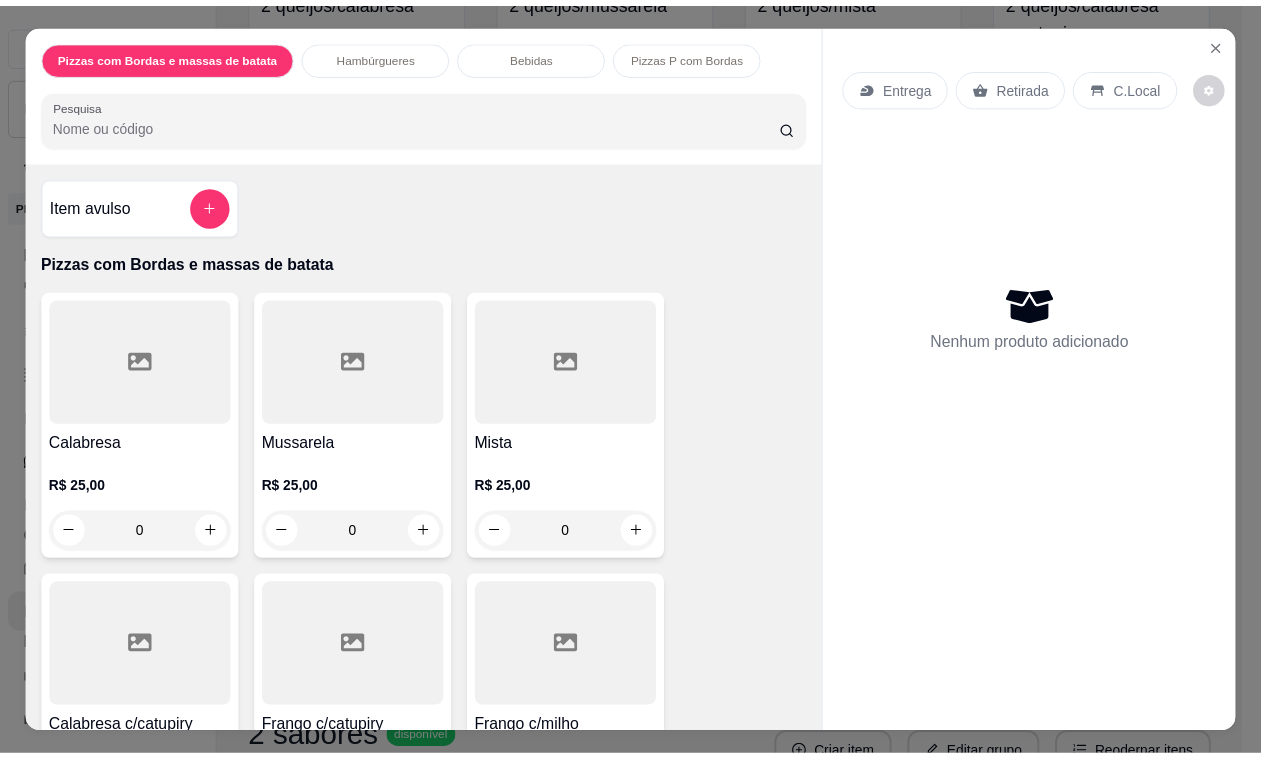 scroll, scrollTop: 125, scrollLeft: 0, axis: vertical 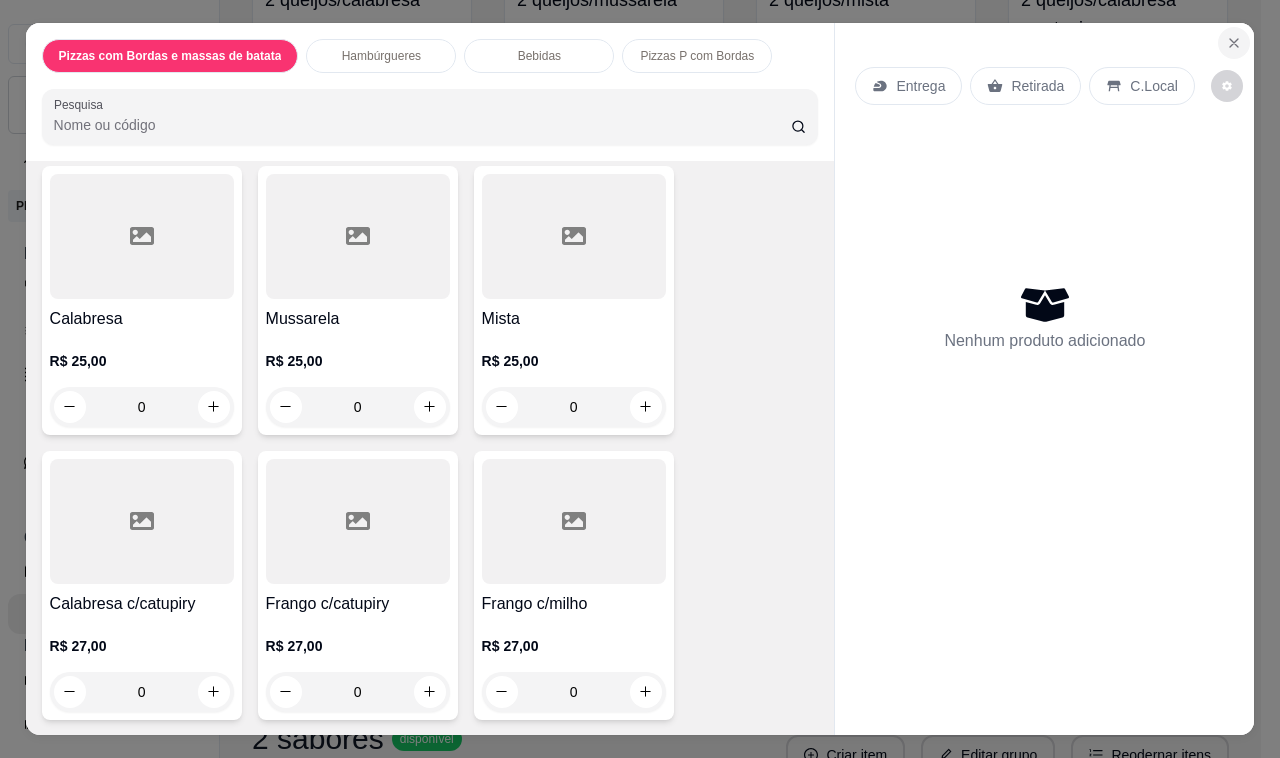 click 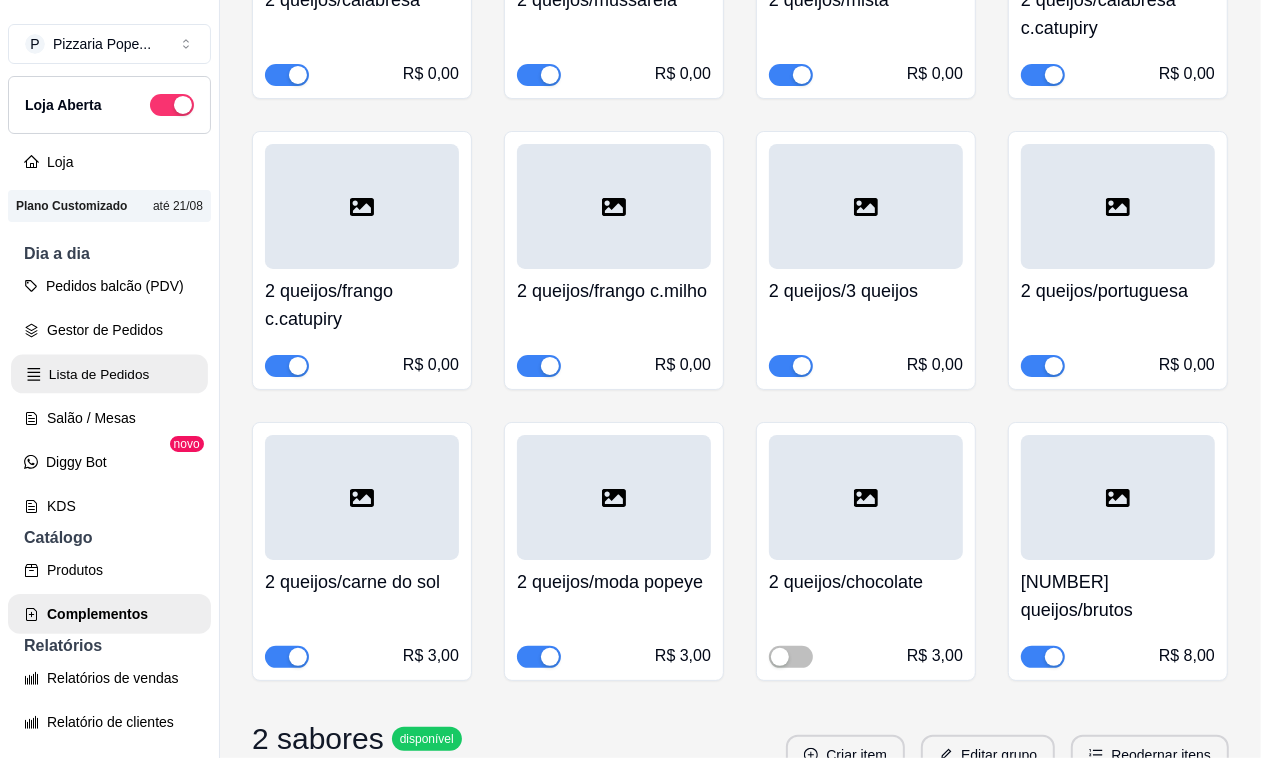 click on "Lista de Pedidos" at bounding box center (109, 374) 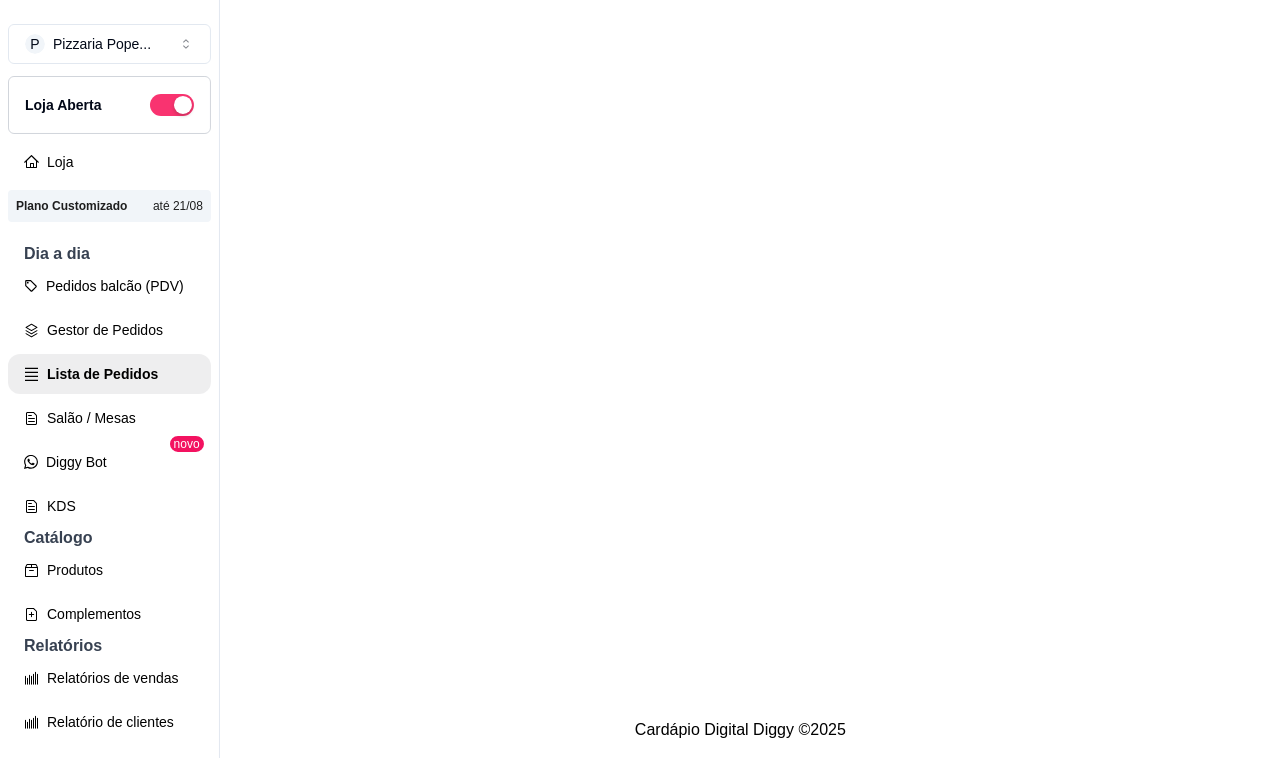 scroll, scrollTop: 0, scrollLeft: 0, axis: both 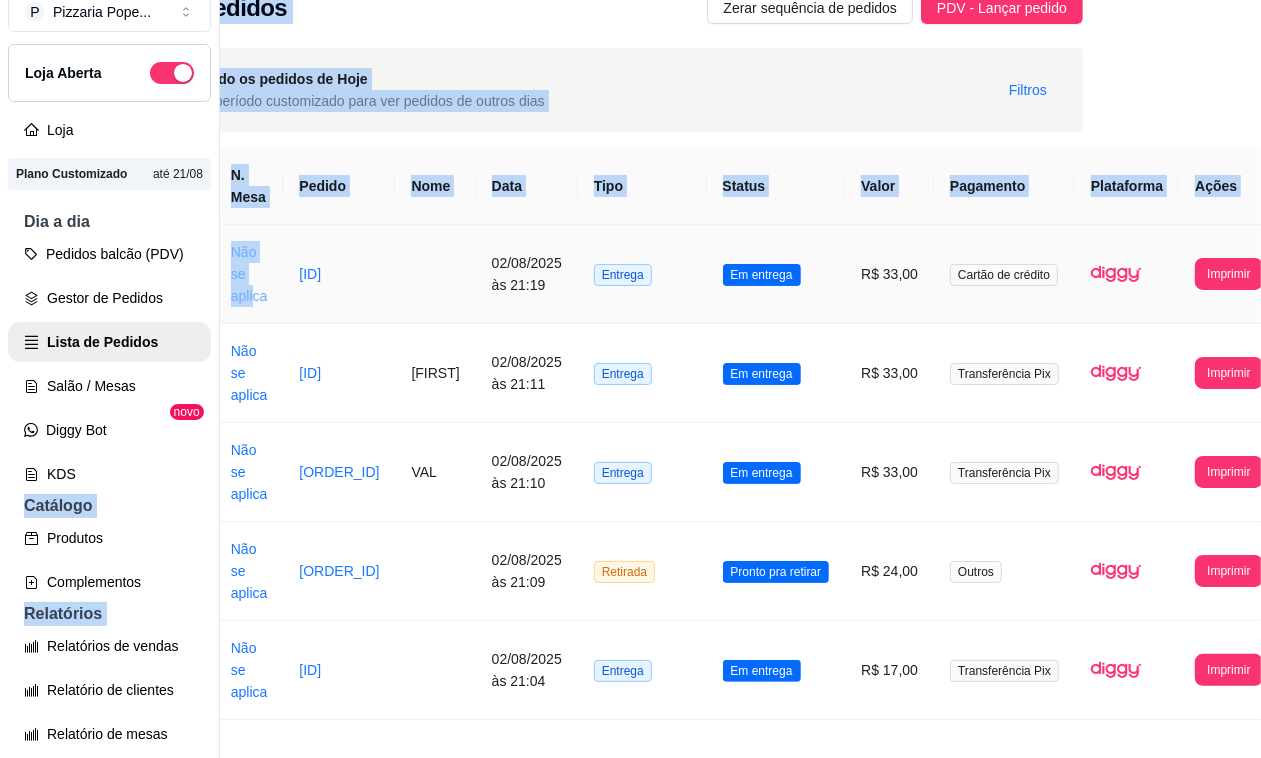 drag, startPoint x: 217, startPoint y: 288, endPoint x: 250, endPoint y: 297, distance: 34.20526 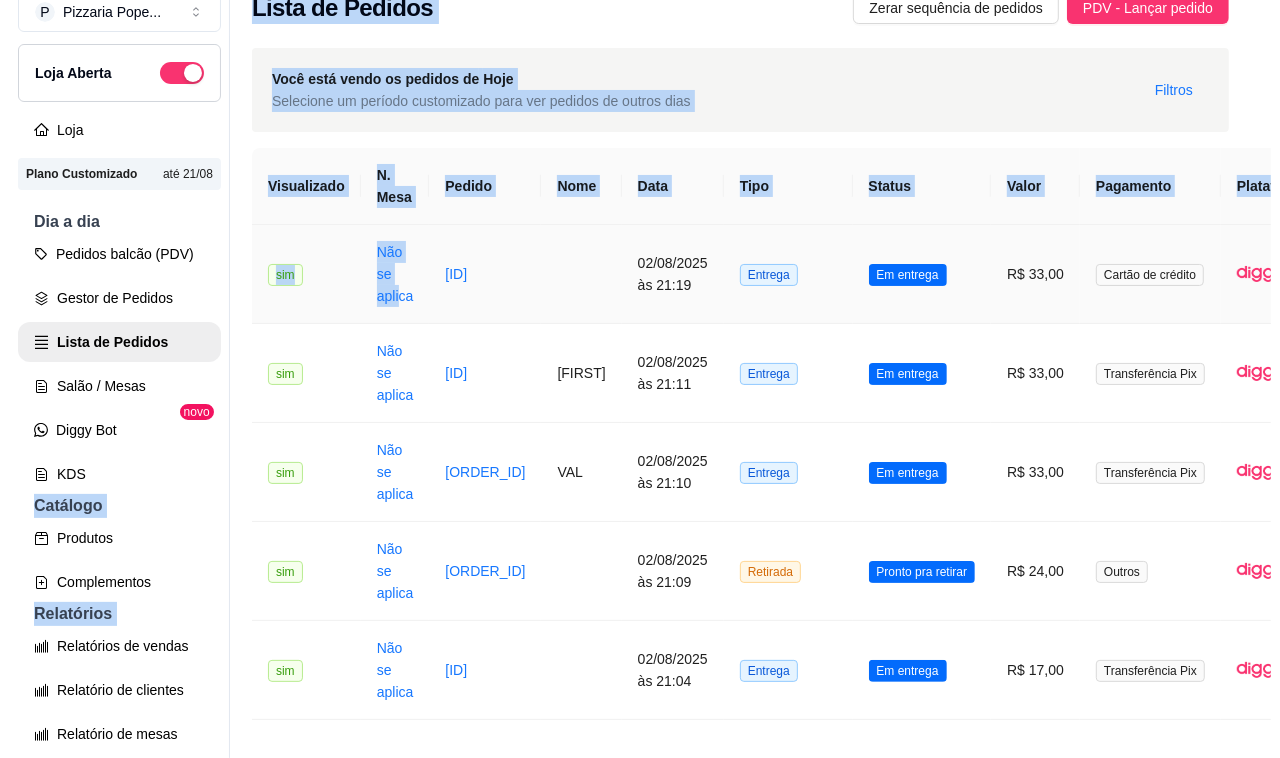 scroll, scrollTop: 0, scrollLeft: 0, axis: both 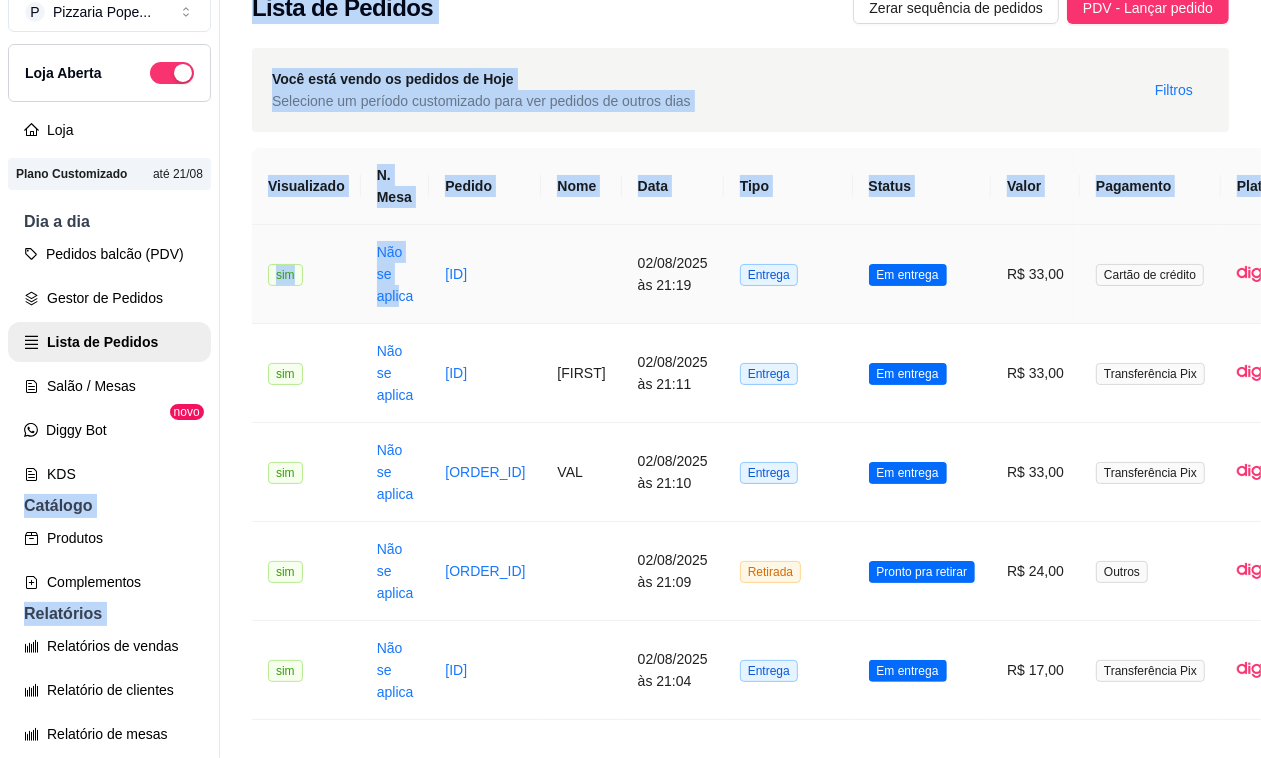 drag, startPoint x: 303, startPoint y: 310, endPoint x: 237, endPoint y: 285, distance: 70.5762 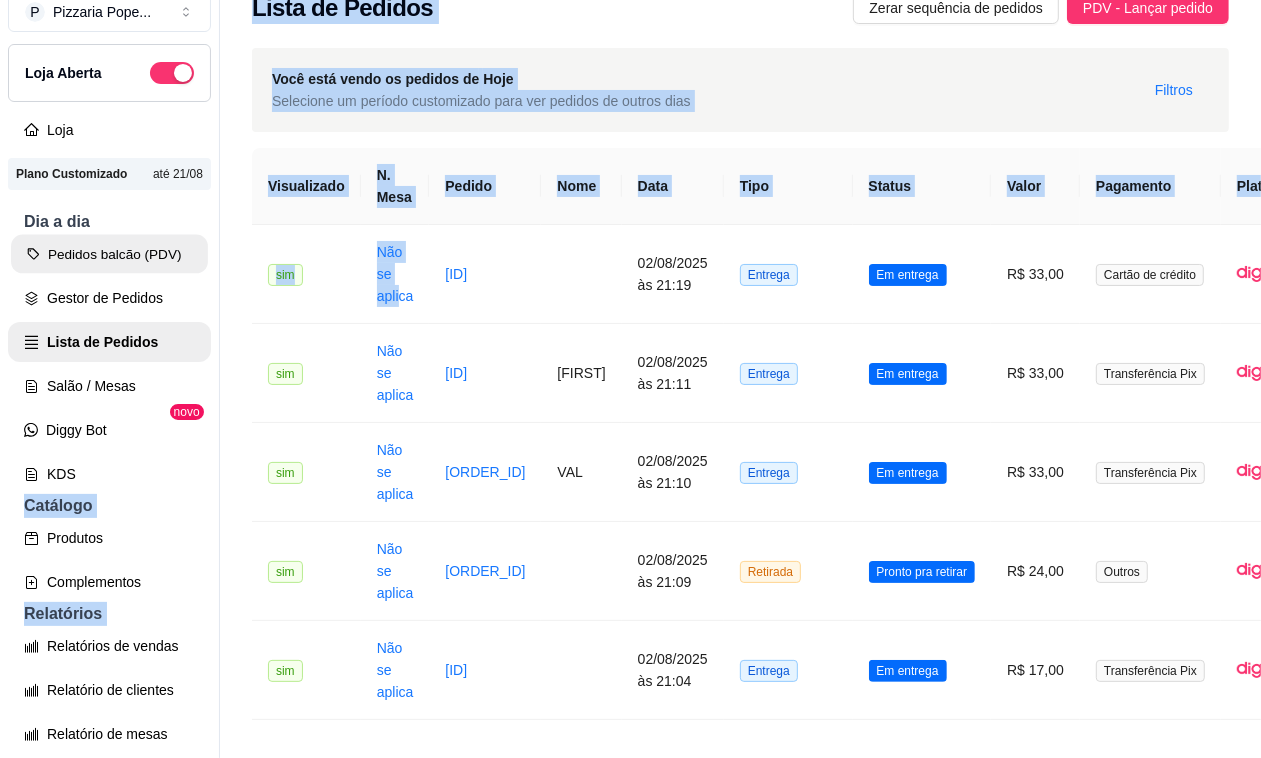 click on "Pedidos balcão (PDV)" at bounding box center (109, 254) 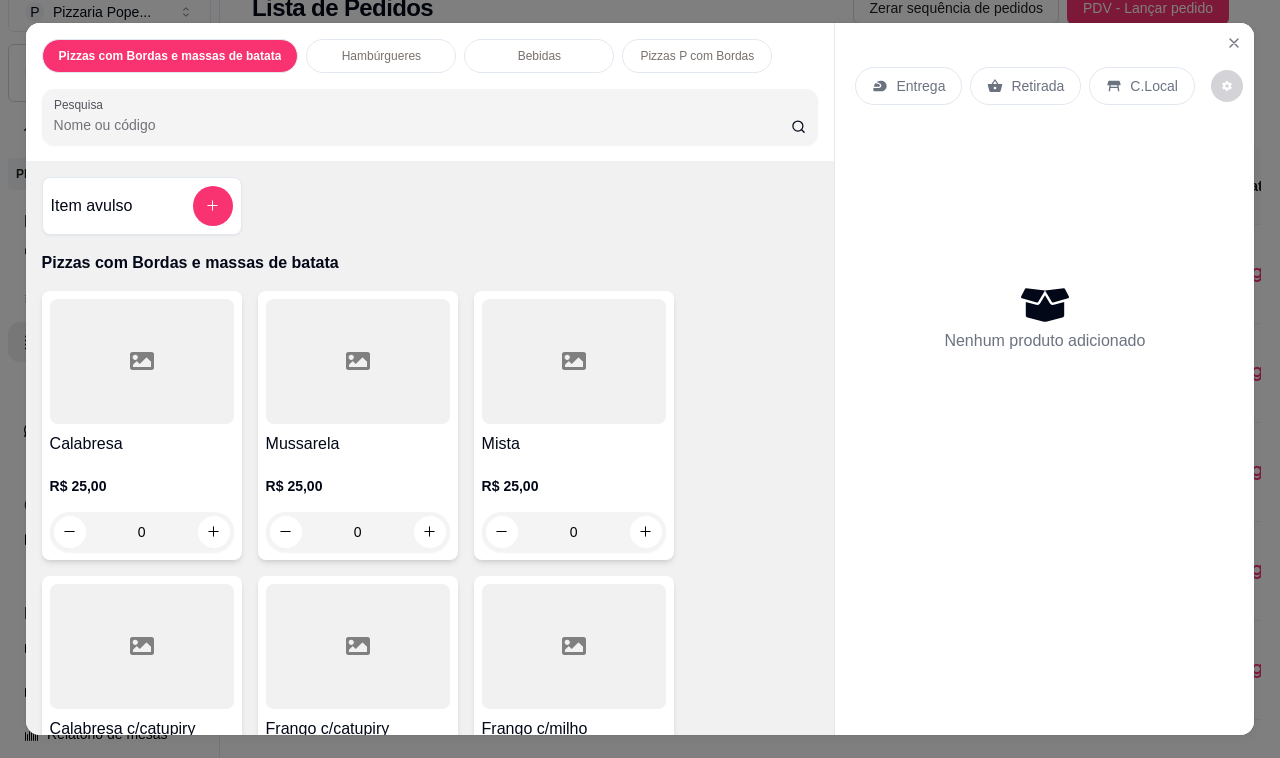 click on "Hambúrgueres" at bounding box center [381, 56] 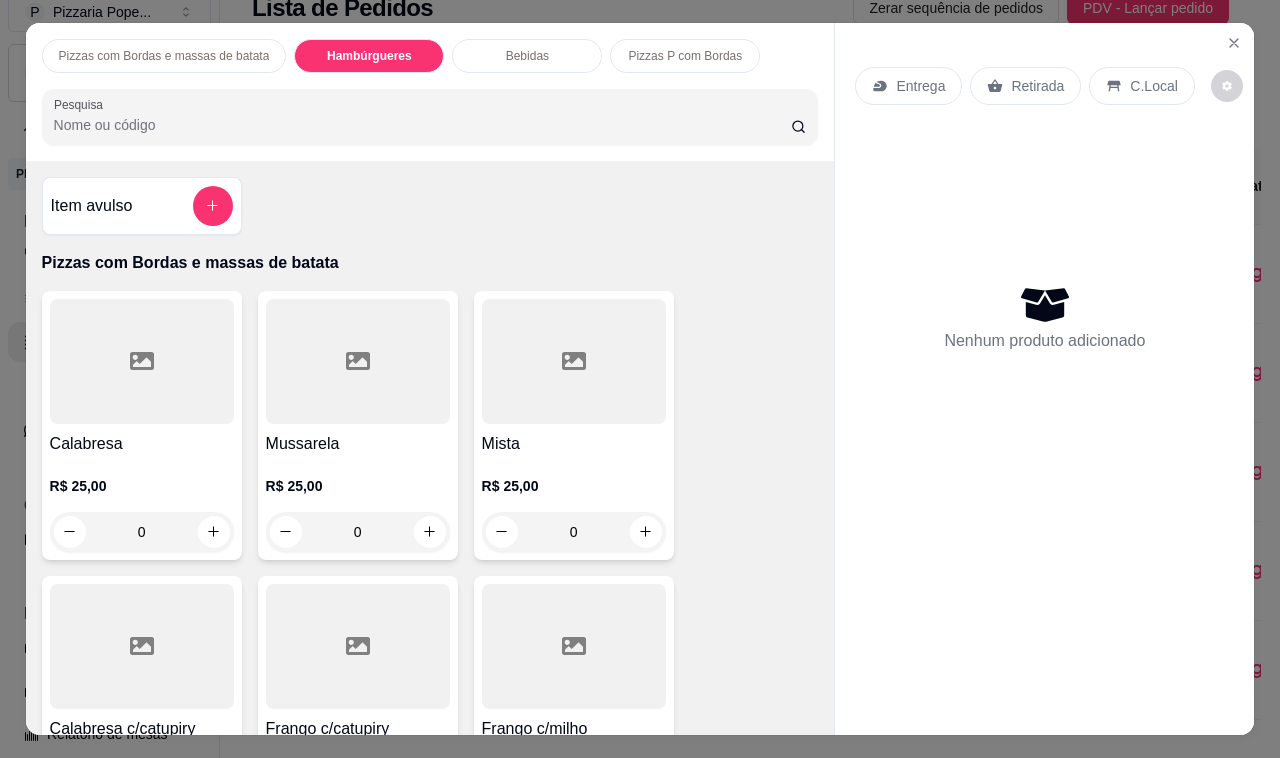 scroll, scrollTop: 1555, scrollLeft: 0, axis: vertical 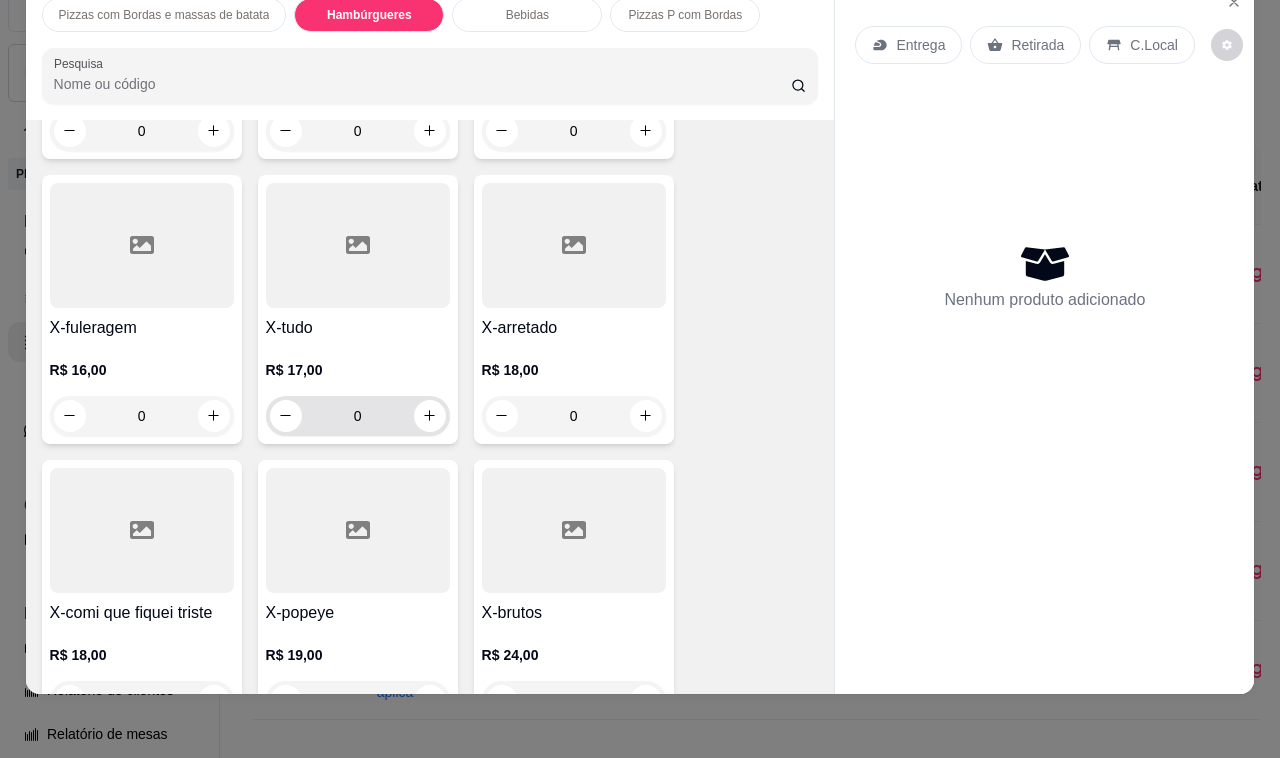 click on "0" at bounding box center [358, 416] 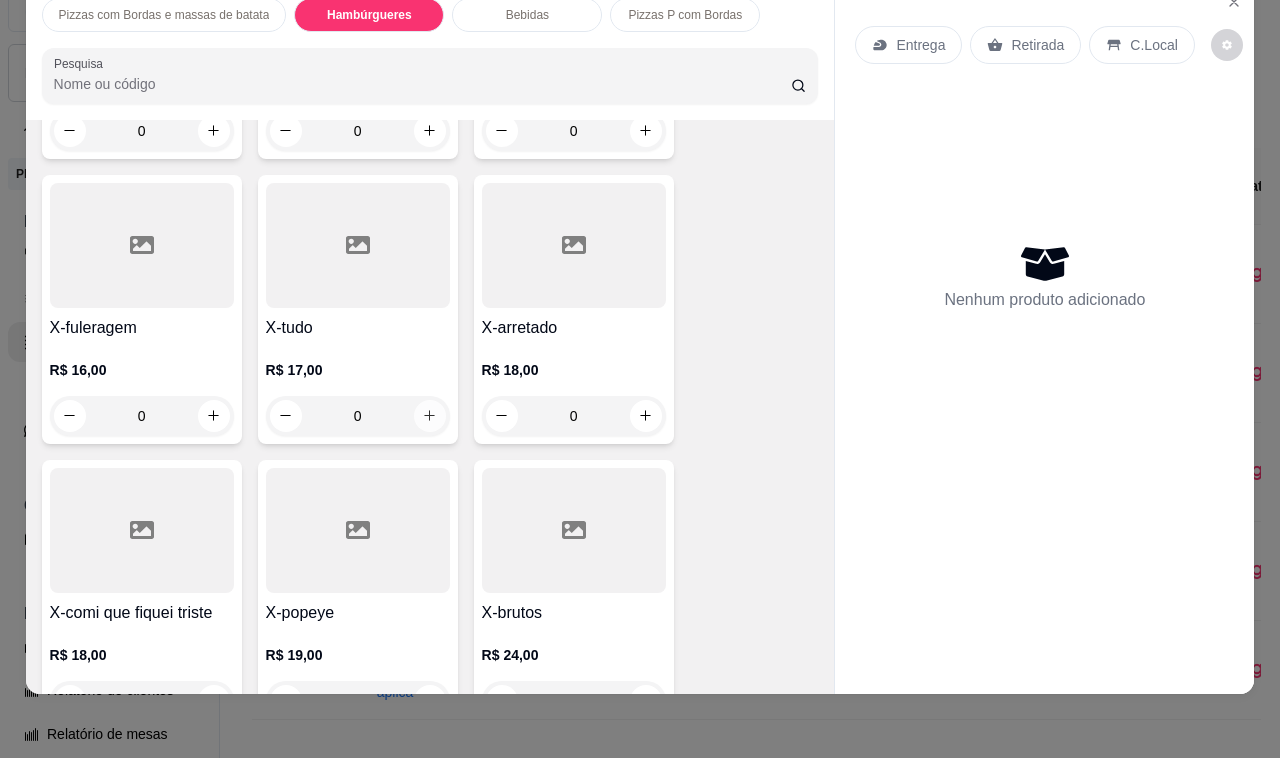 click at bounding box center [430, 416] 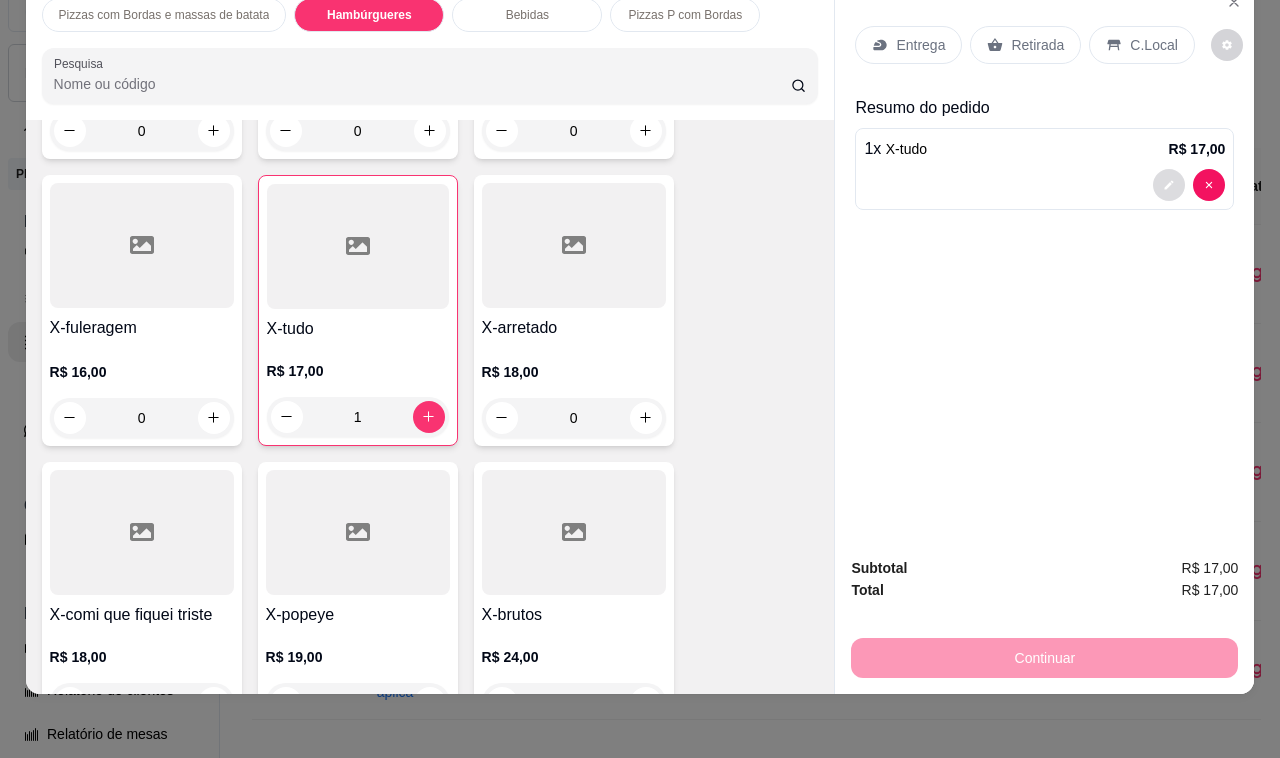 click at bounding box center (1169, 185) 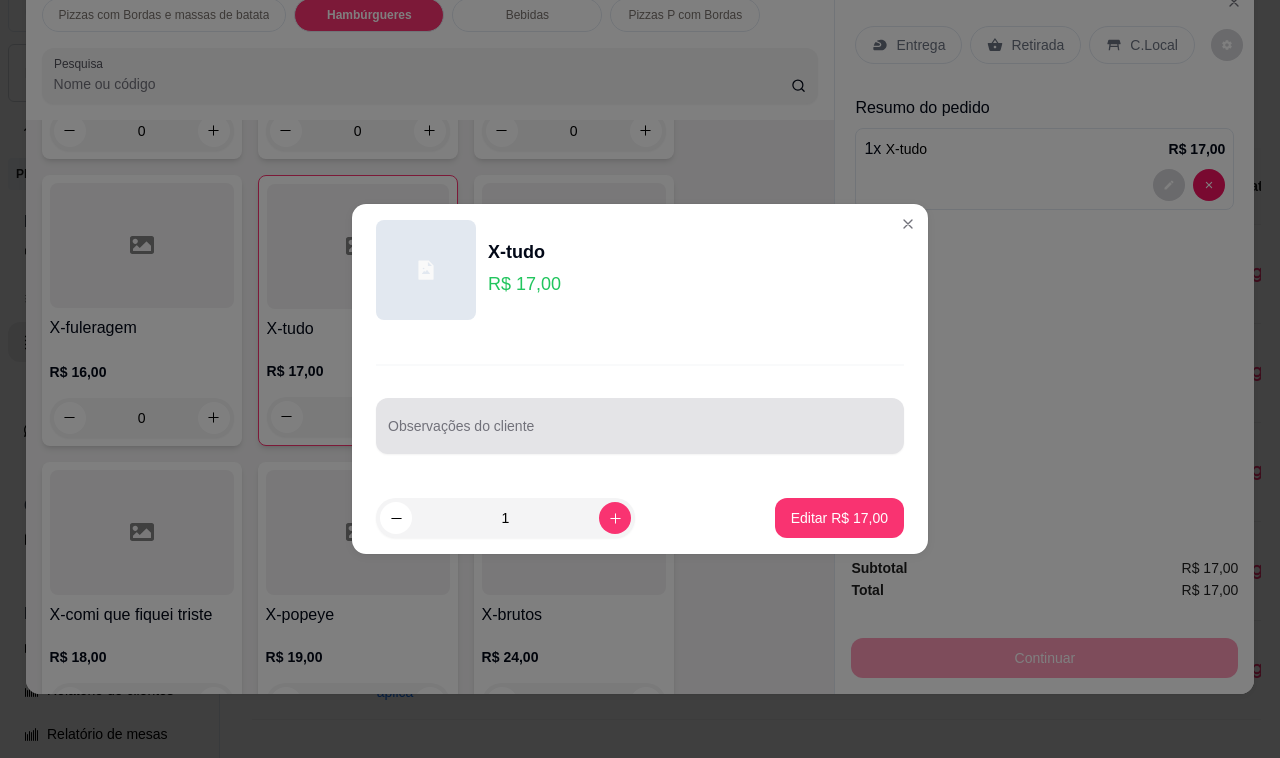 click on "Observações do cliente" at bounding box center (640, 434) 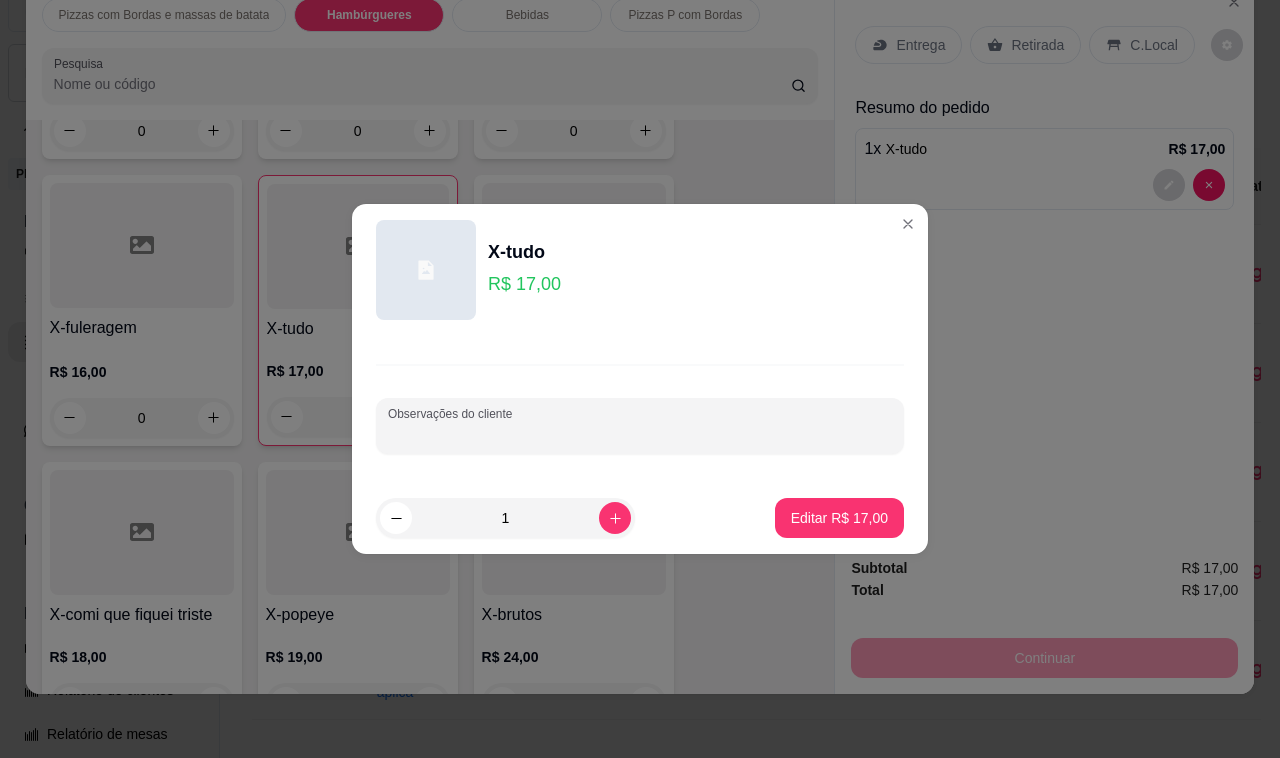 click on "Observações do cliente" at bounding box center (640, 434) 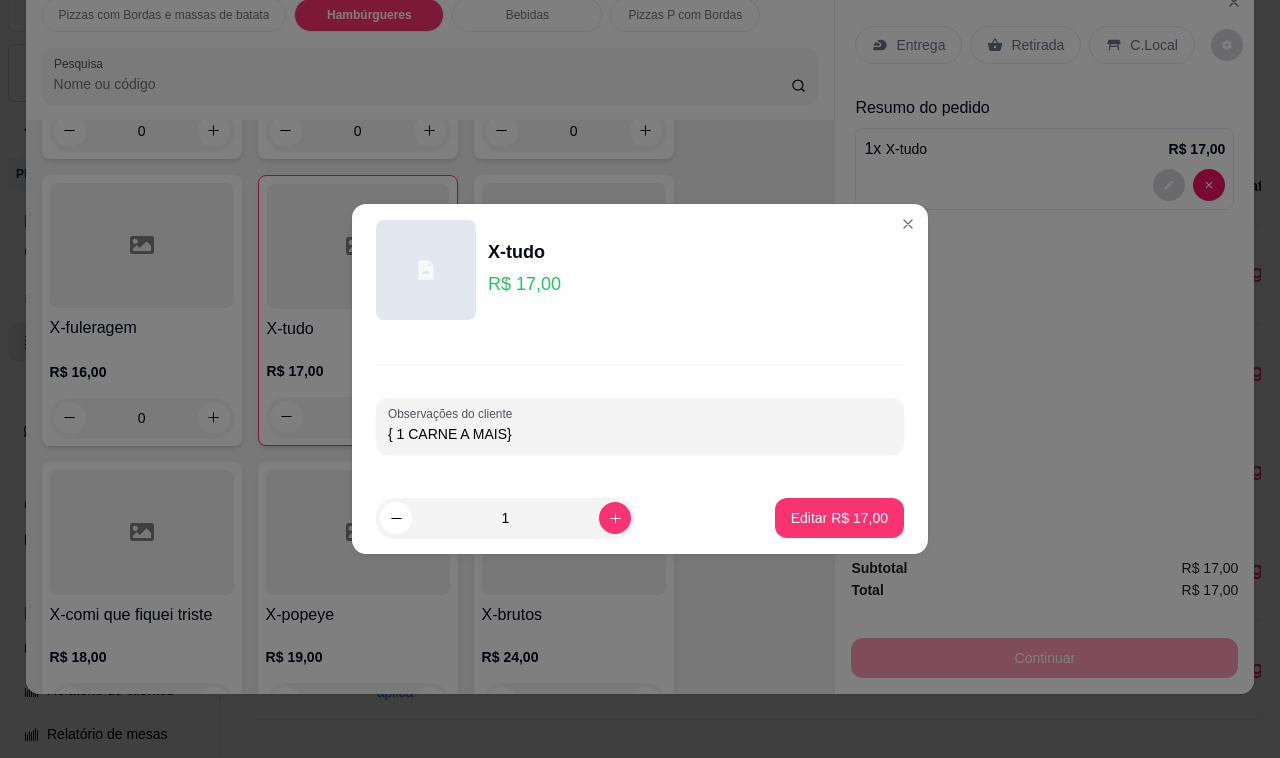 click on "Observações do cliente { 1 CARNE A MAIS}" at bounding box center [640, 409] 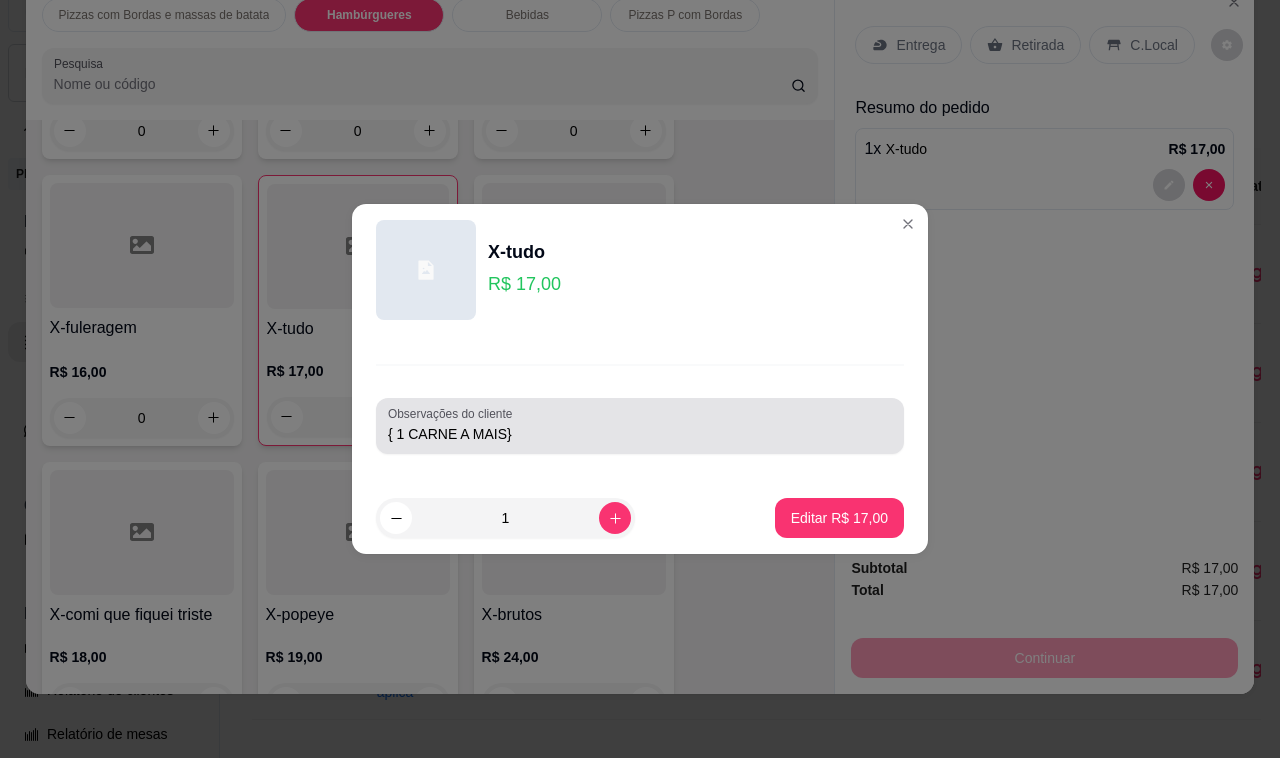 click on "Observações do cliente { 1 CARNE A MAIS}" at bounding box center (640, 426) 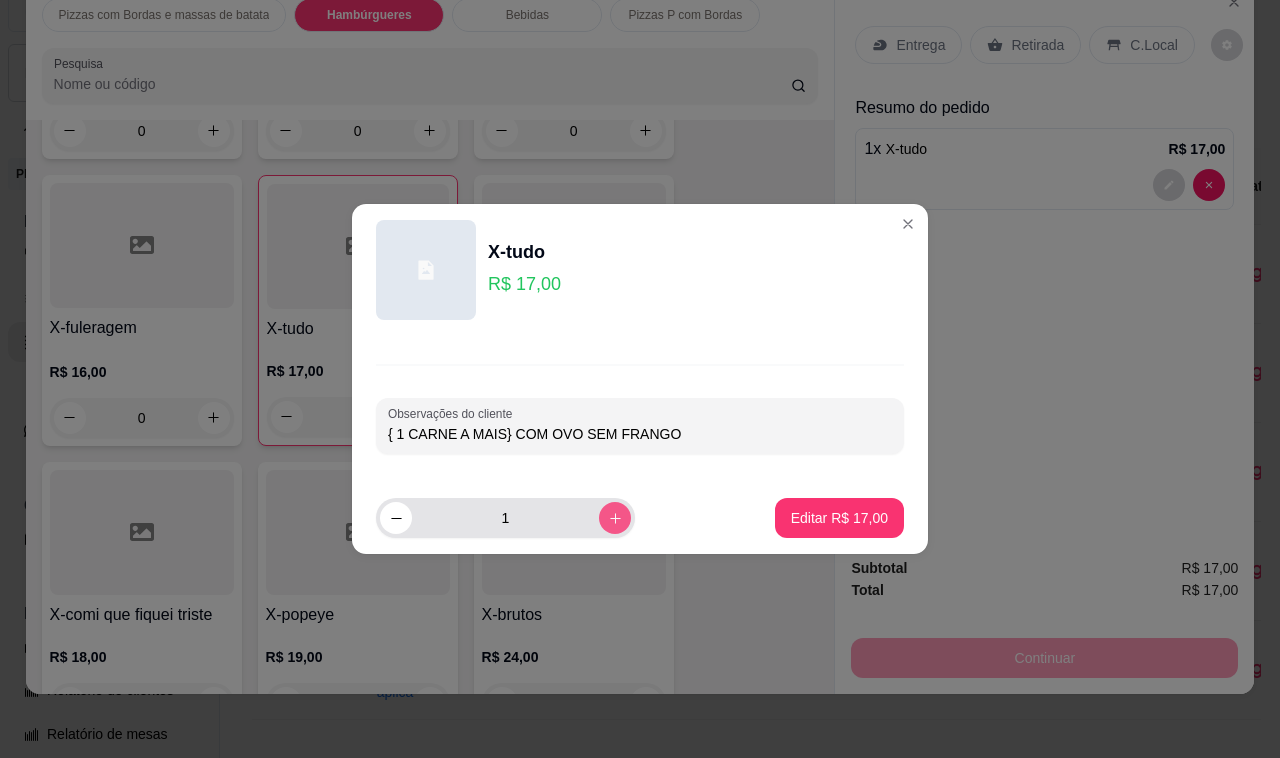 type on "{ 1 CARNE A MAIS} COM OVO SEM FRANGO" 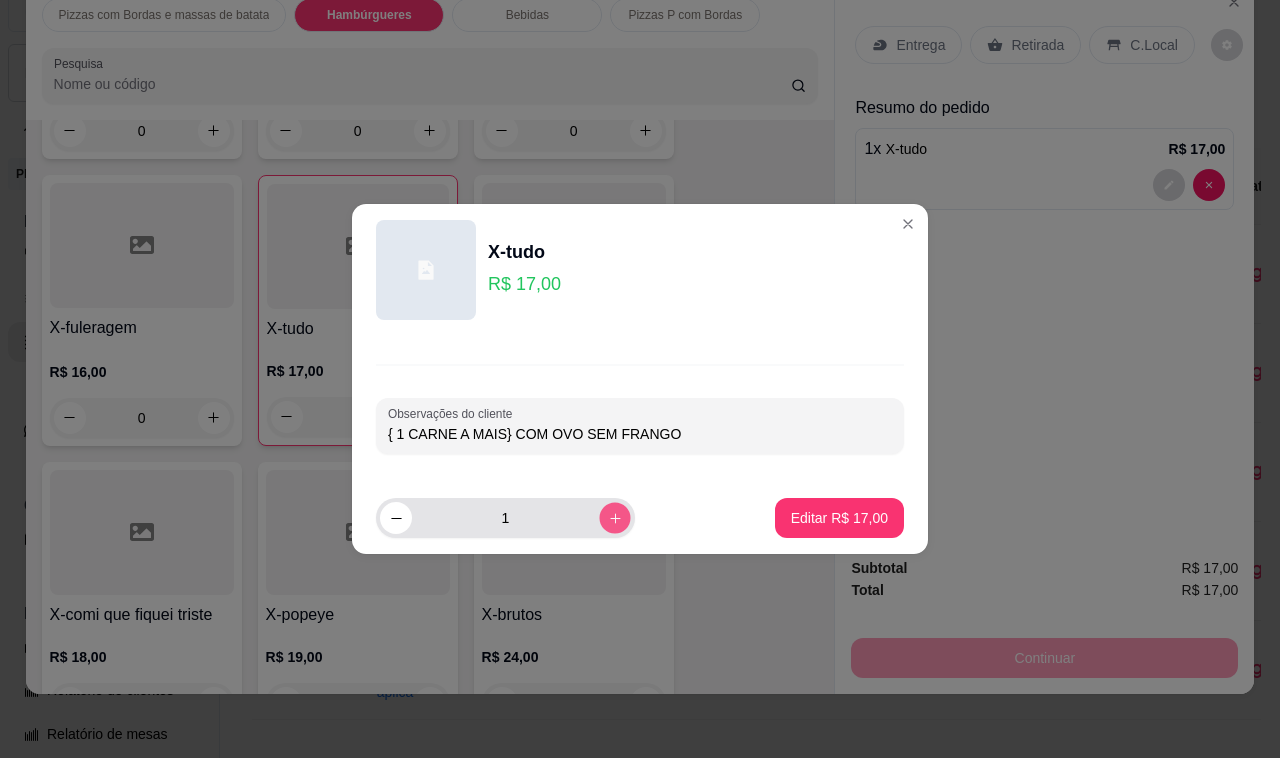 click on "{ 1 CARNE A MAIS} COM OVO SEM FRANGO" at bounding box center [640, 434] 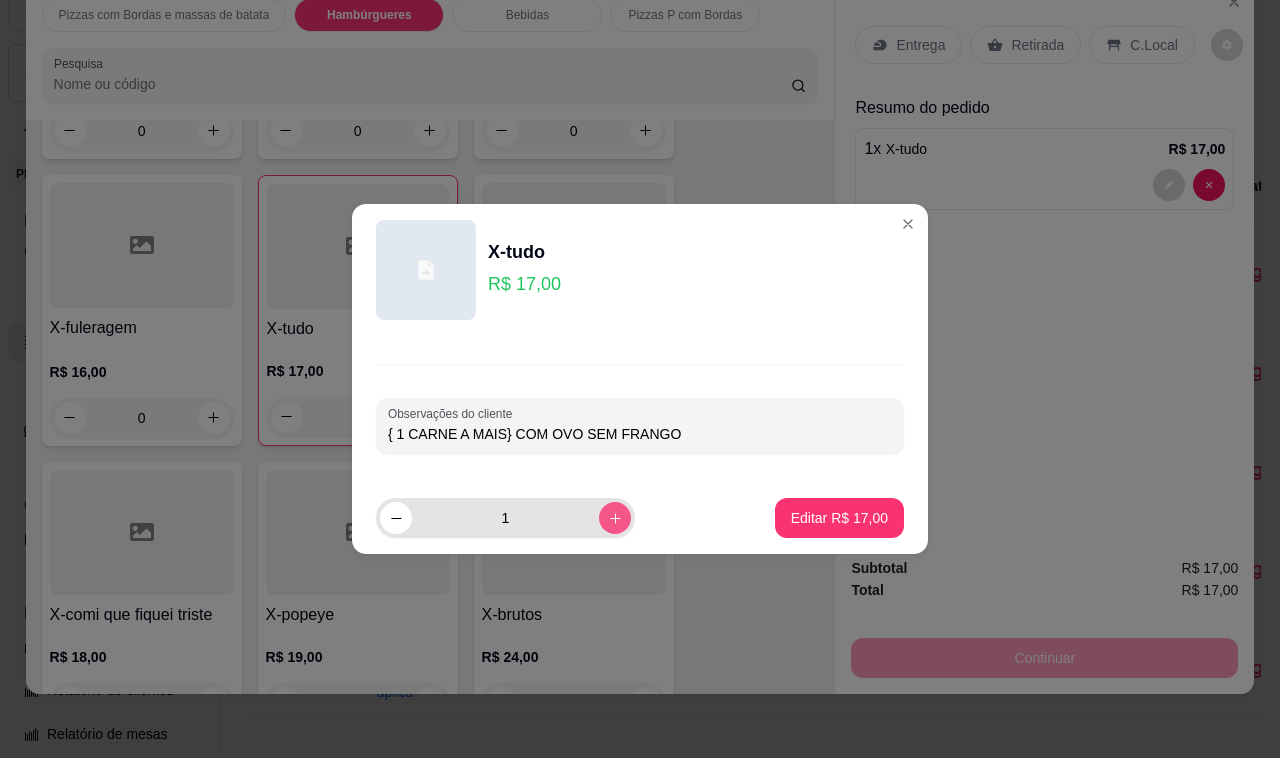 click 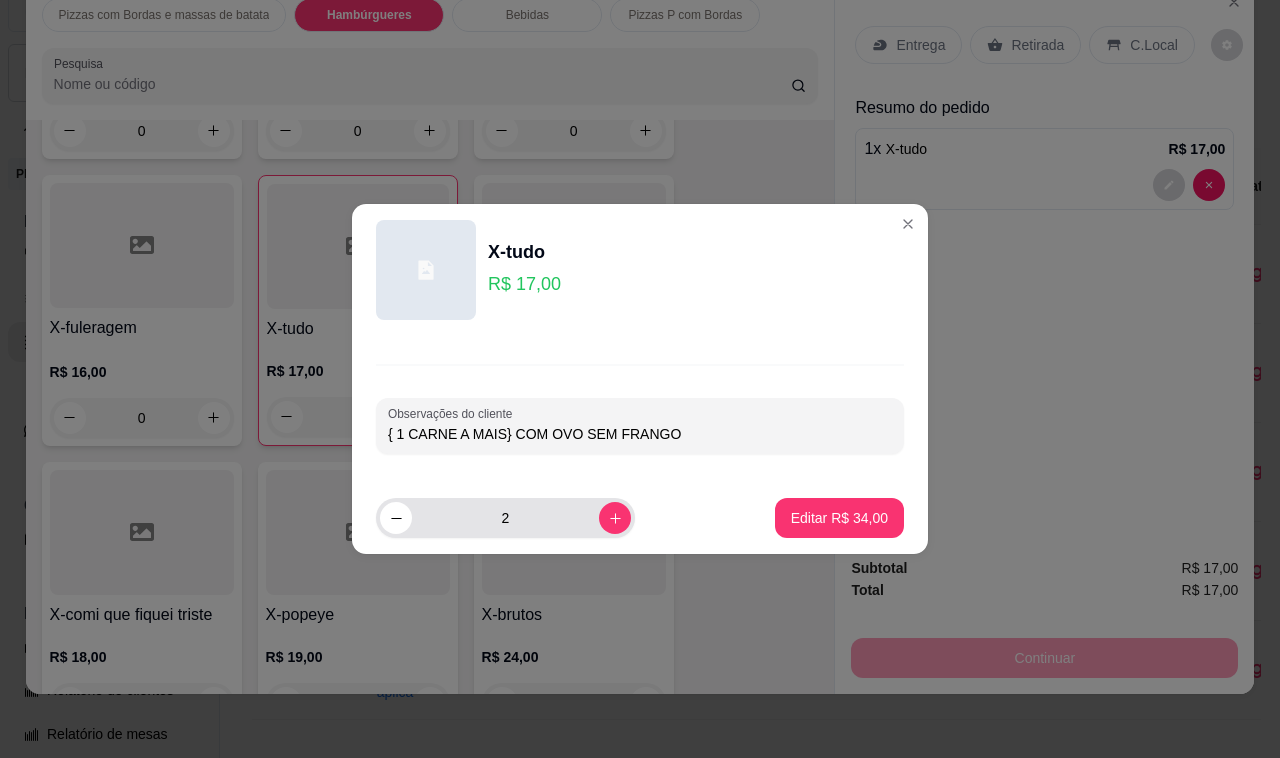 click on "2" at bounding box center (505, 518) 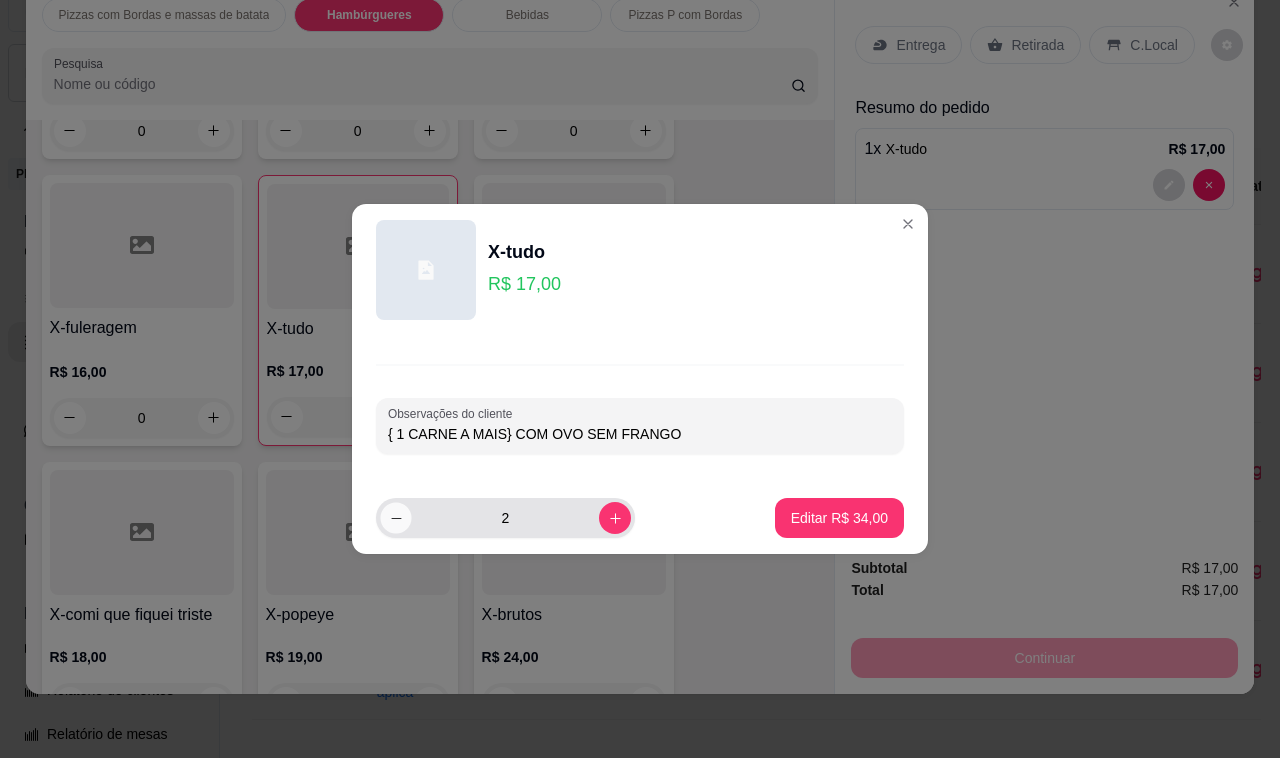 click 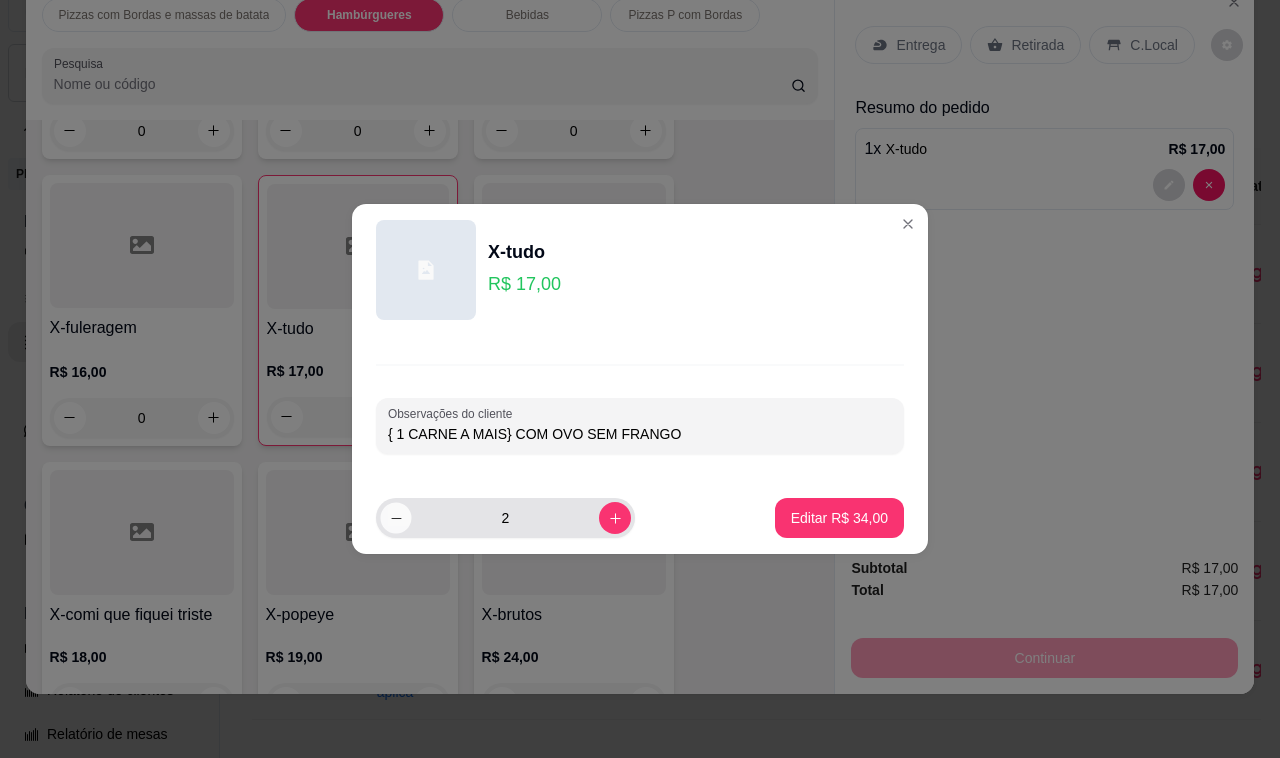 type on "1" 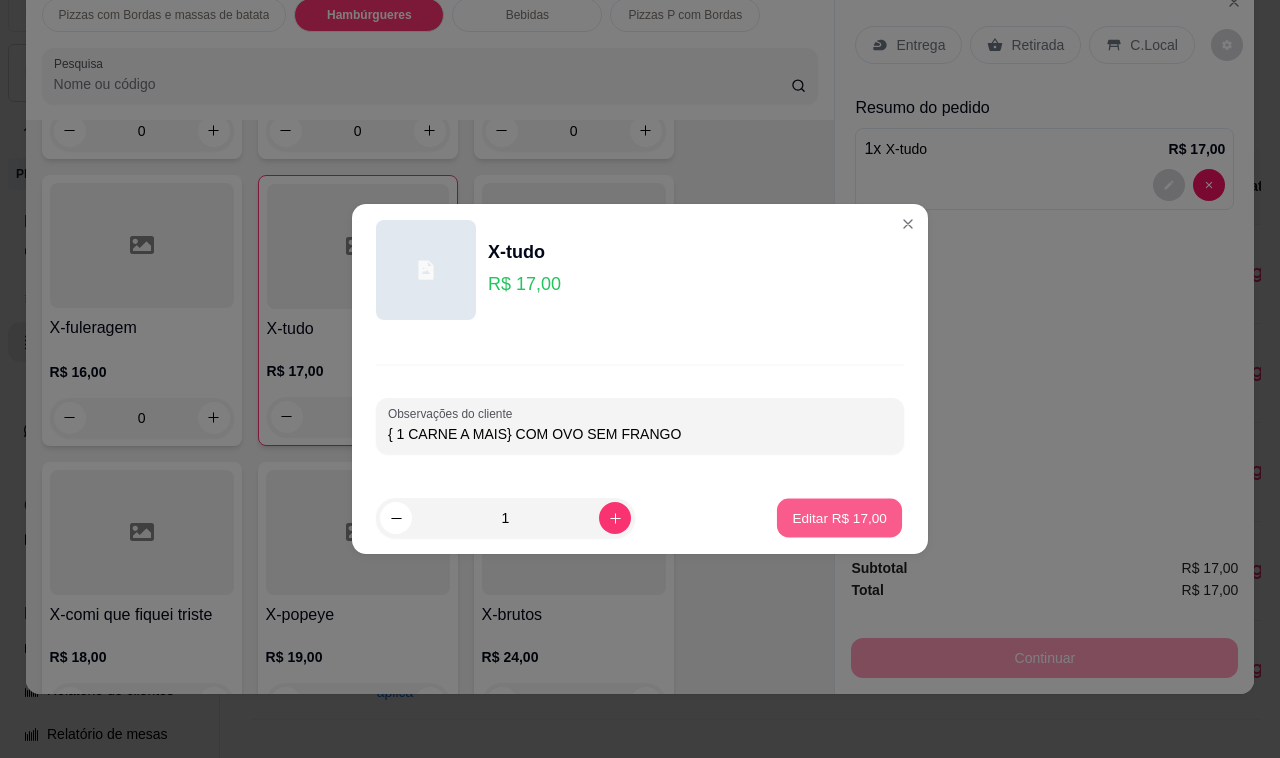 click on "Editar   R$ 17,00" at bounding box center [839, 517] 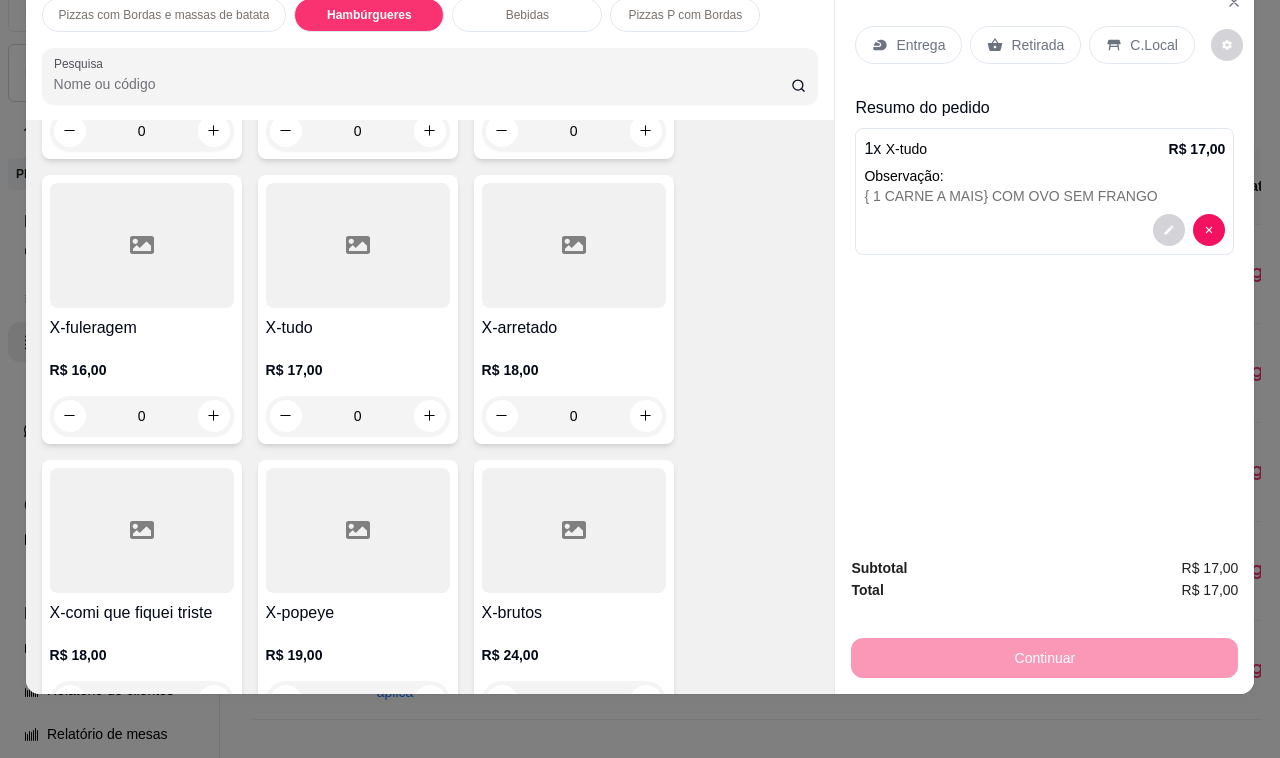click on "R$ 17,00" at bounding box center [1197, 149] 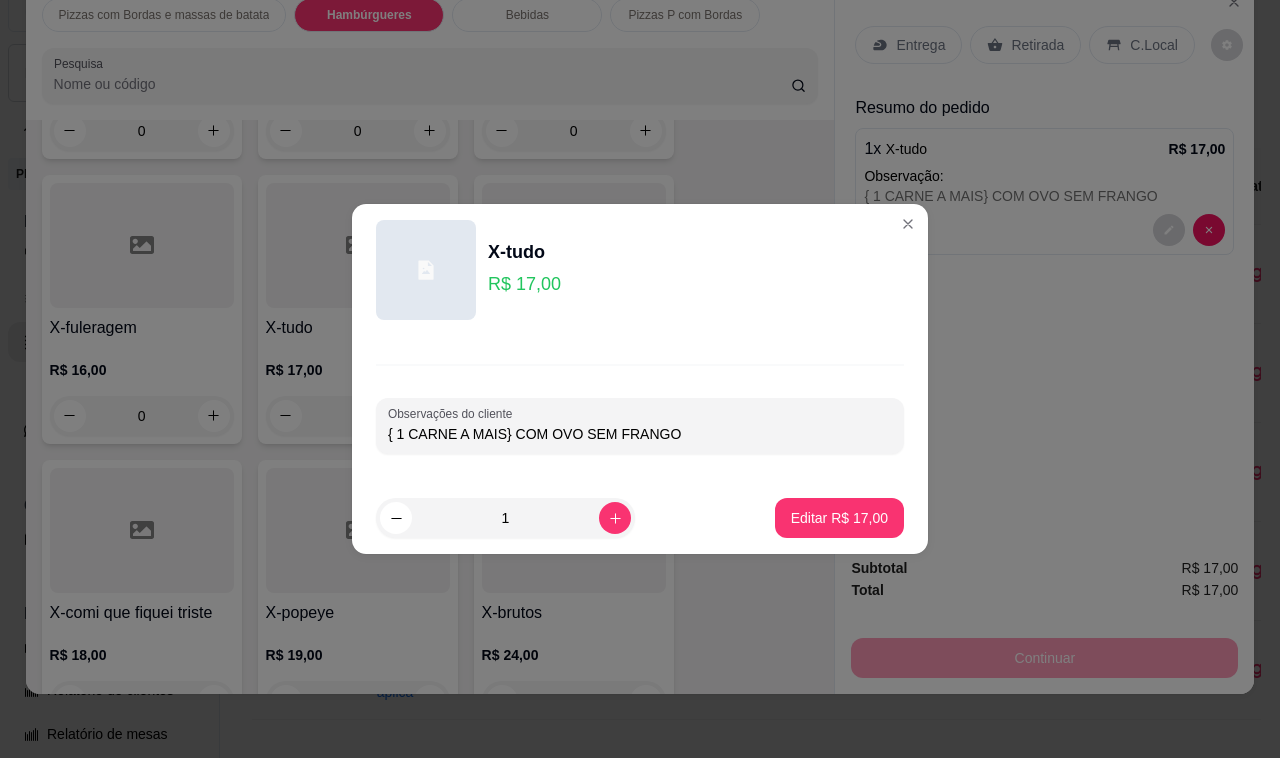 click on "R$ 17,00" at bounding box center (524, 284) 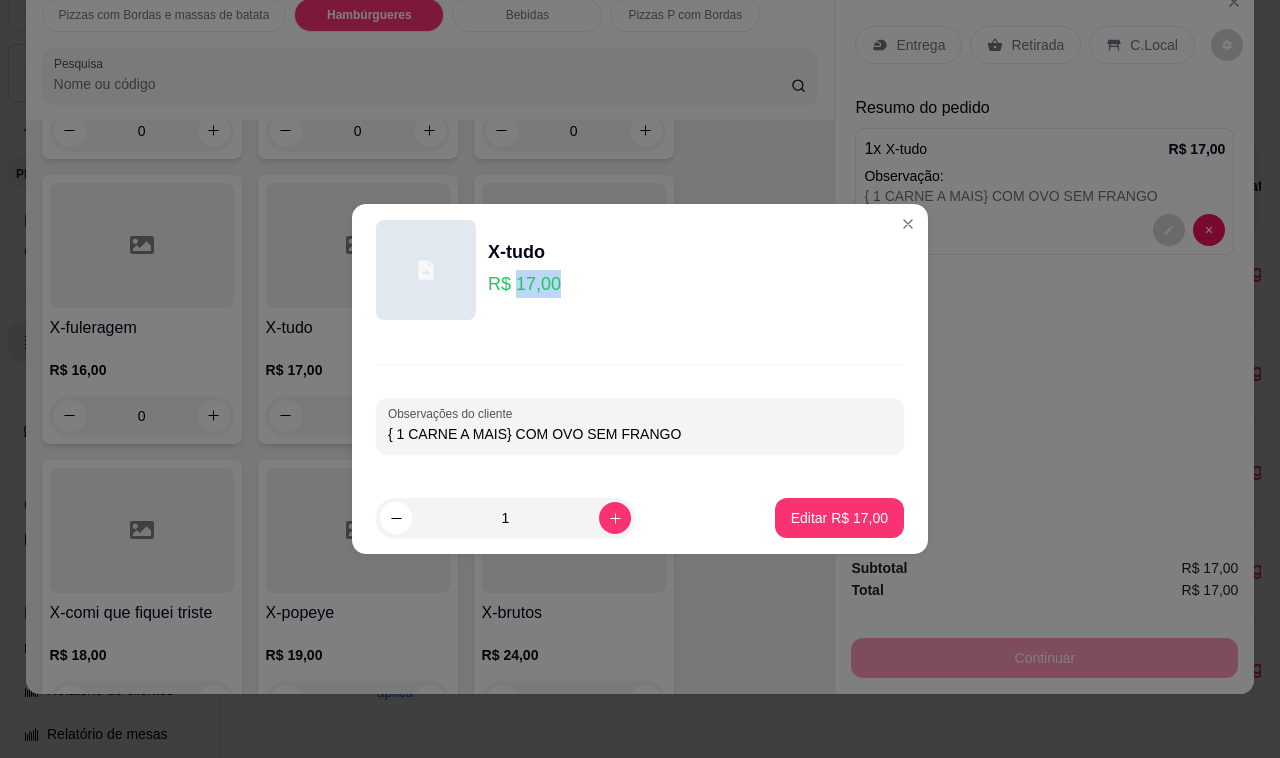 click on "R$ 17,00" at bounding box center (524, 284) 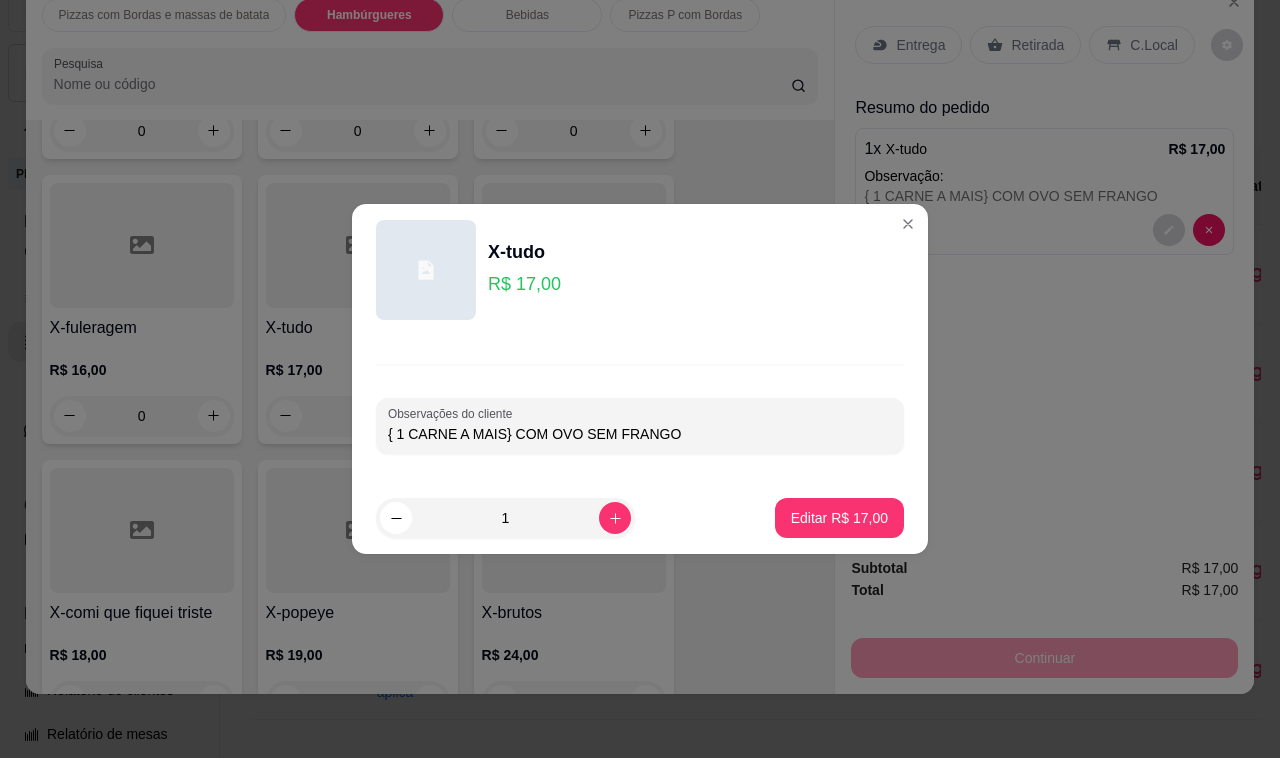 click on "R$ 17,00" at bounding box center [524, 284] 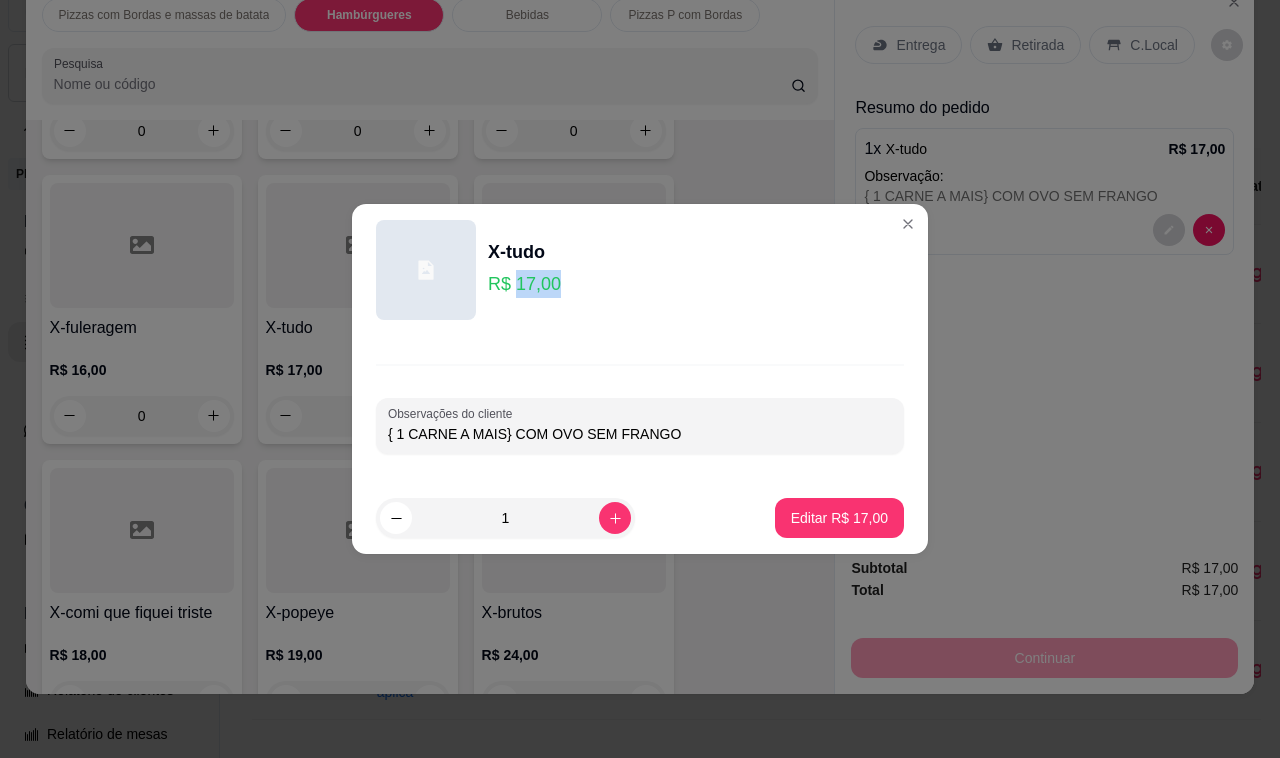 click on "R$ 17,00" at bounding box center [524, 284] 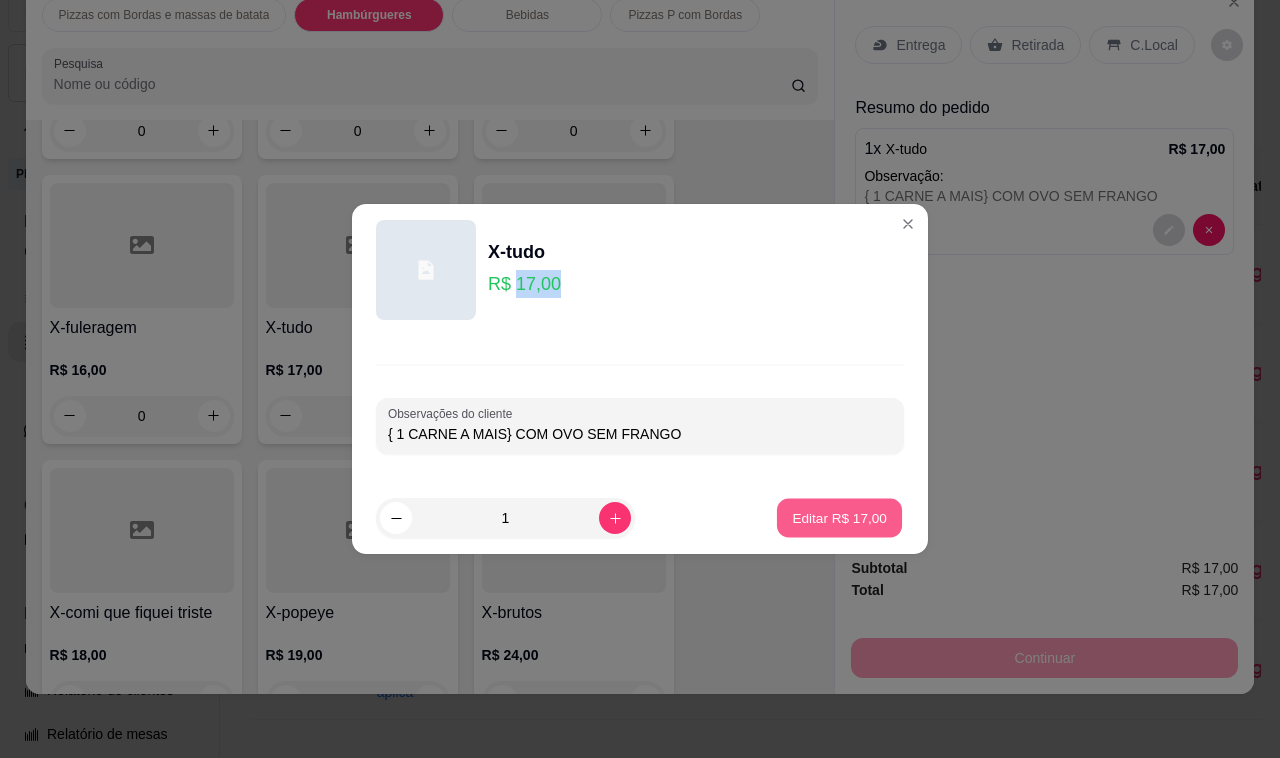 click on "Editar   R$ 17,00" at bounding box center (839, 518) 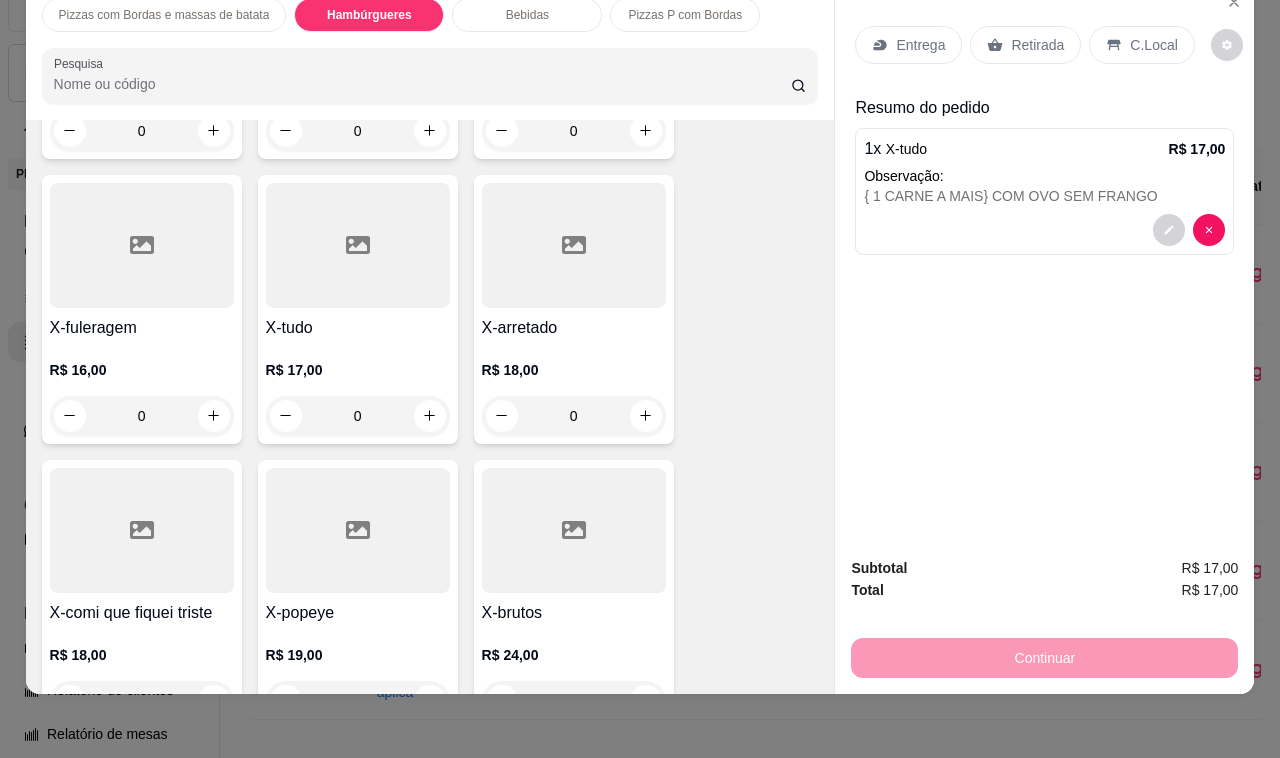 click on "Observação:" at bounding box center [1044, 176] 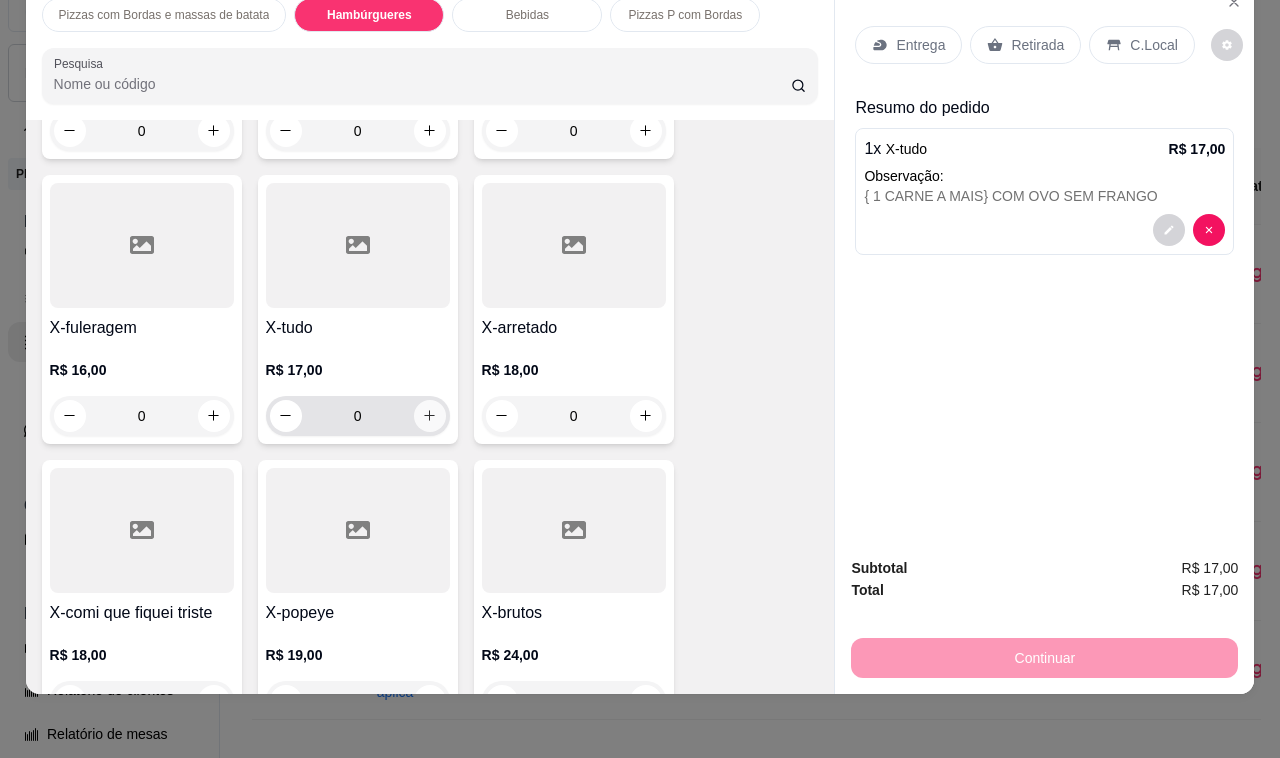 click at bounding box center (430, 416) 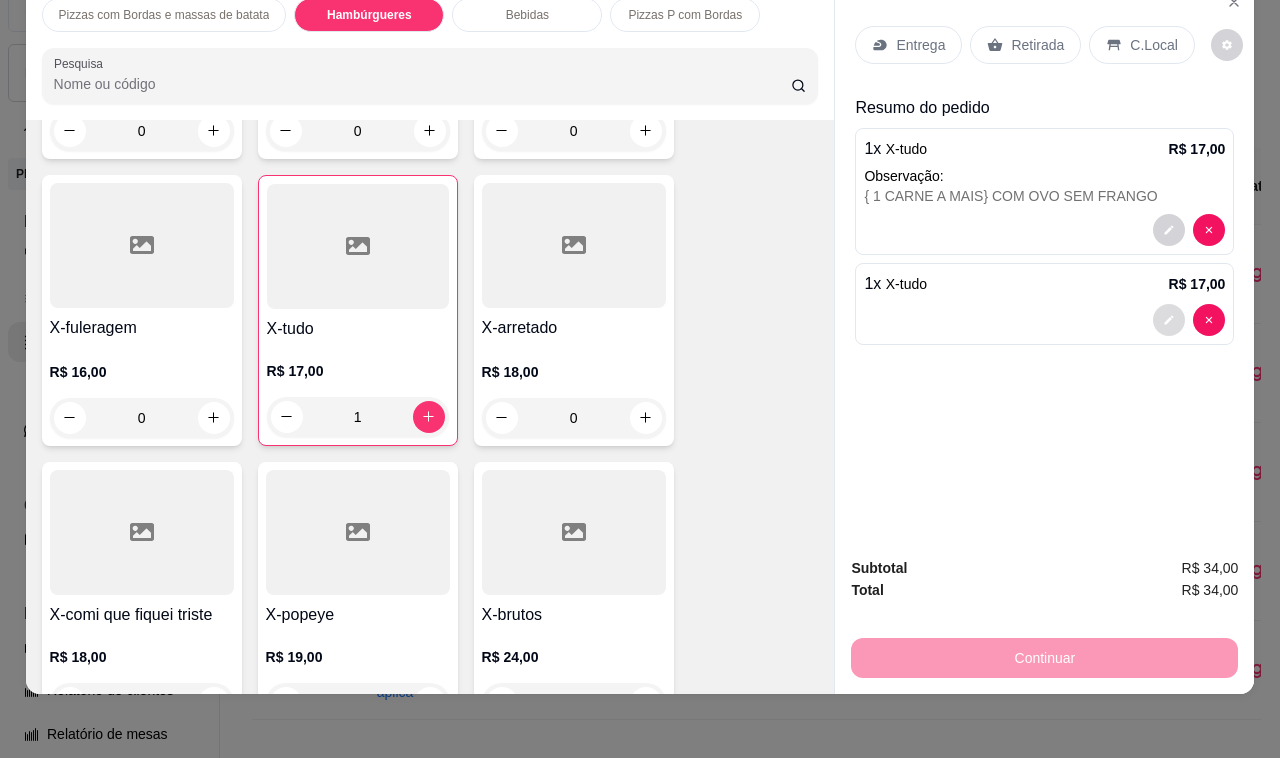 click at bounding box center (1169, 320) 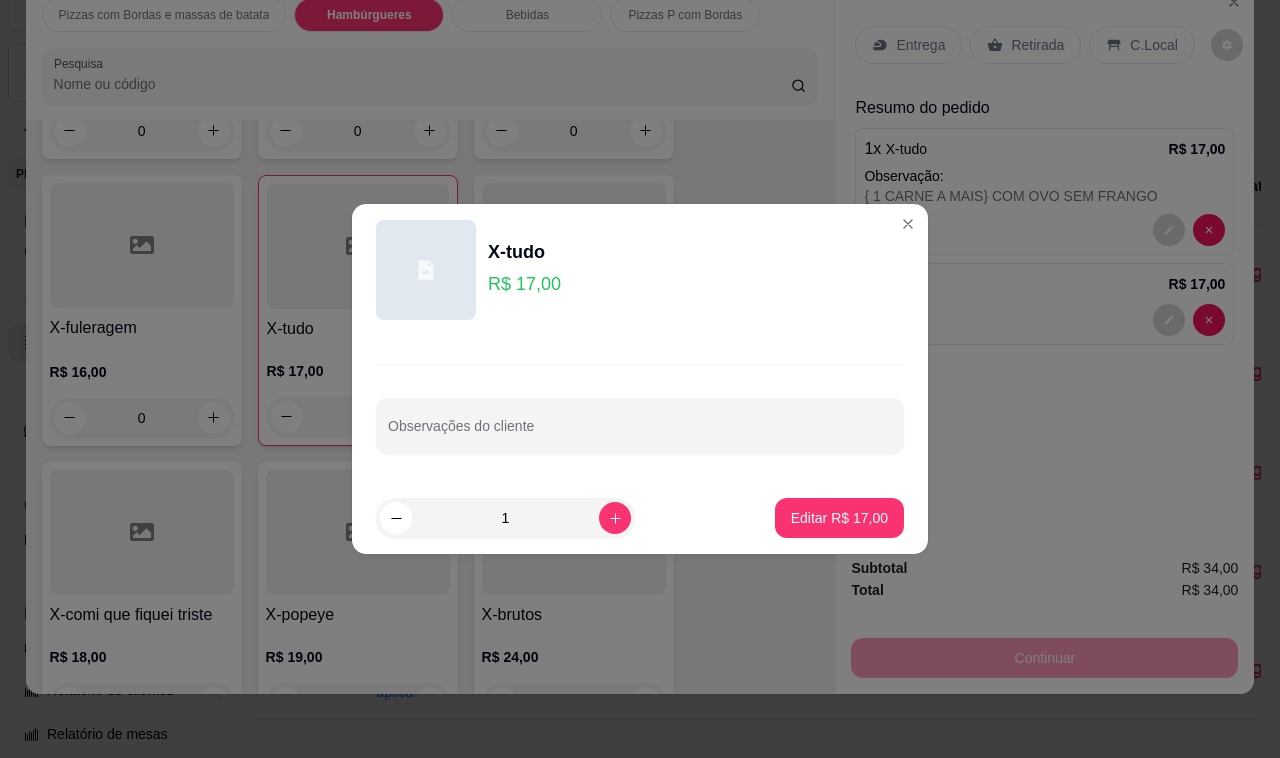 click on "Observações do cliente" at bounding box center [640, 409] 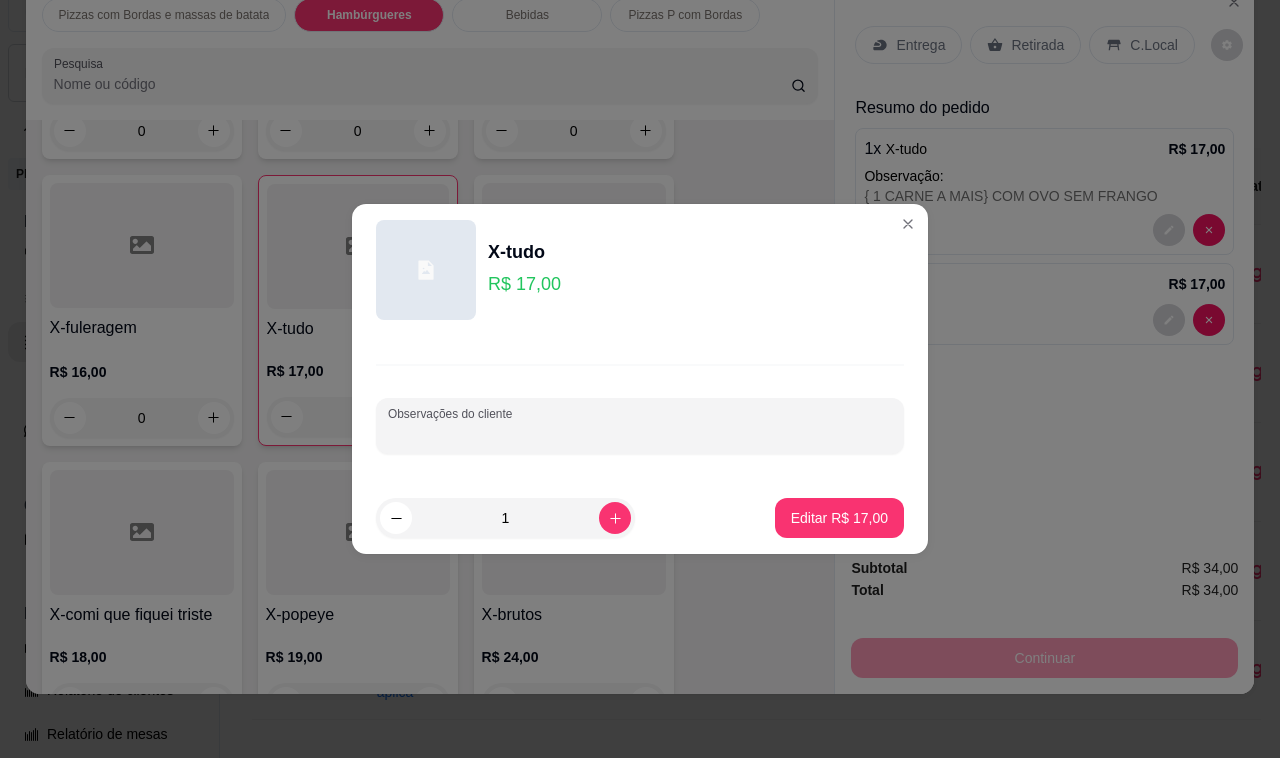 click on "Observações do cliente" at bounding box center [640, 434] 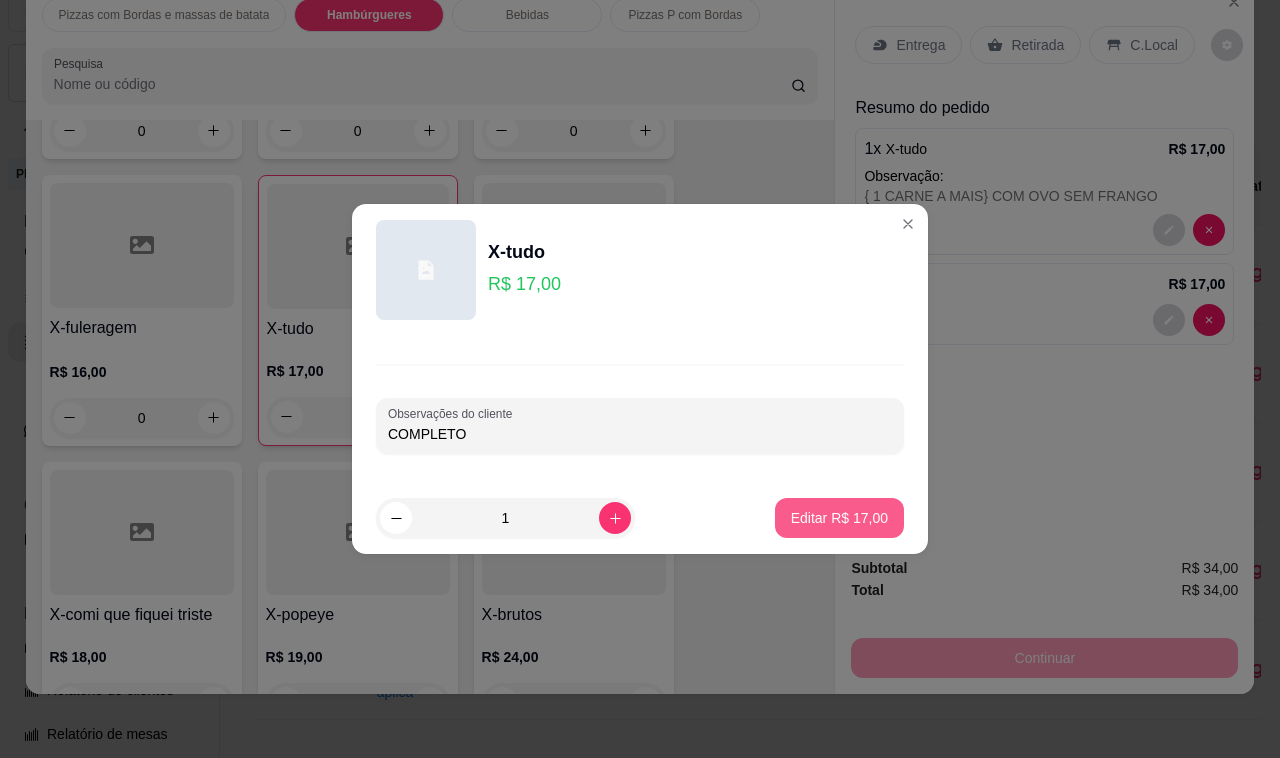 type on "COMPLETO" 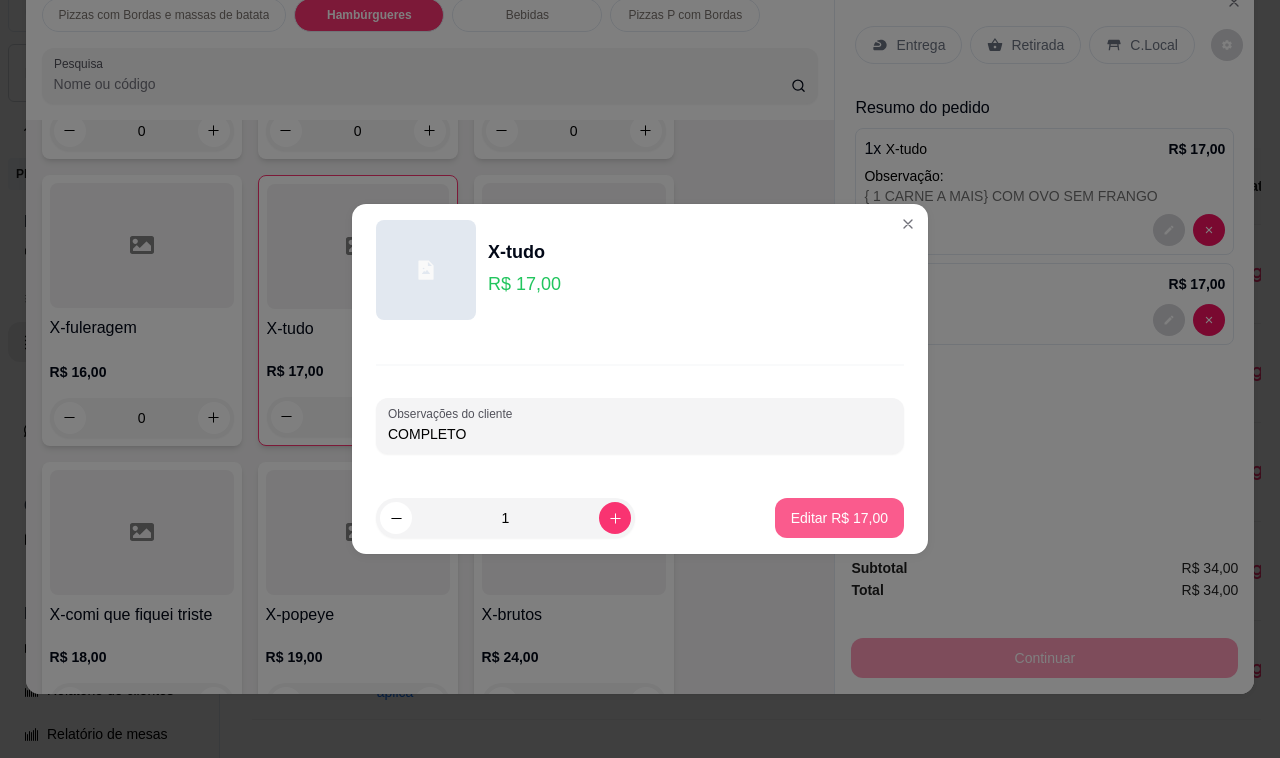 click on "Editar   R$ 17,00" at bounding box center (839, 518) 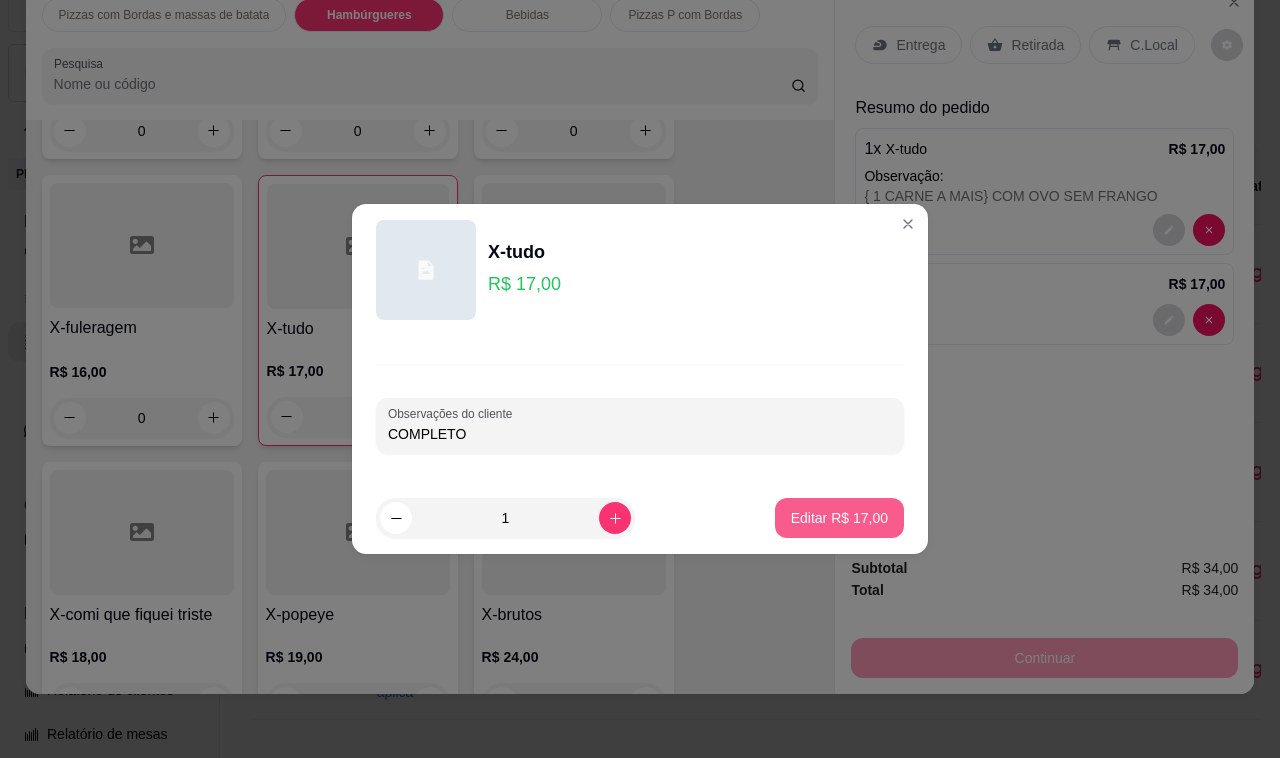 type on "0" 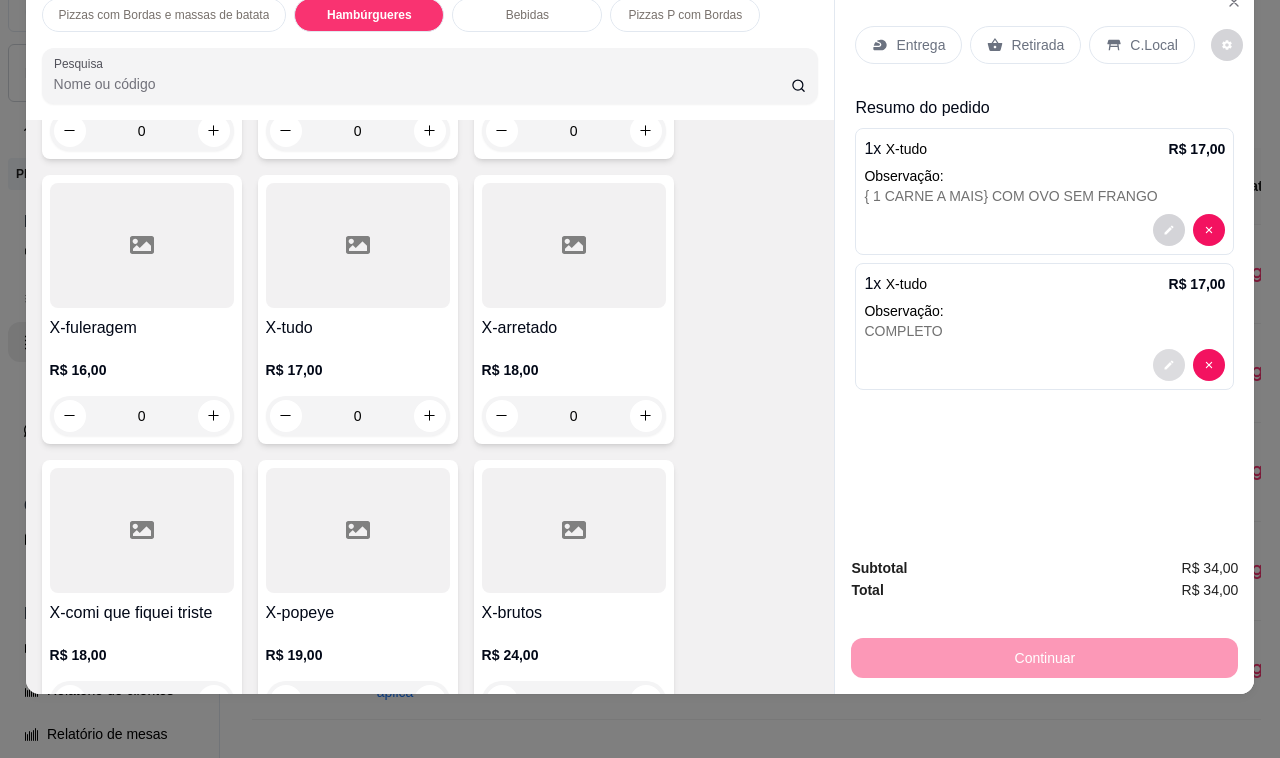 click at bounding box center [1169, 365] 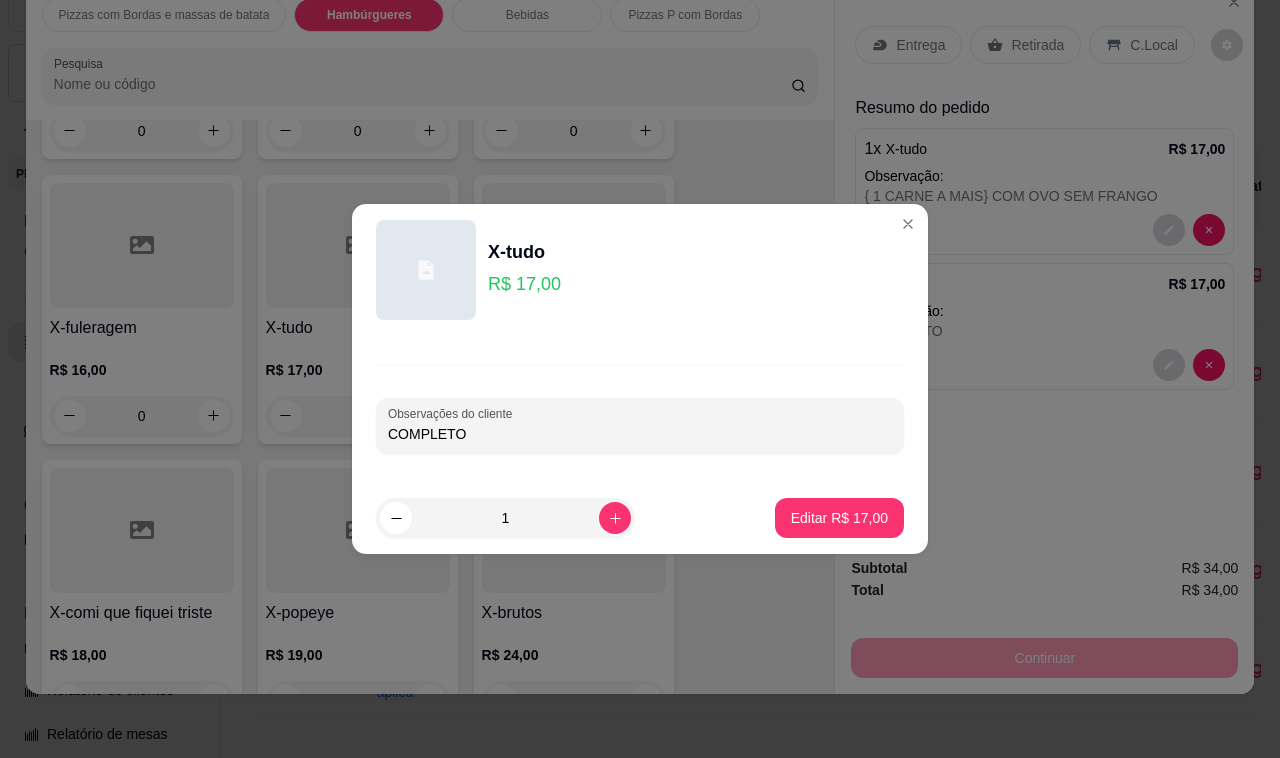 click on "X-tudo R$ 17,00 Observações do cliente COMPLETO 1 Editar   R$ 17,00" at bounding box center [640, 379] 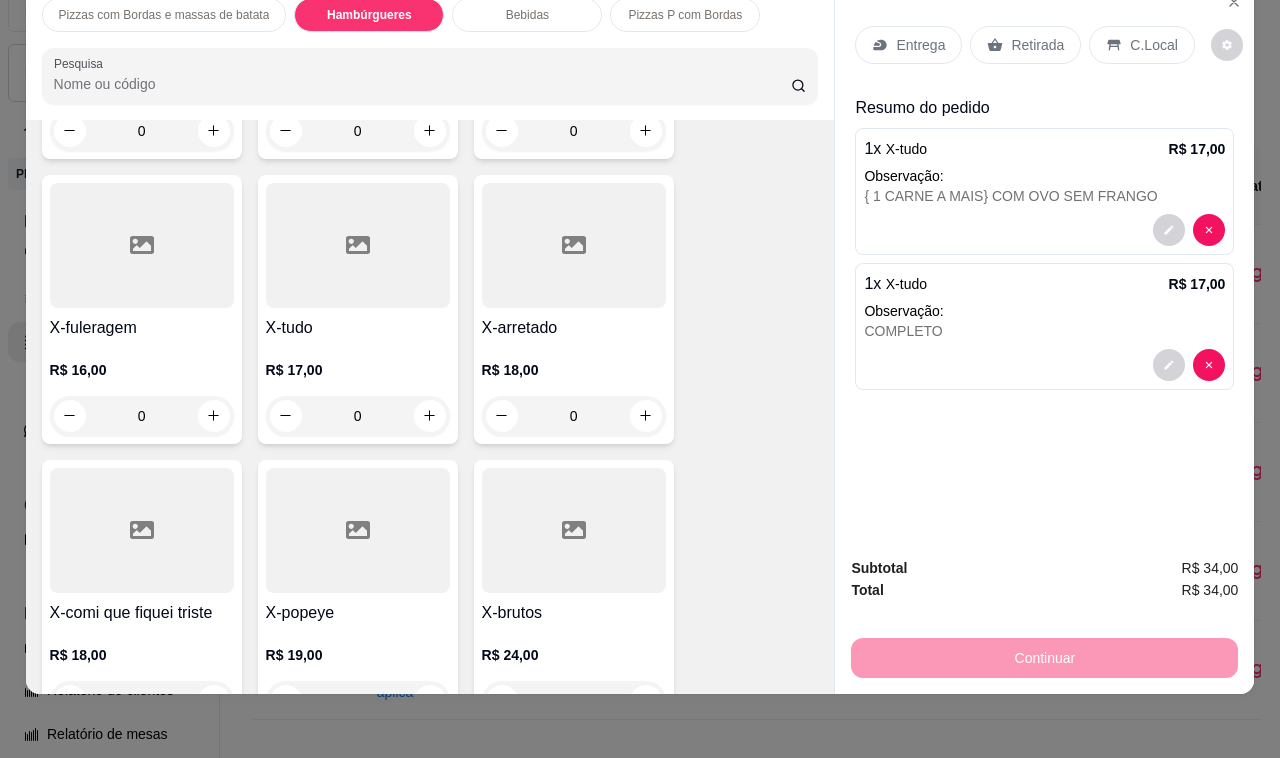 click on "Entrega Retirada C.Local Resumo do pedido 1 x   X-tudo R$ 17,00 Observação:   { 1 CARNE A MAIS}    COM OVO SEM FRANGO 1 x   X-tudo R$ 17,00 Observação:  COMPLETO" at bounding box center [1044, 204] 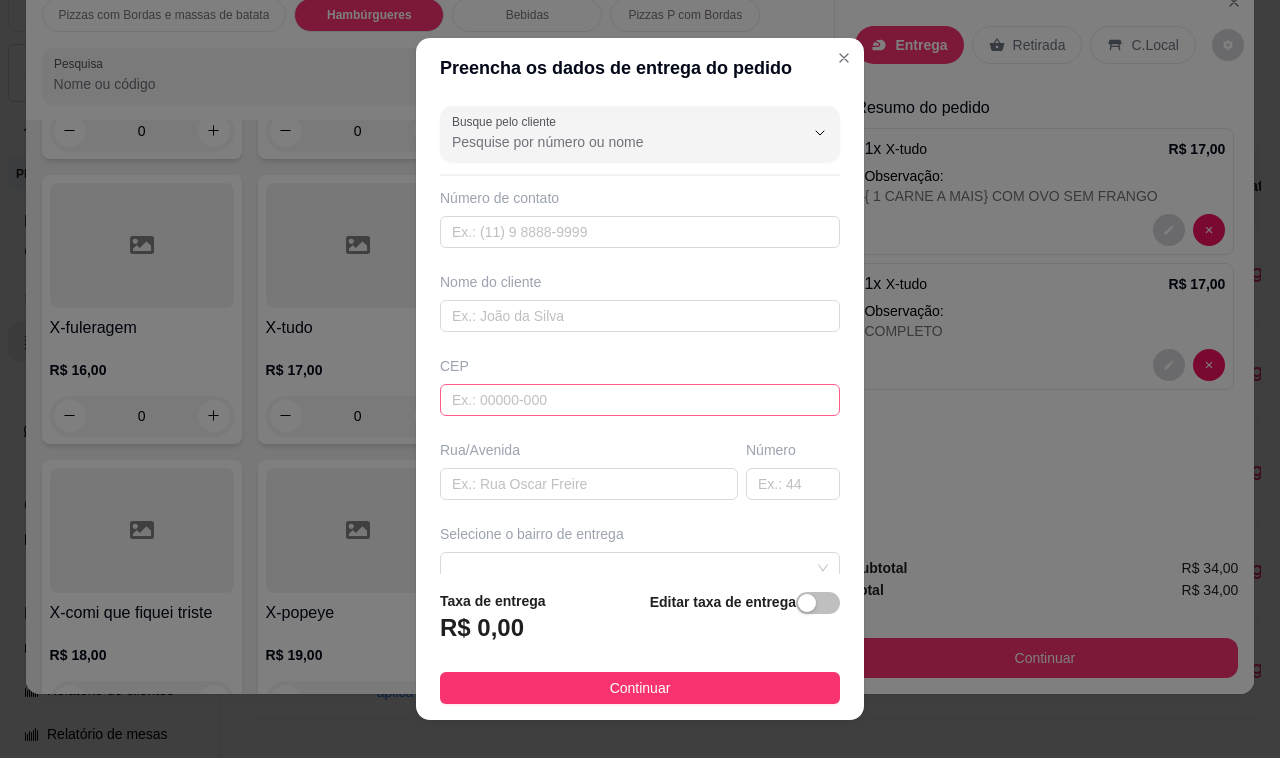 scroll, scrollTop: 200, scrollLeft: 0, axis: vertical 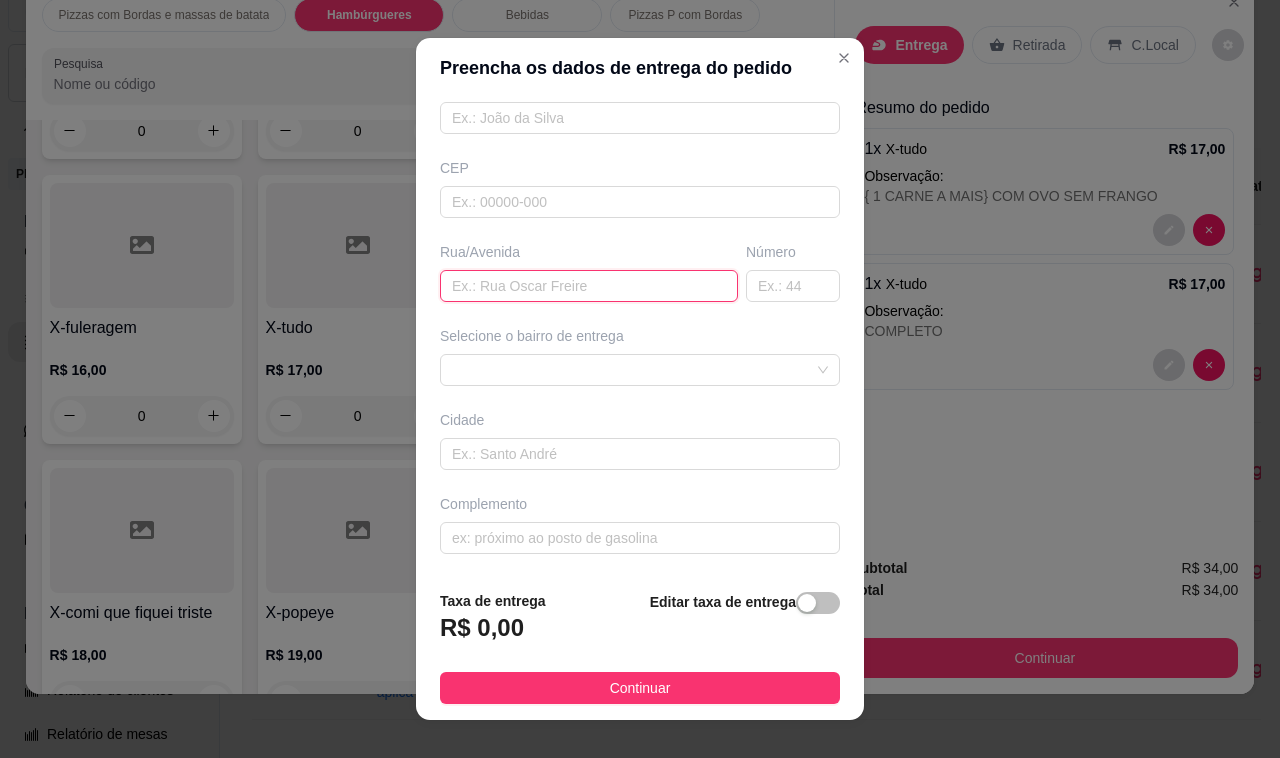 click at bounding box center (589, 286) 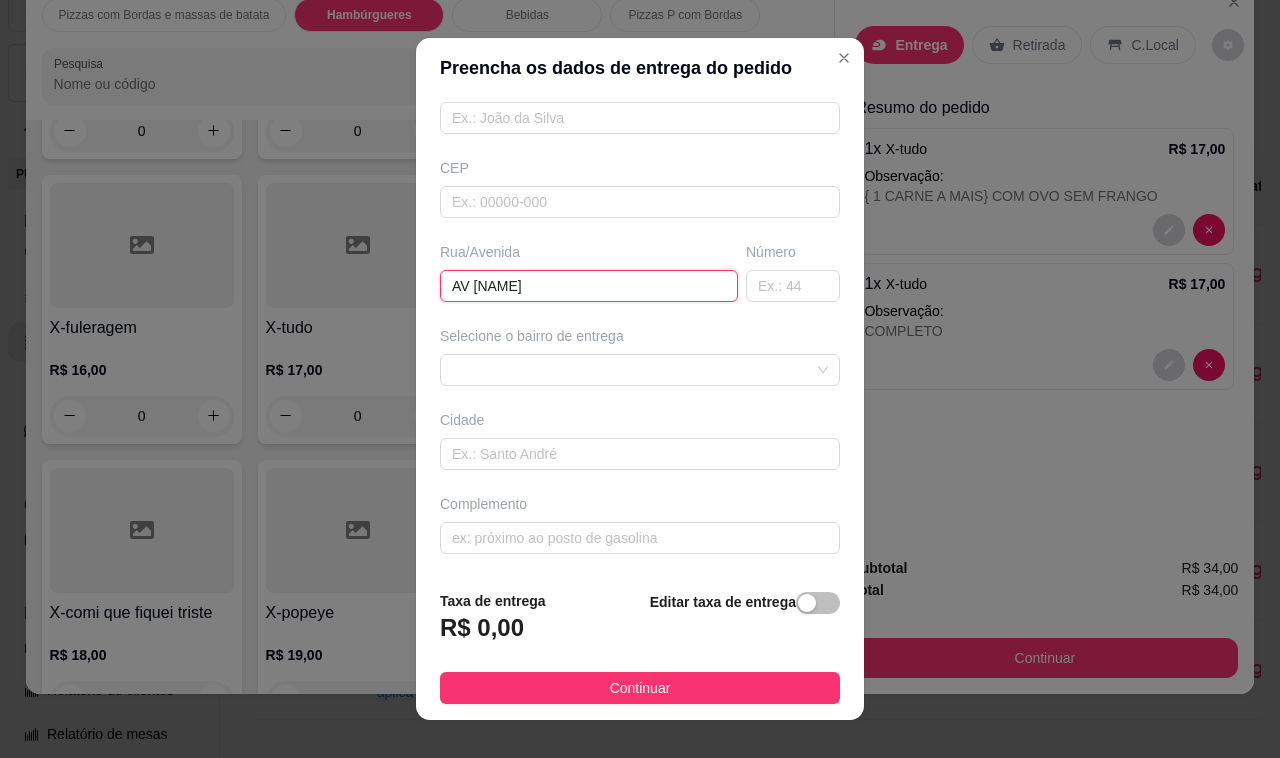 scroll, scrollTop: 200, scrollLeft: 0, axis: vertical 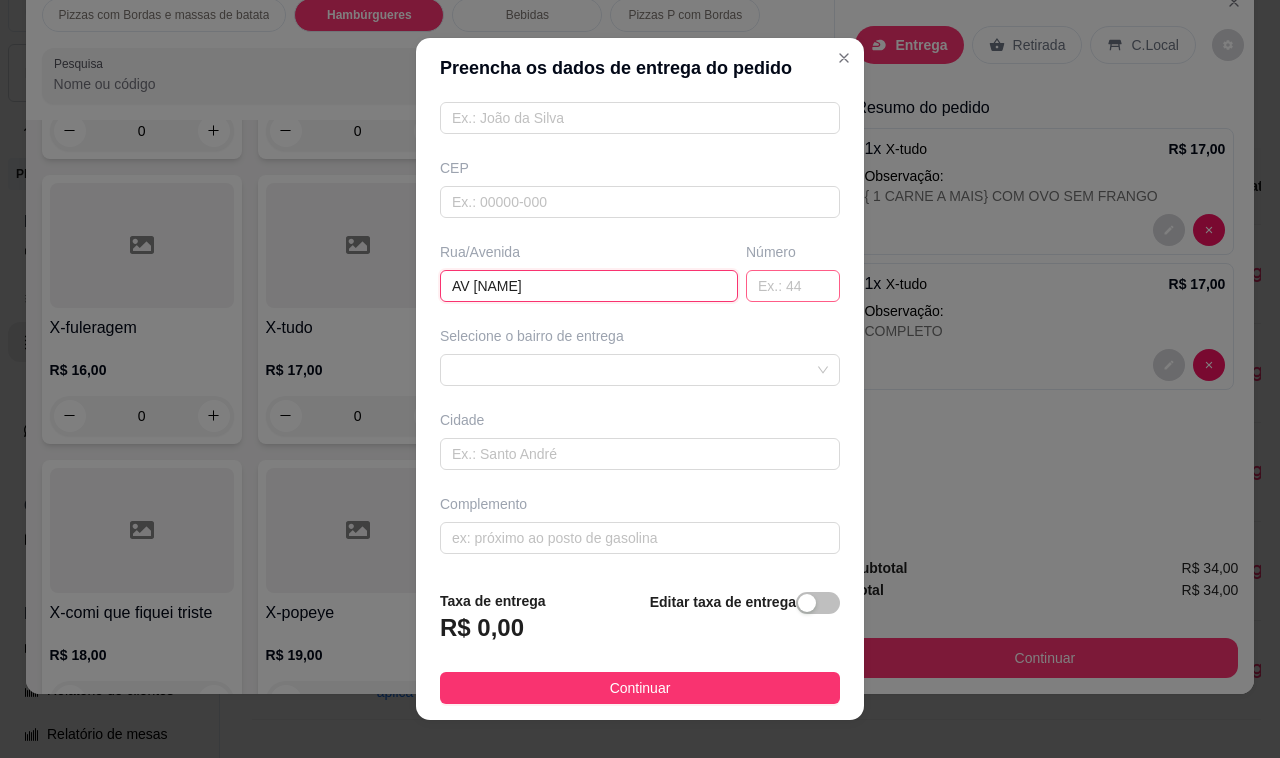 type on "AV [NAME]" 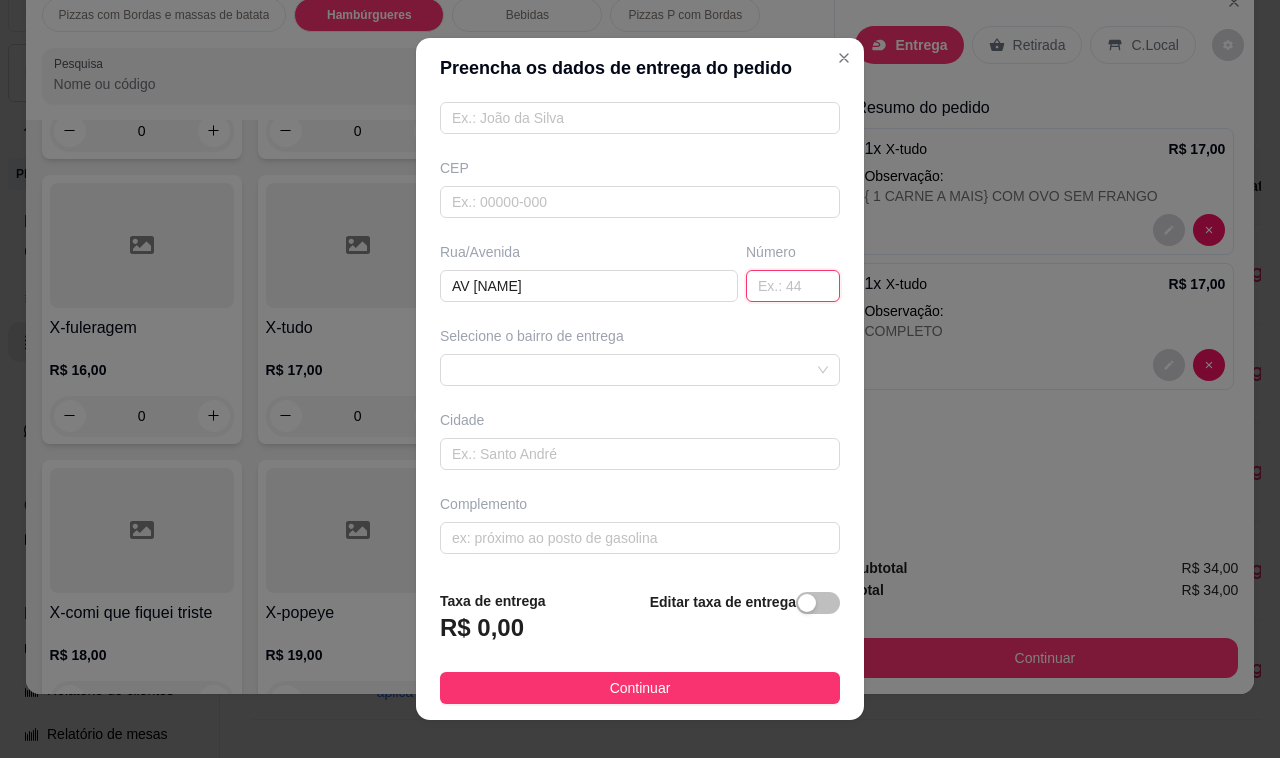click at bounding box center (793, 286) 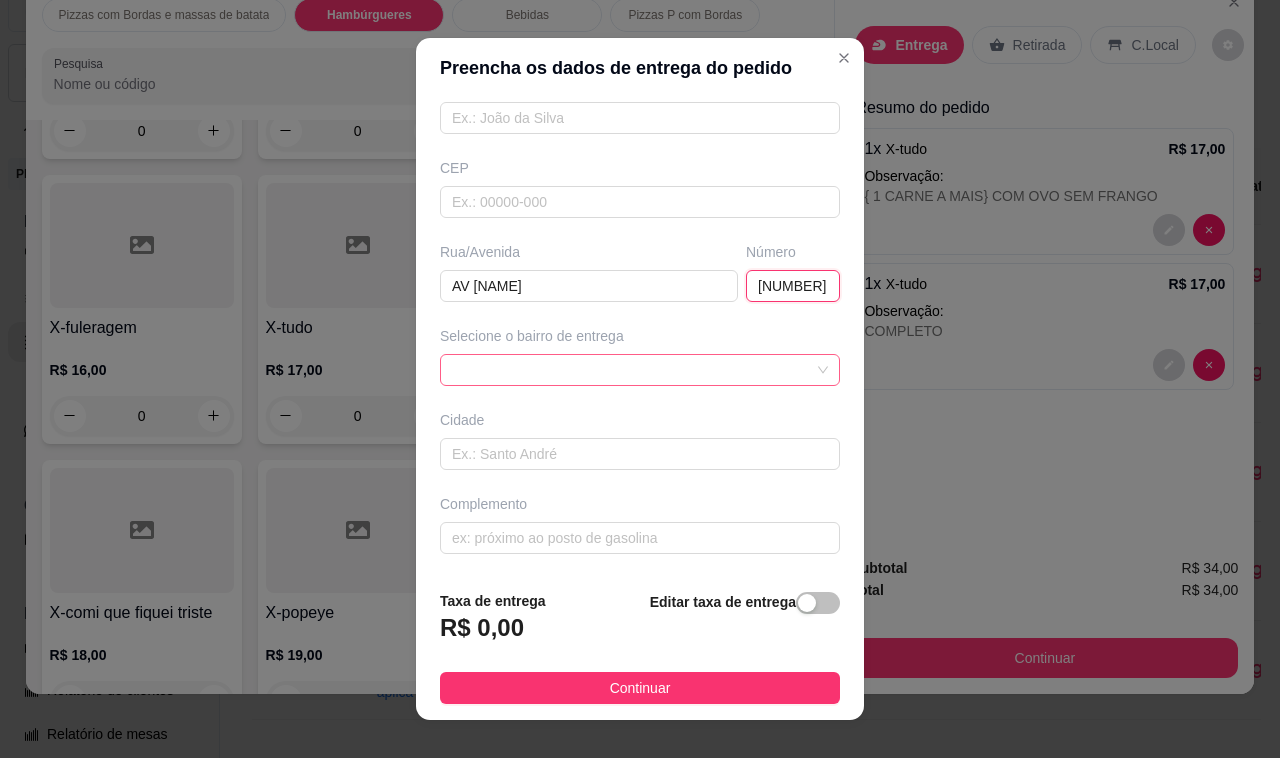 click at bounding box center (640, 370) 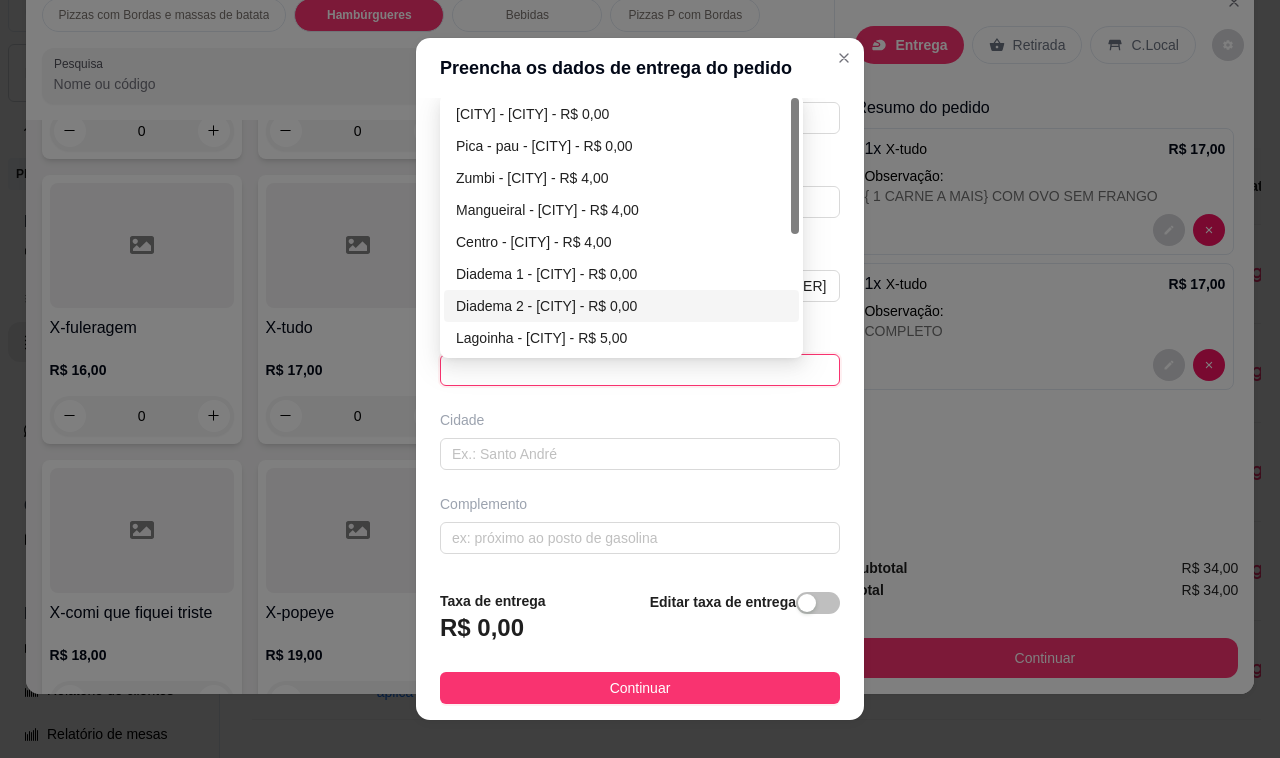 click on "Diadema 2 - [CITY] -  R$ 0,00" at bounding box center [621, 306] 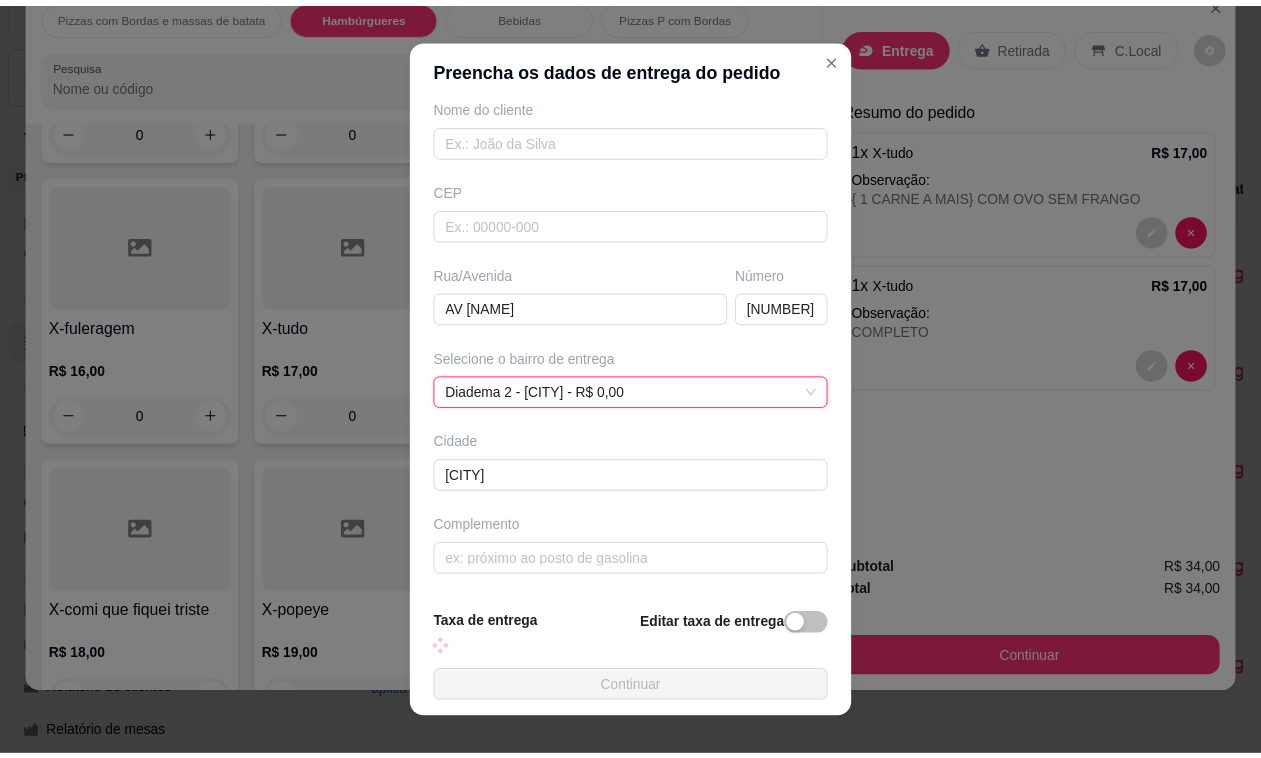 scroll, scrollTop: 200, scrollLeft: 0, axis: vertical 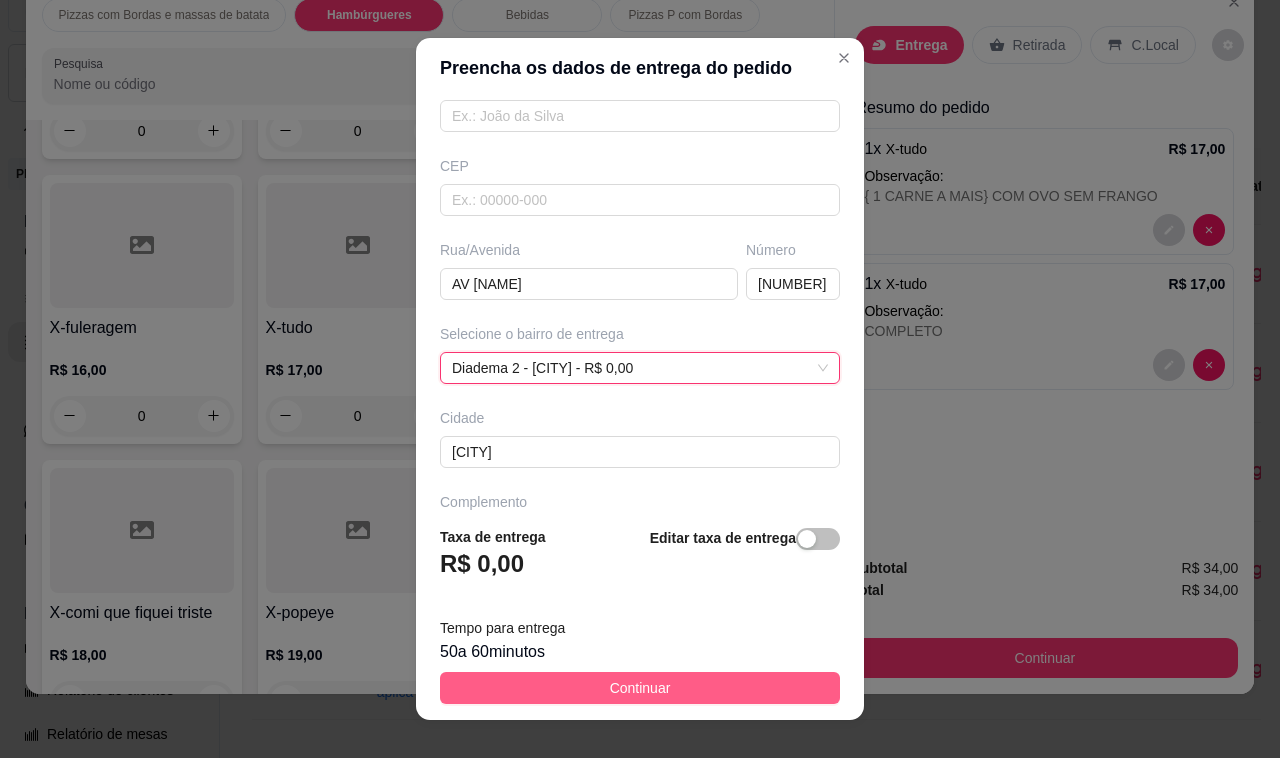 click on "Continuar" at bounding box center (640, 688) 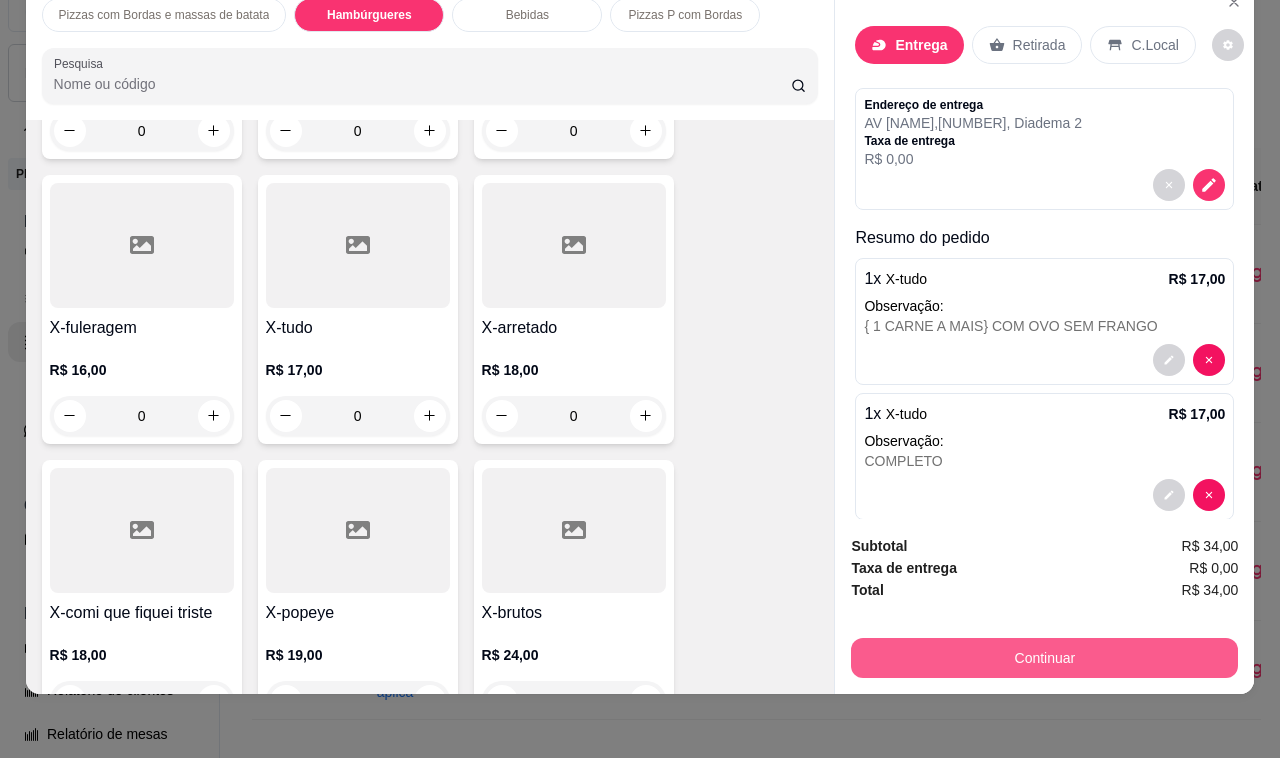 click on "Continuar" at bounding box center (1044, 658) 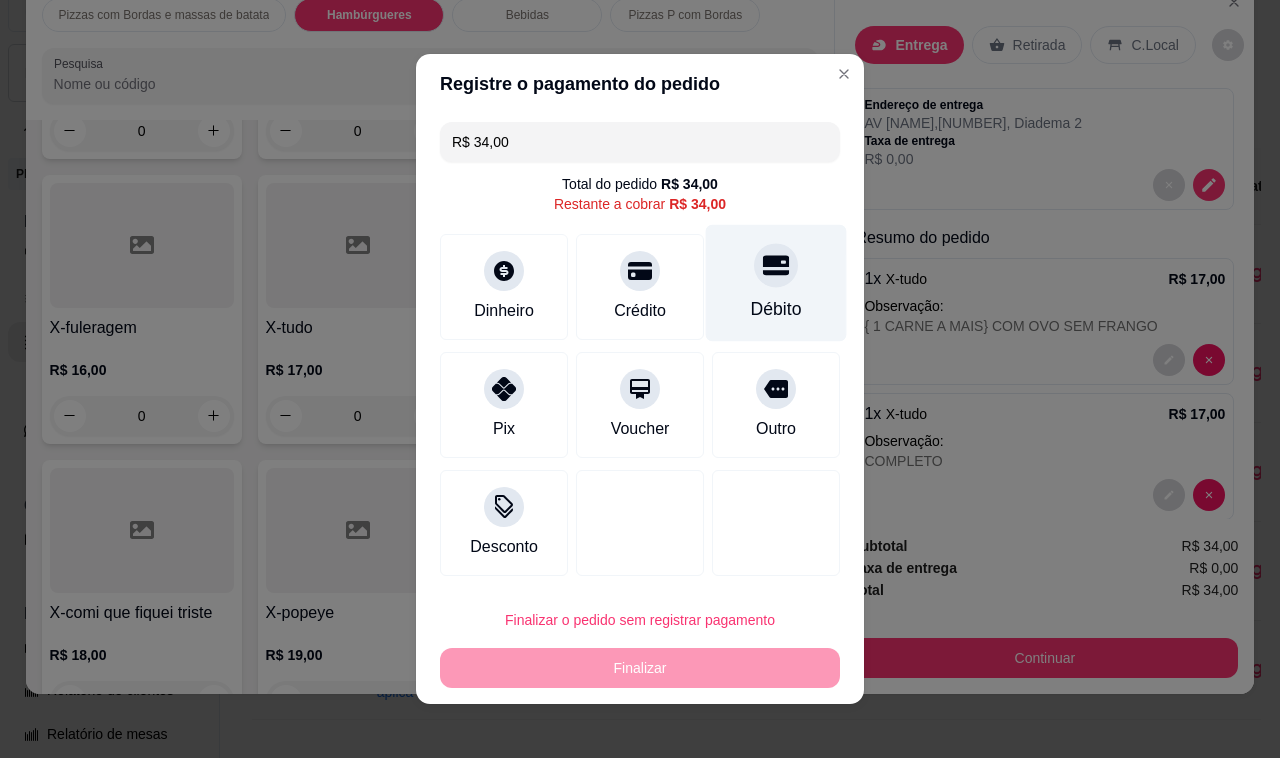 click on "Débito" at bounding box center [776, 309] 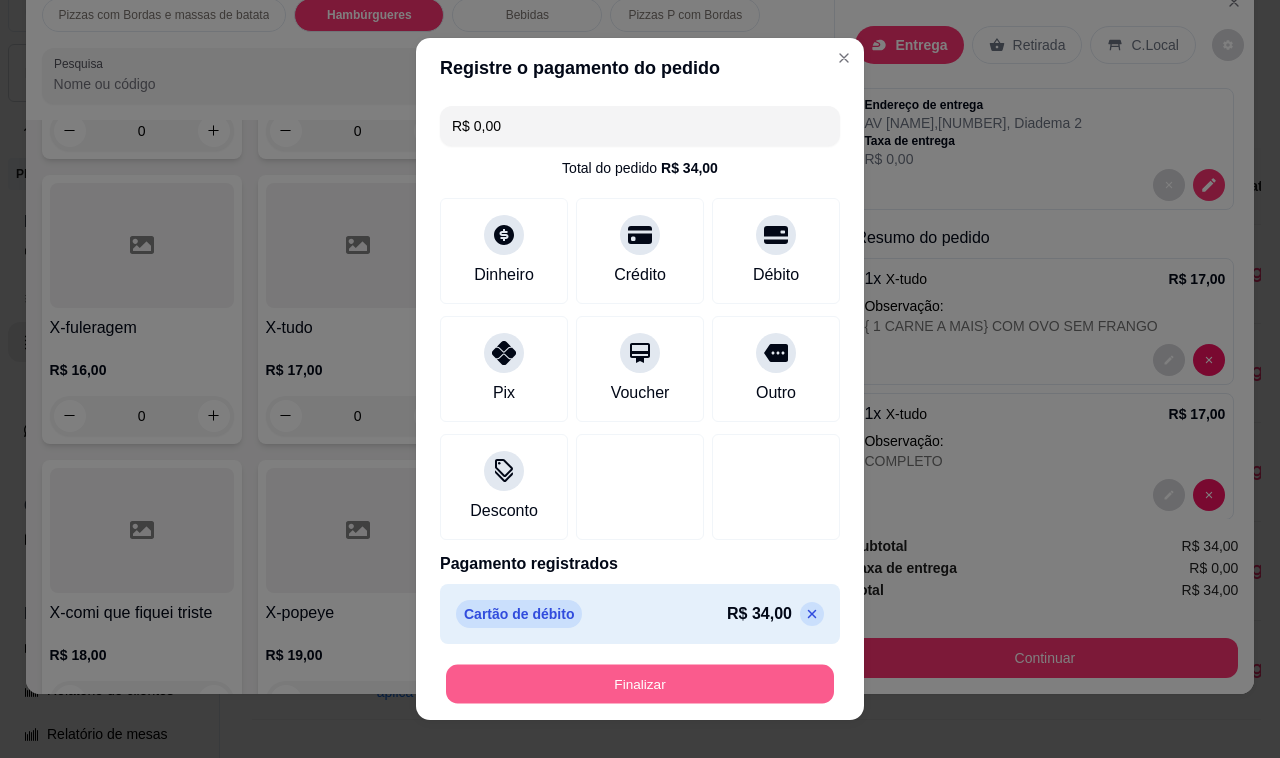 click on "Finalizar" at bounding box center (640, 684) 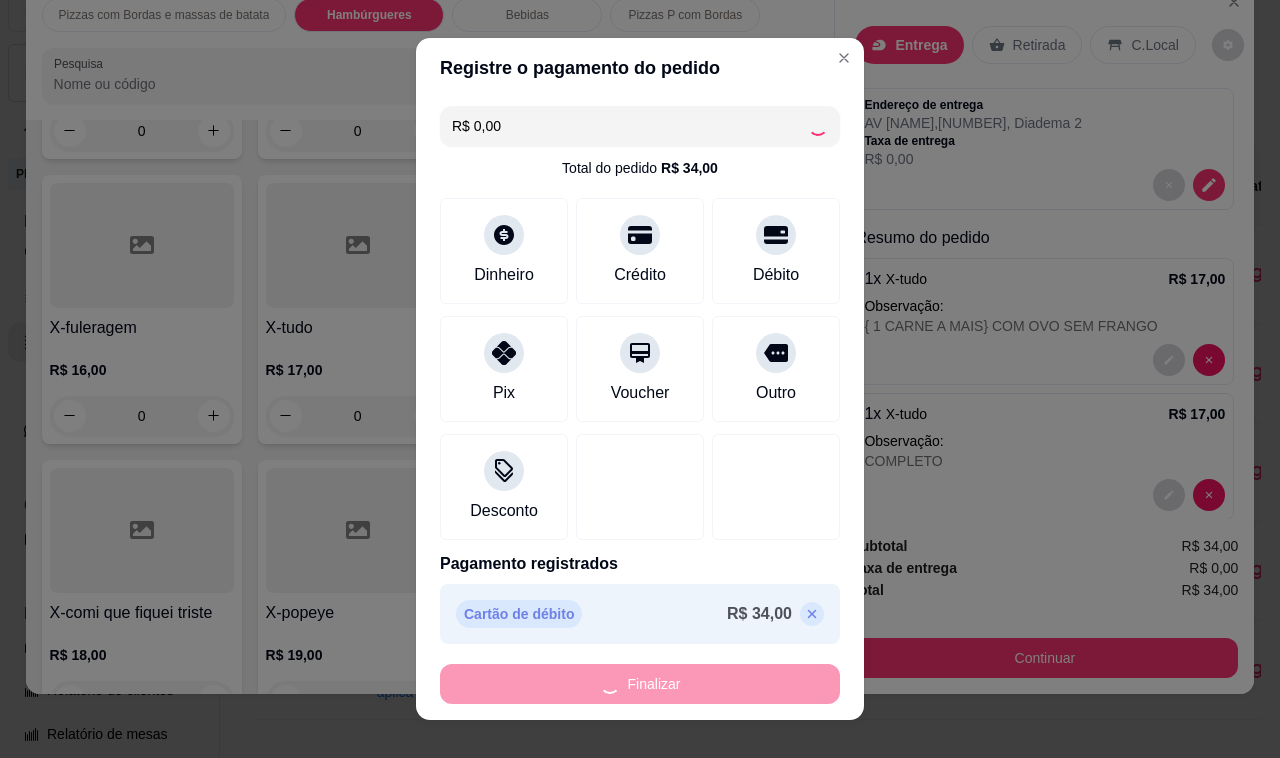 type on "-R$ 34,00" 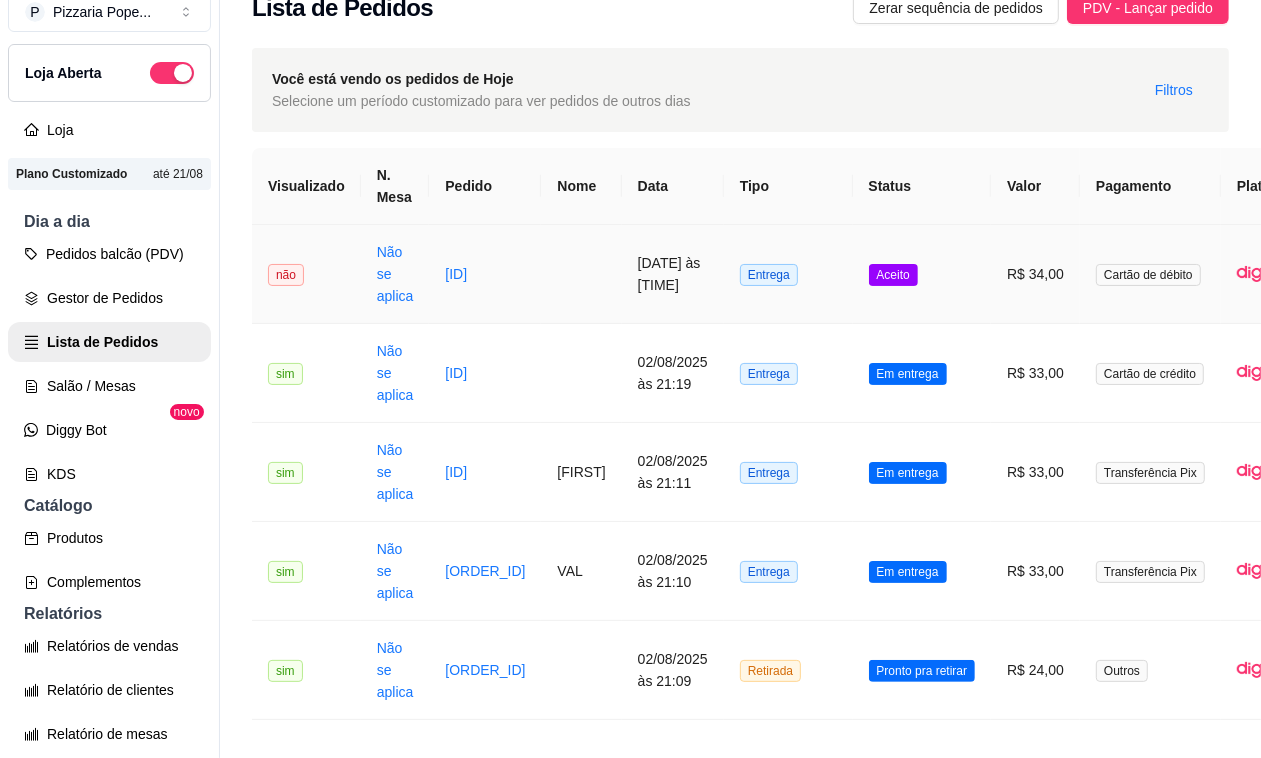 click on "[DATE] às [TIME]" at bounding box center [673, 274] 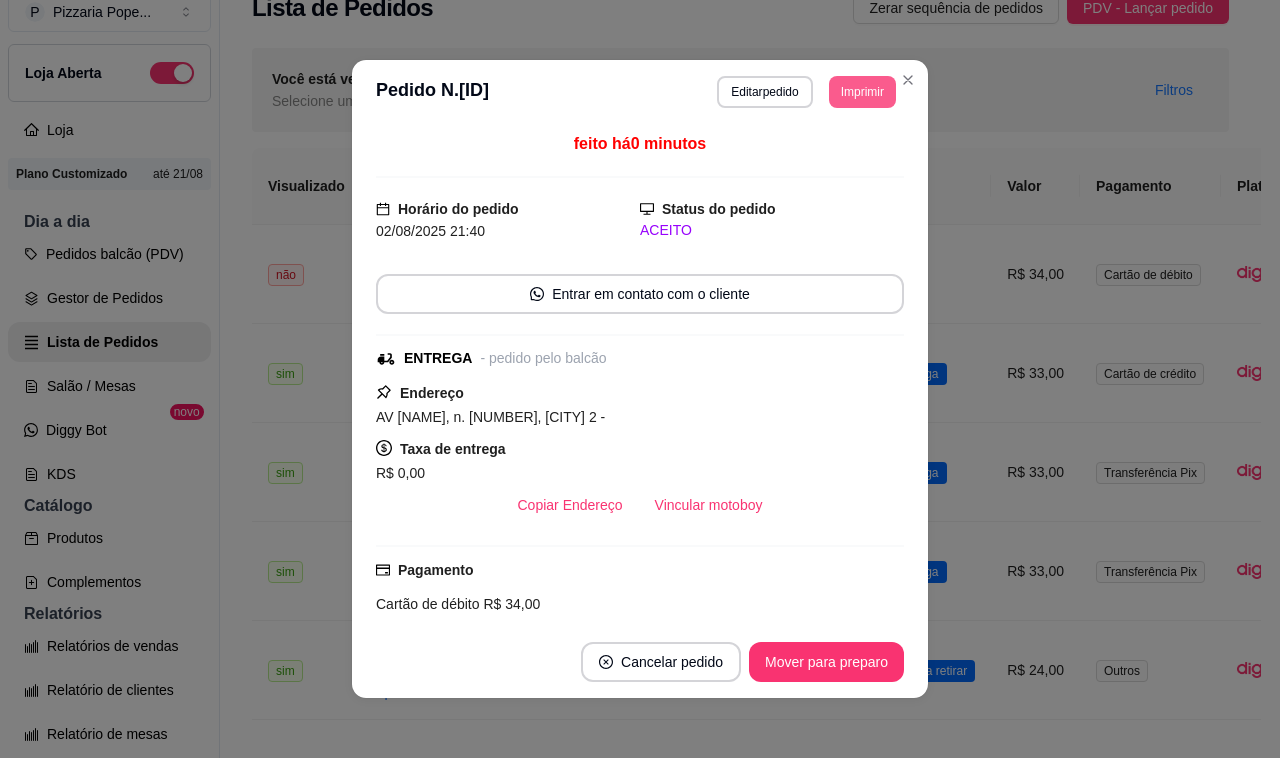click on "Imprimir" at bounding box center [862, 92] 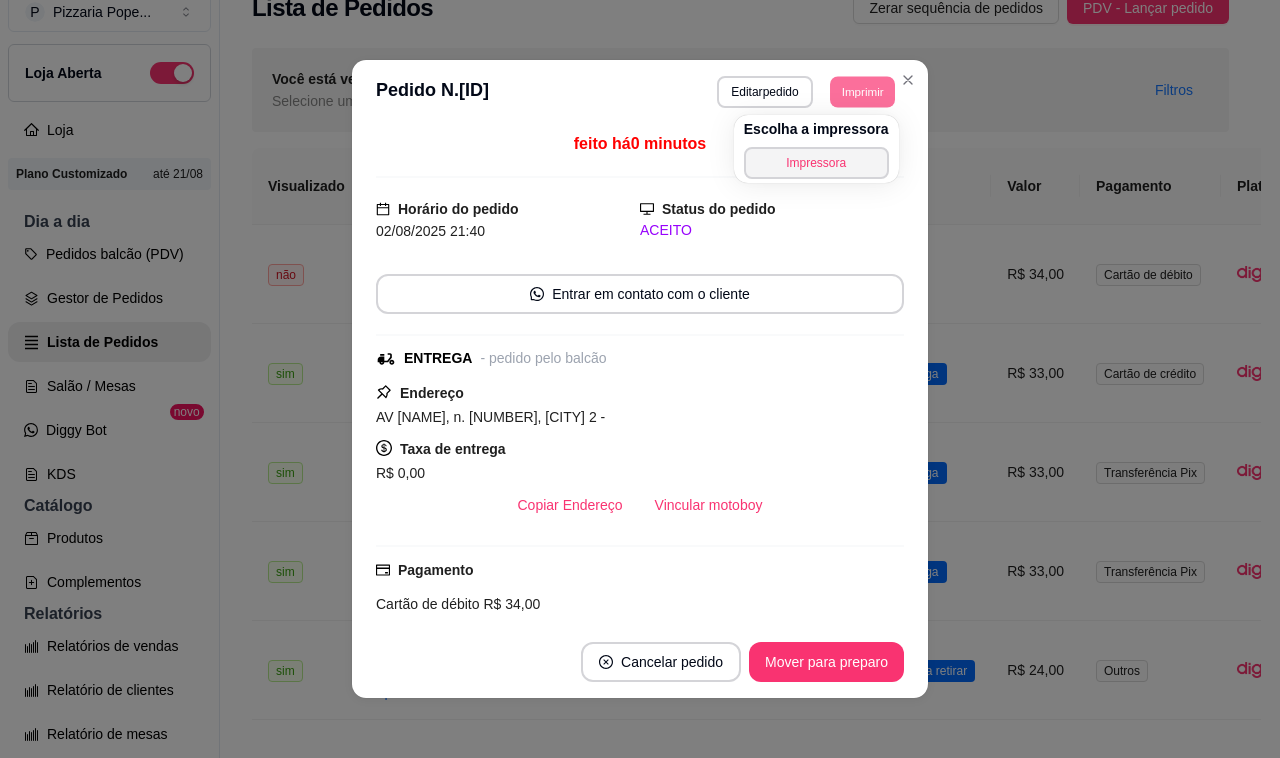 click on "Escolha a impressora Impressora" at bounding box center (816, 149) 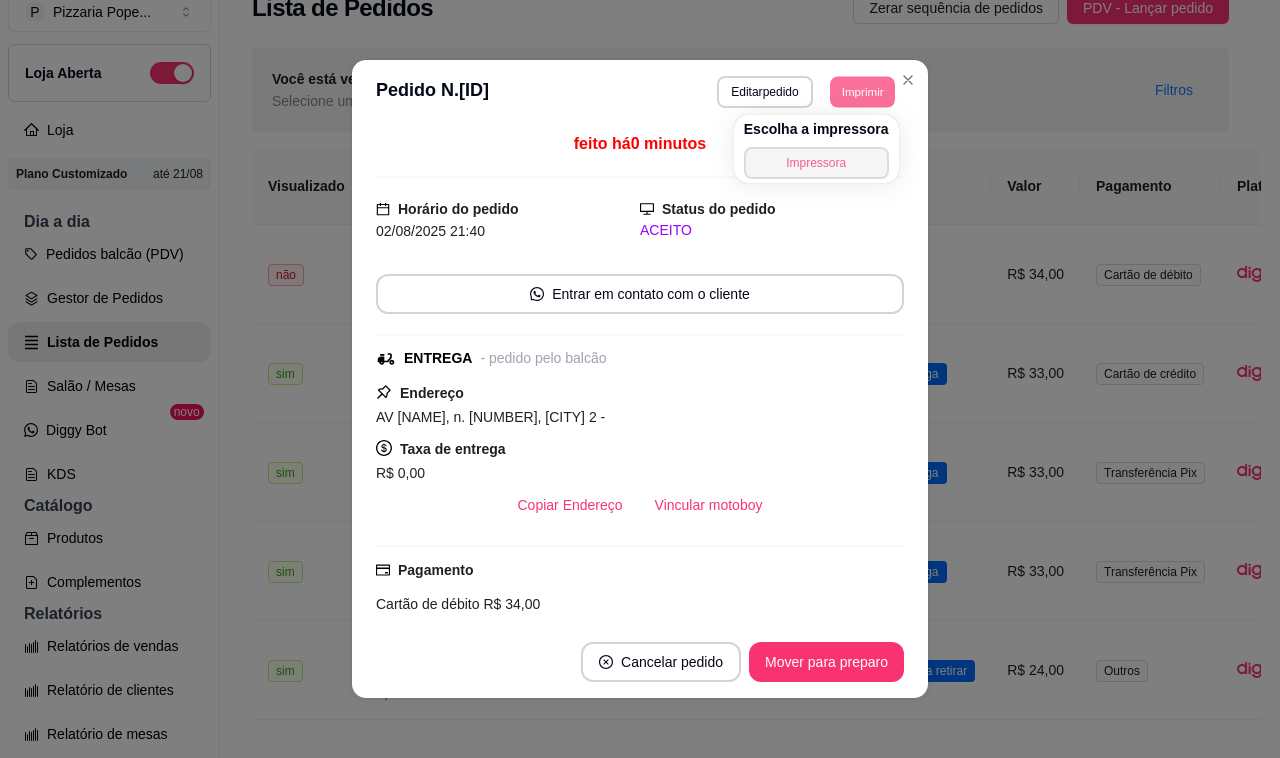 click on "Impressora" at bounding box center (816, 163) 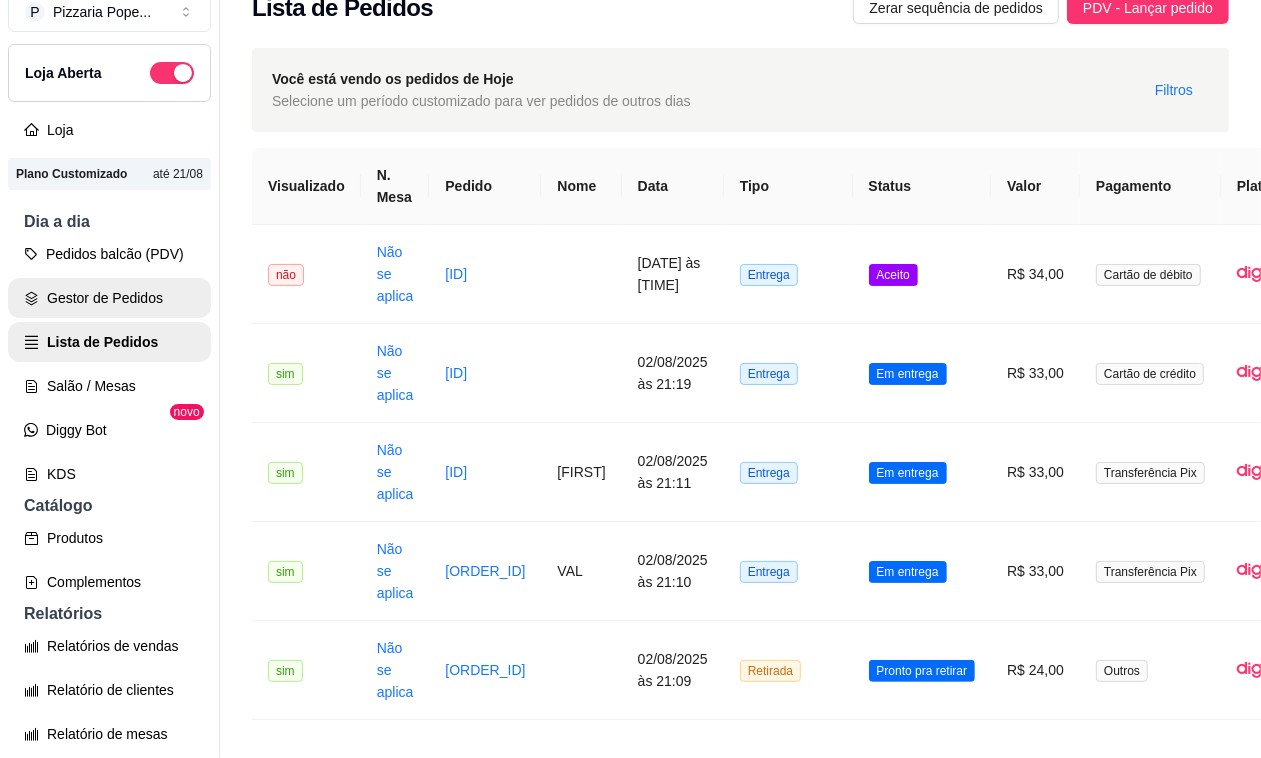 click on "Gestor de Pedidos" at bounding box center (109, 298) 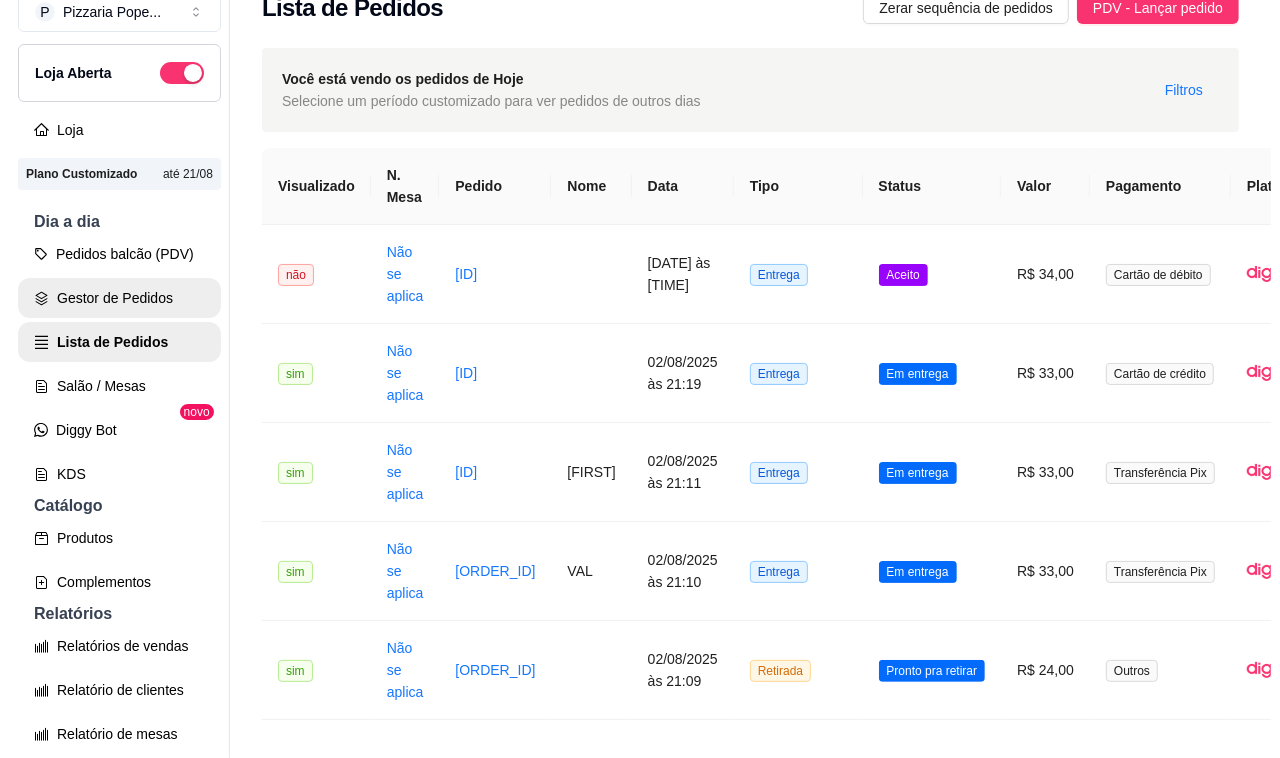 scroll, scrollTop: 0, scrollLeft: 0, axis: both 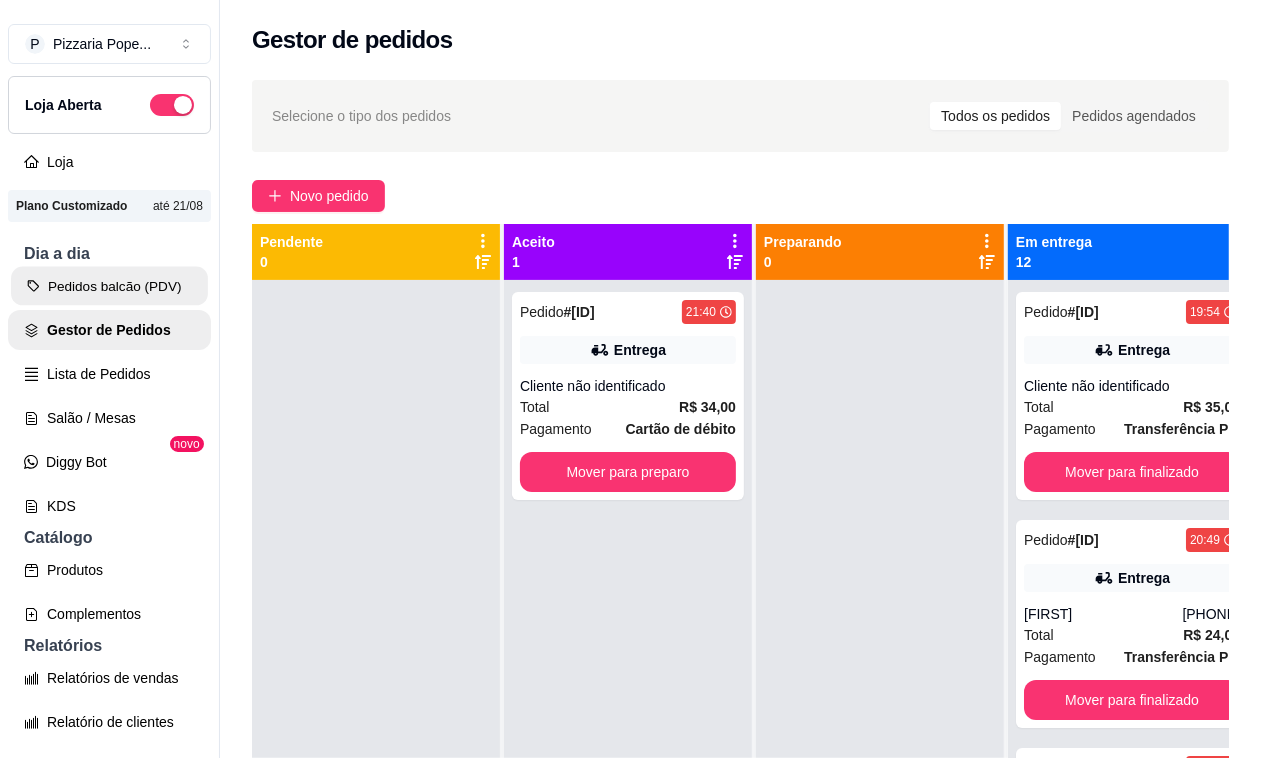 click on "Pedidos balcão (PDV)" at bounding box center (109, 286) 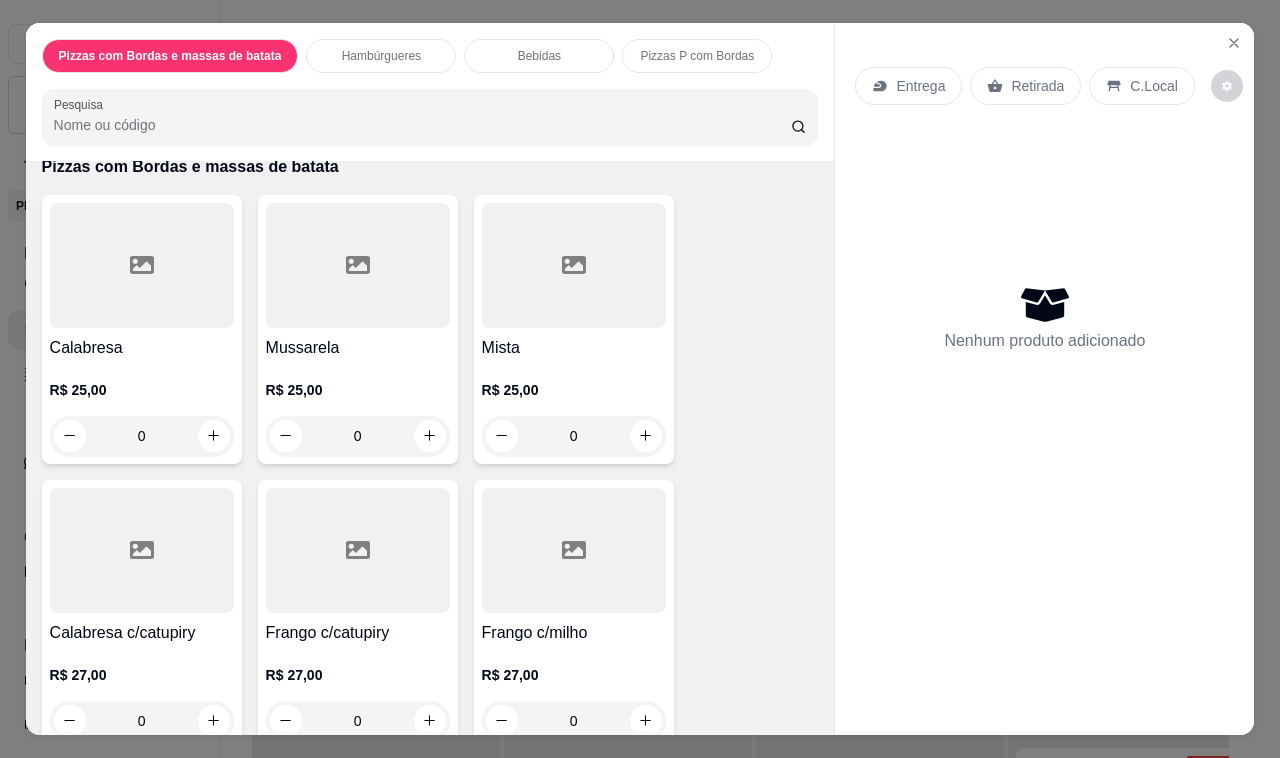 scroll, scrollTop: 250, scrollLeft: 0, axis: vertical 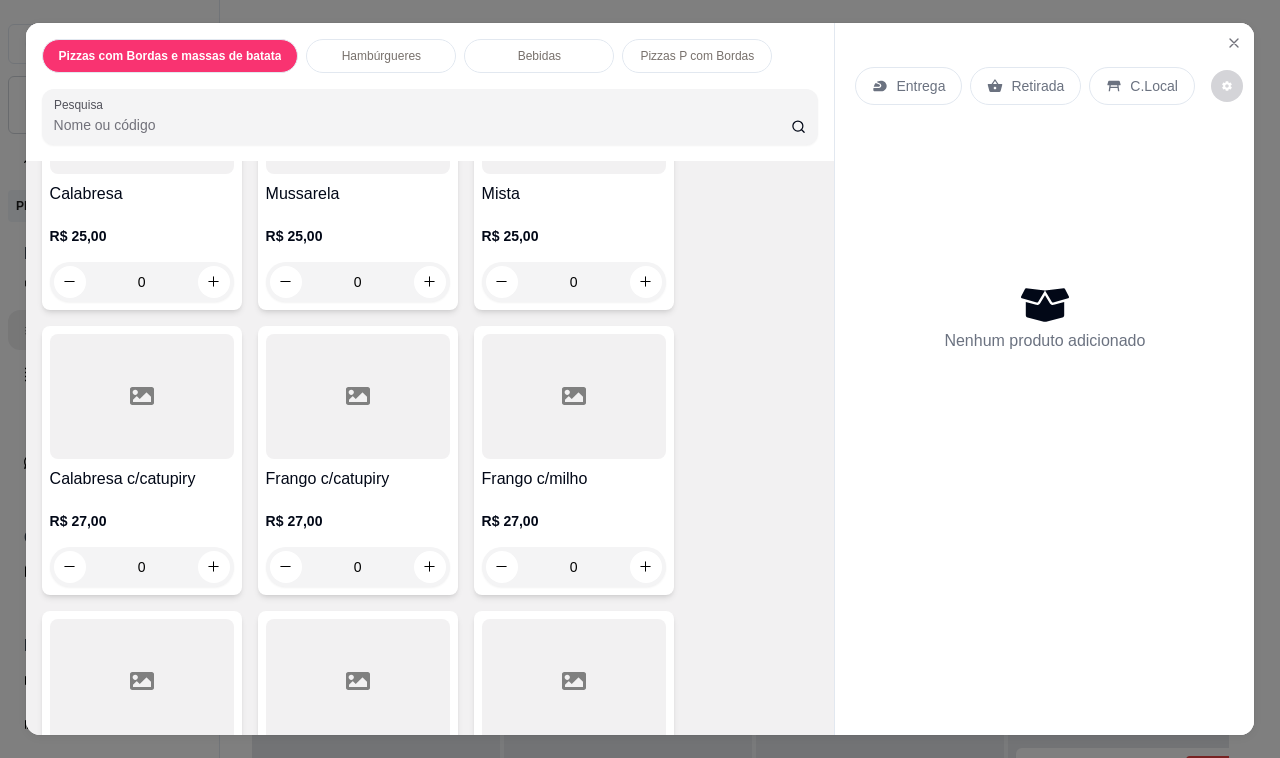drag, startPoint x: 286, startPoint y: 33, endPoint x: 327, endPoint y: 37, distance: 41.19466 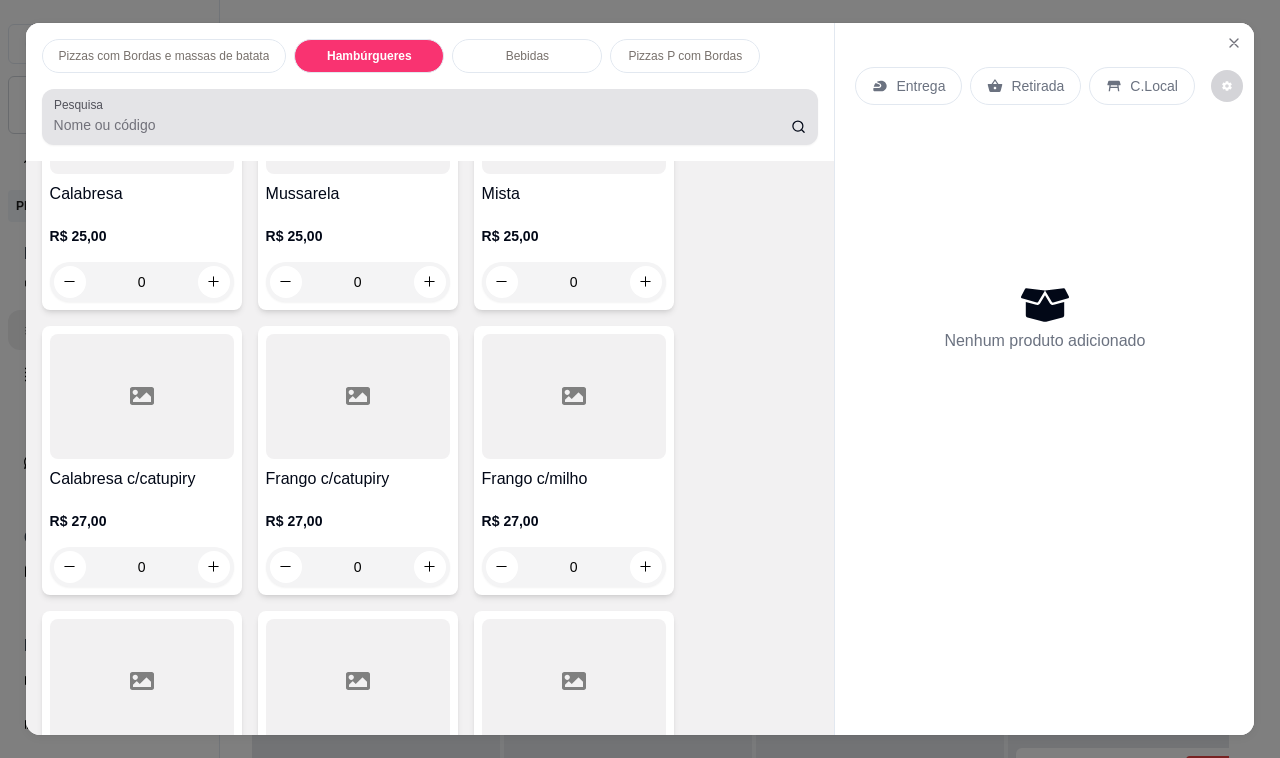 scroll, scrollTop: 1555, scrollLeft: 0, axis: vertical 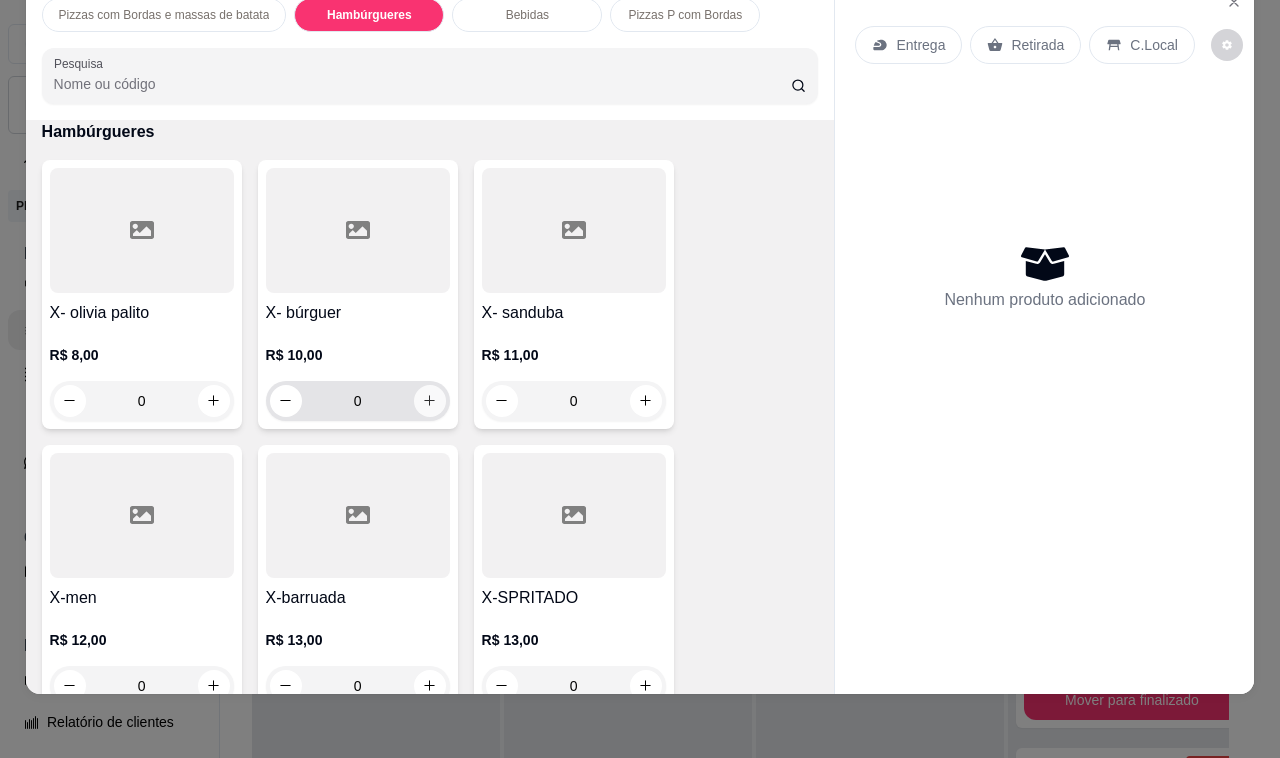 click 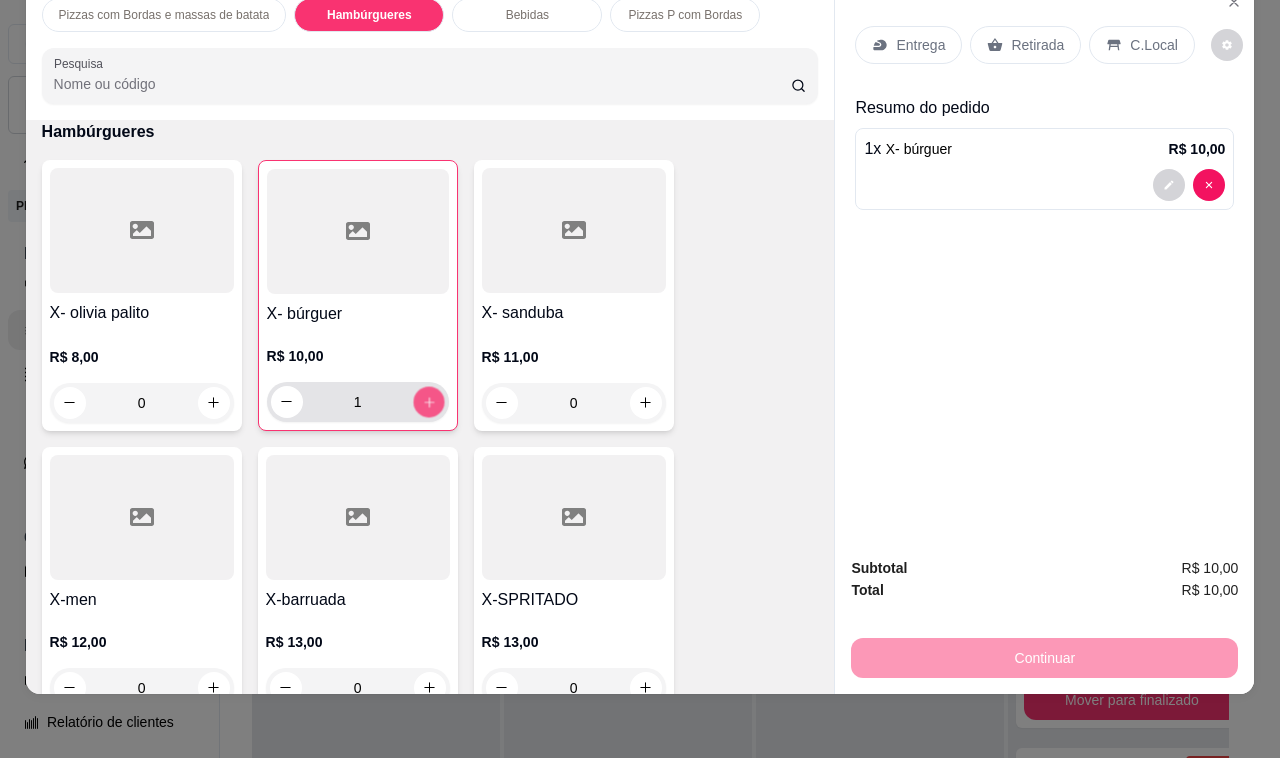 click at bounding box center [428, 401] 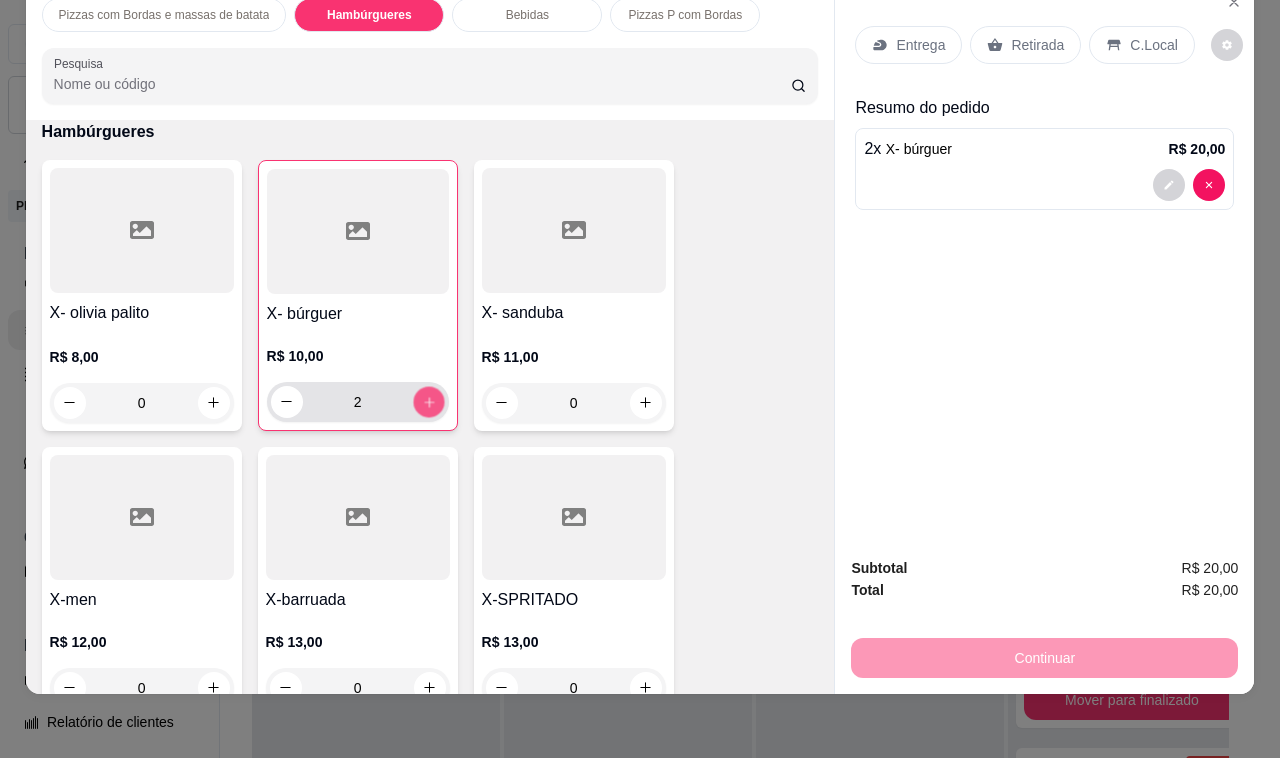 click at bounding box center [428, 401] 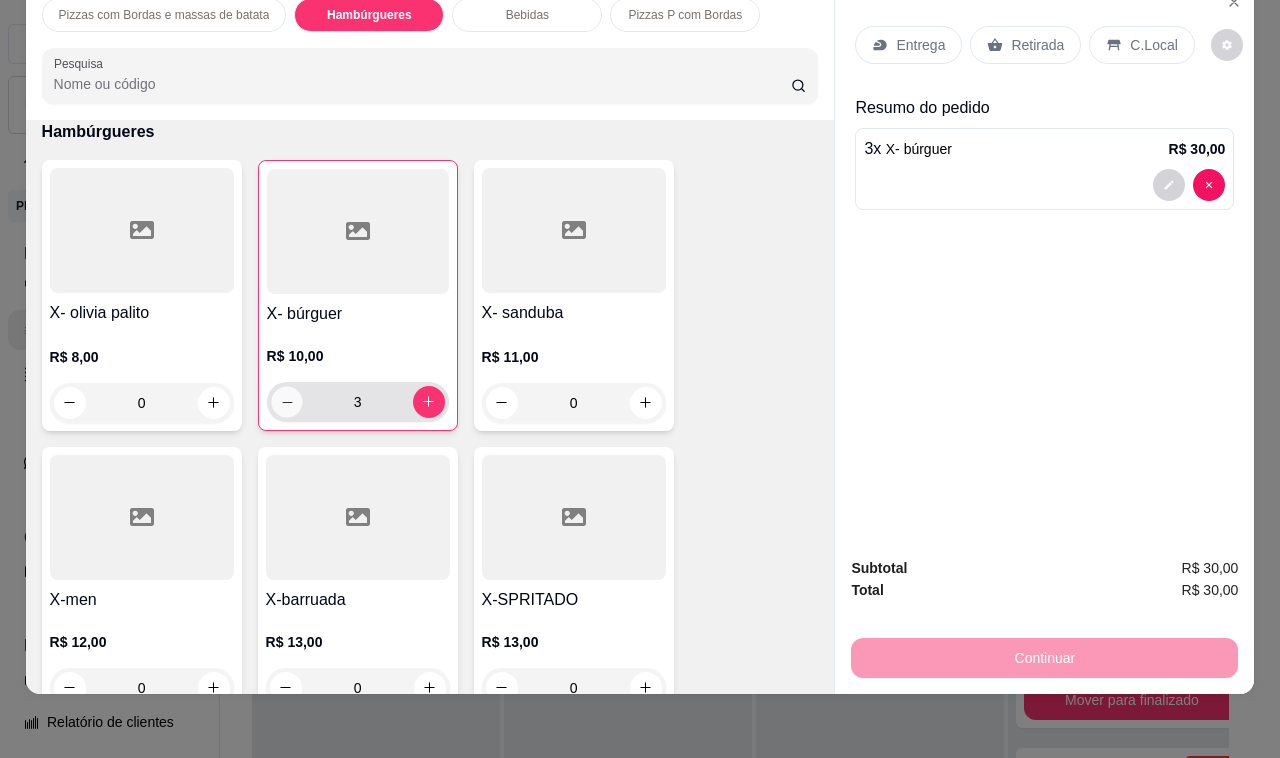 click 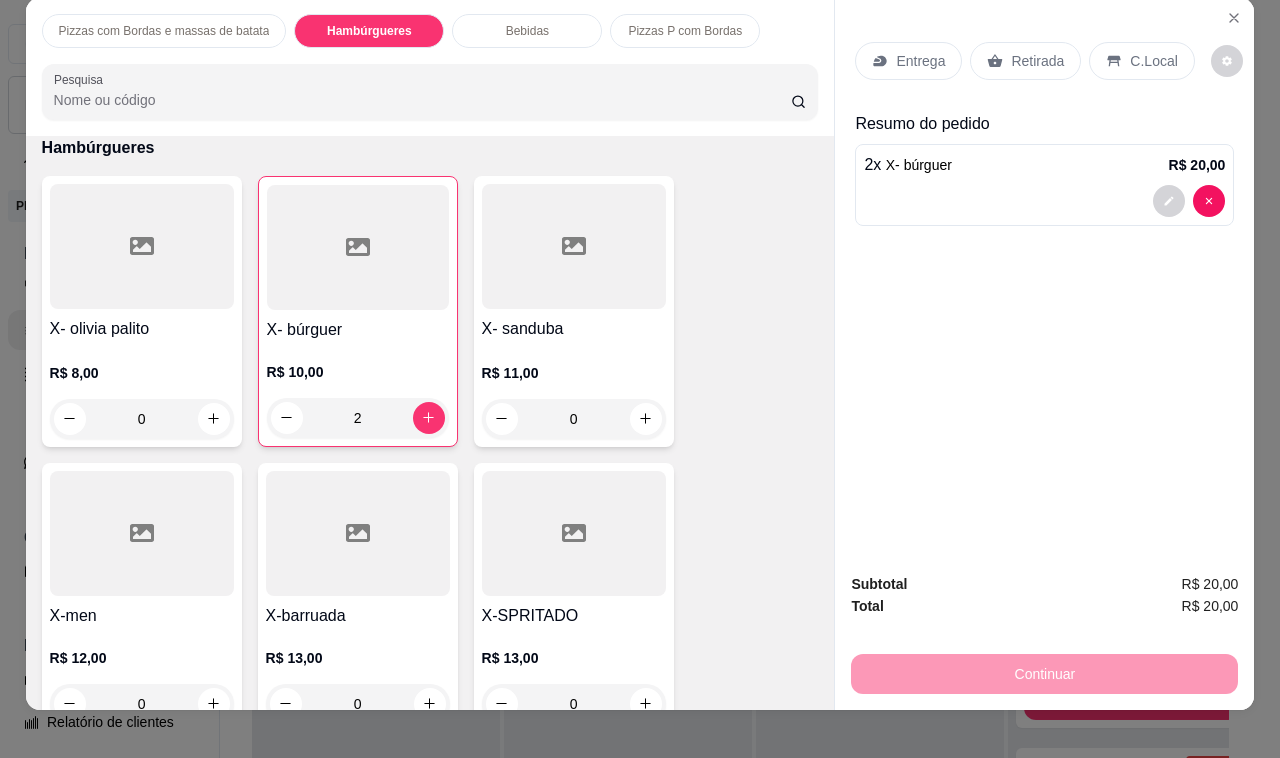 scroll, scrollTop: 0, scrollLeft: 0, axis: both 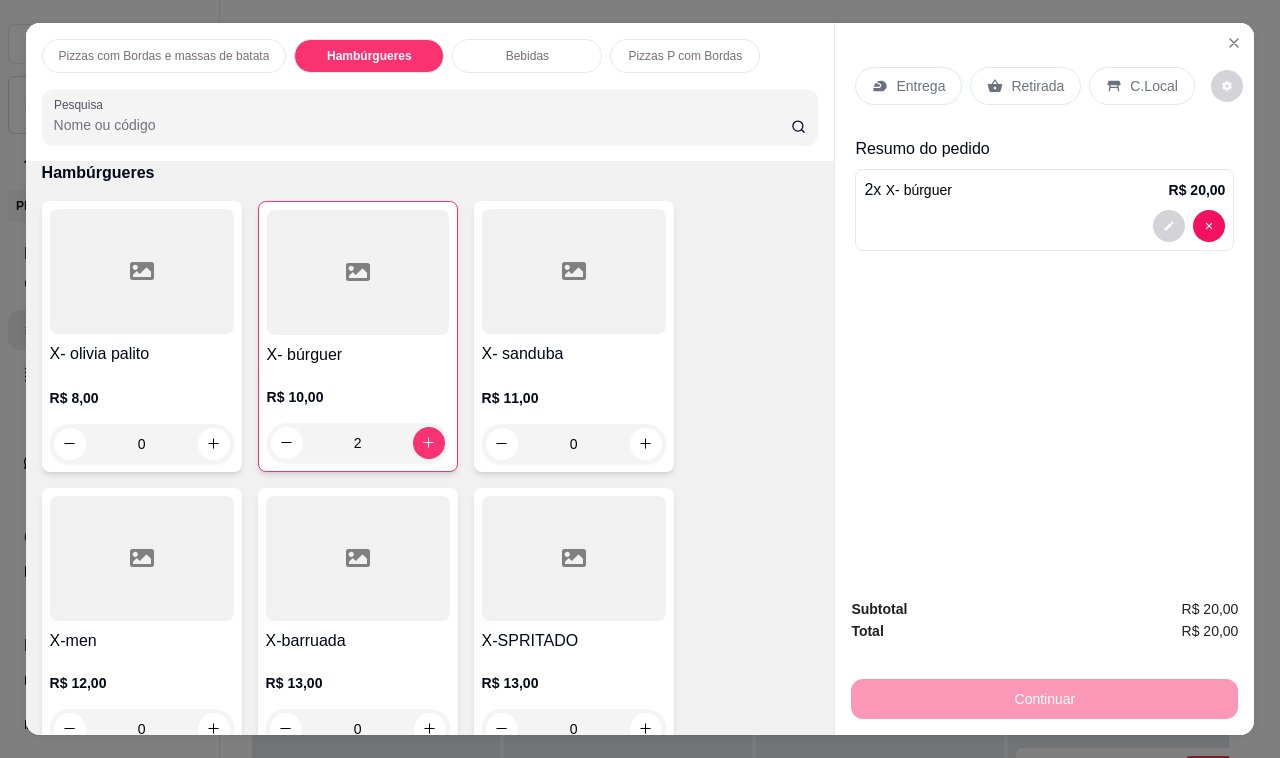 click on "Bebidas" at bounding box center [527, 56] 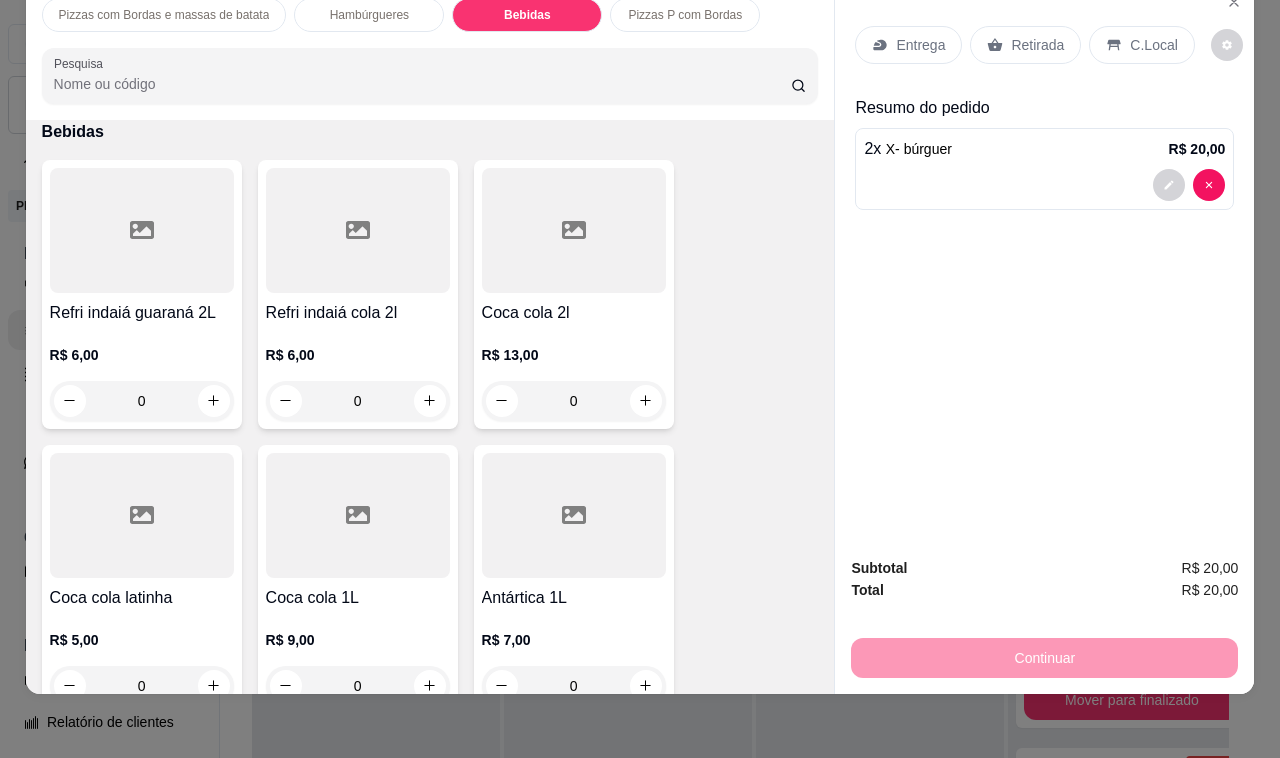 scroll, scrollTop: 3557, scrollLeft: 0, axis: vertical 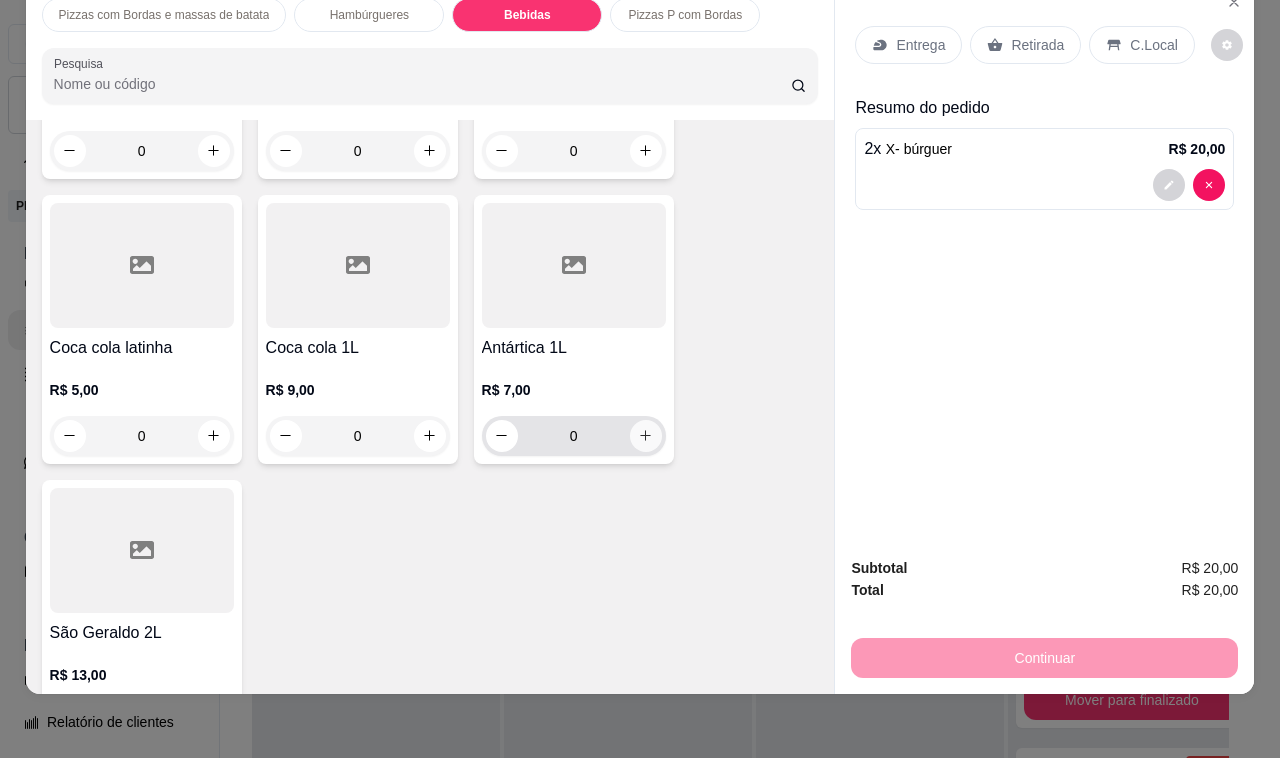 click 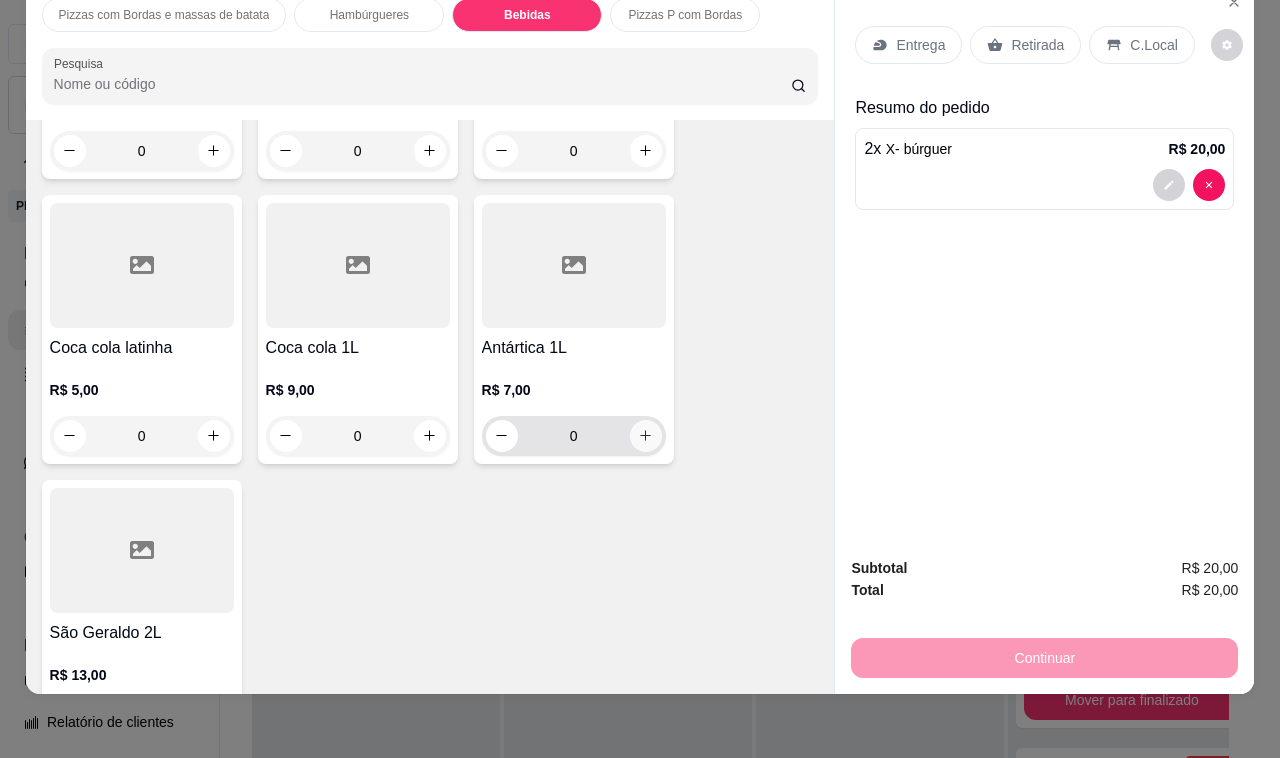 type on "1" 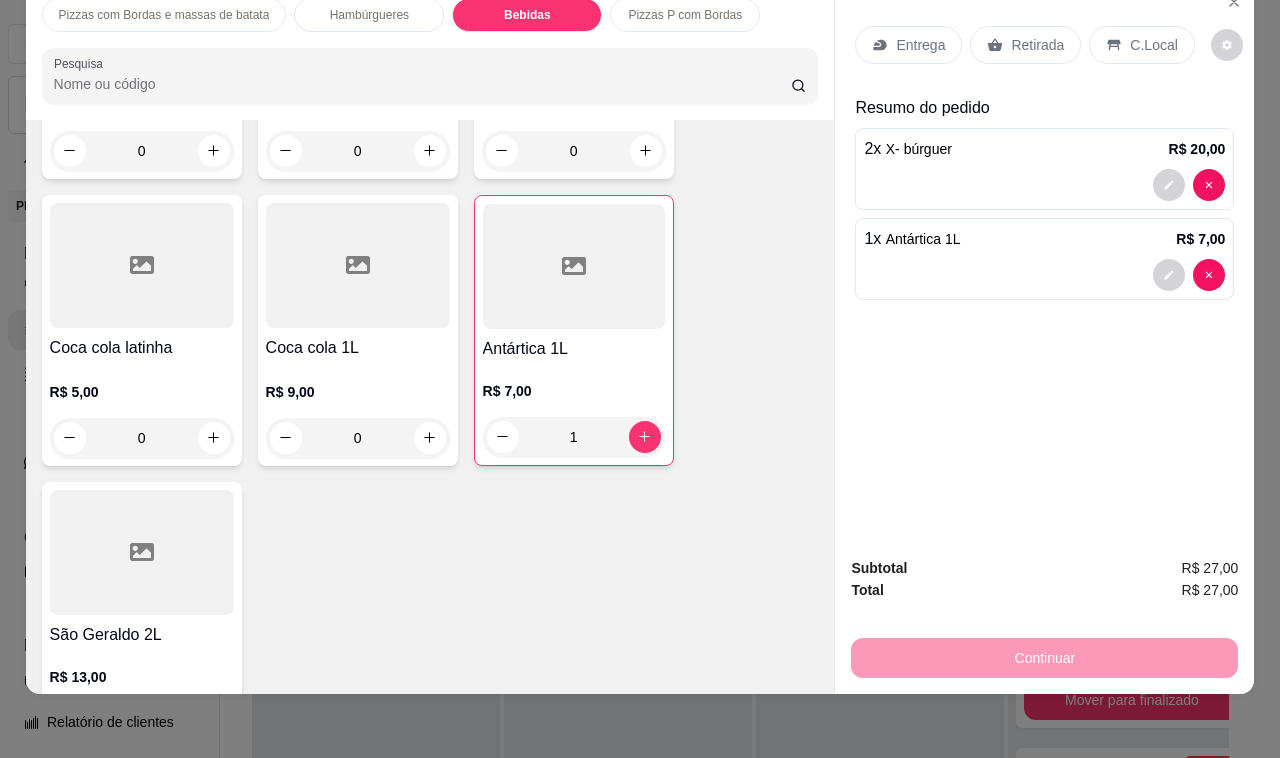 click on "C.Local" at bounding box center (1141, 45) 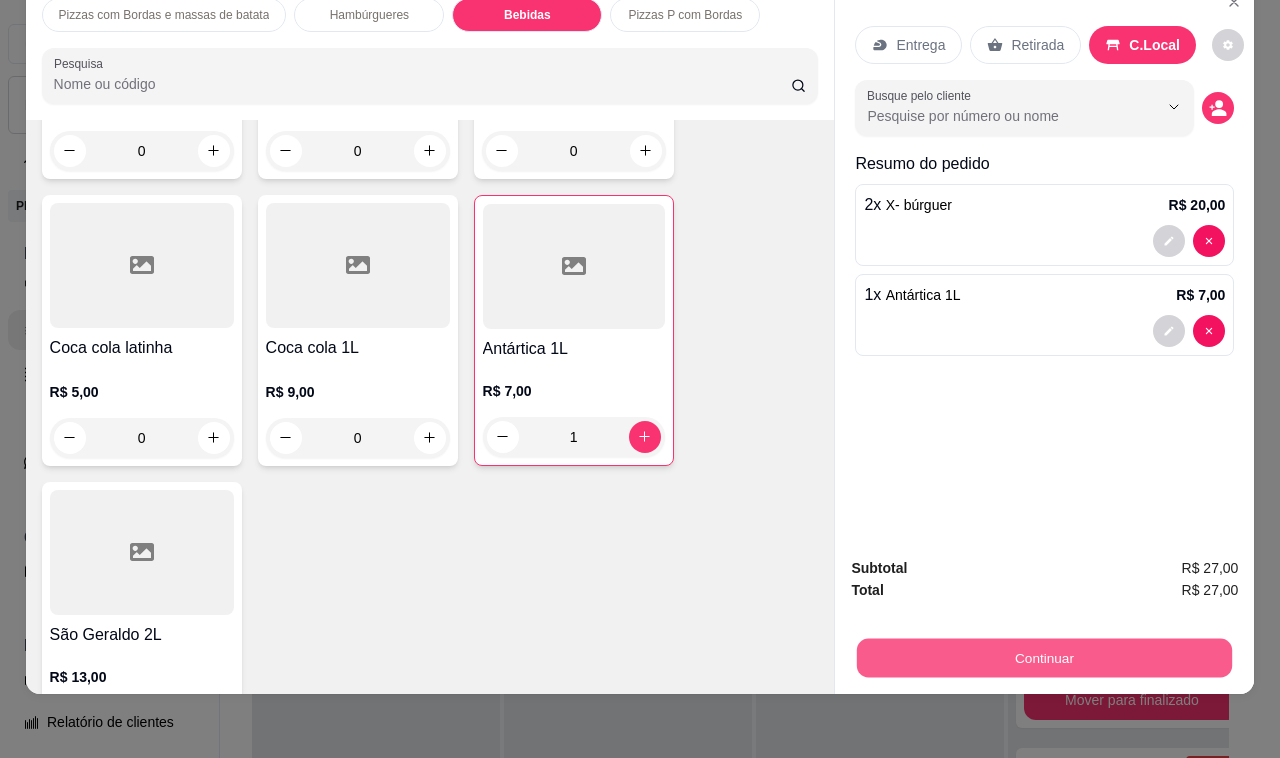 click on "Continuar" at bounding box center (1044, 658) 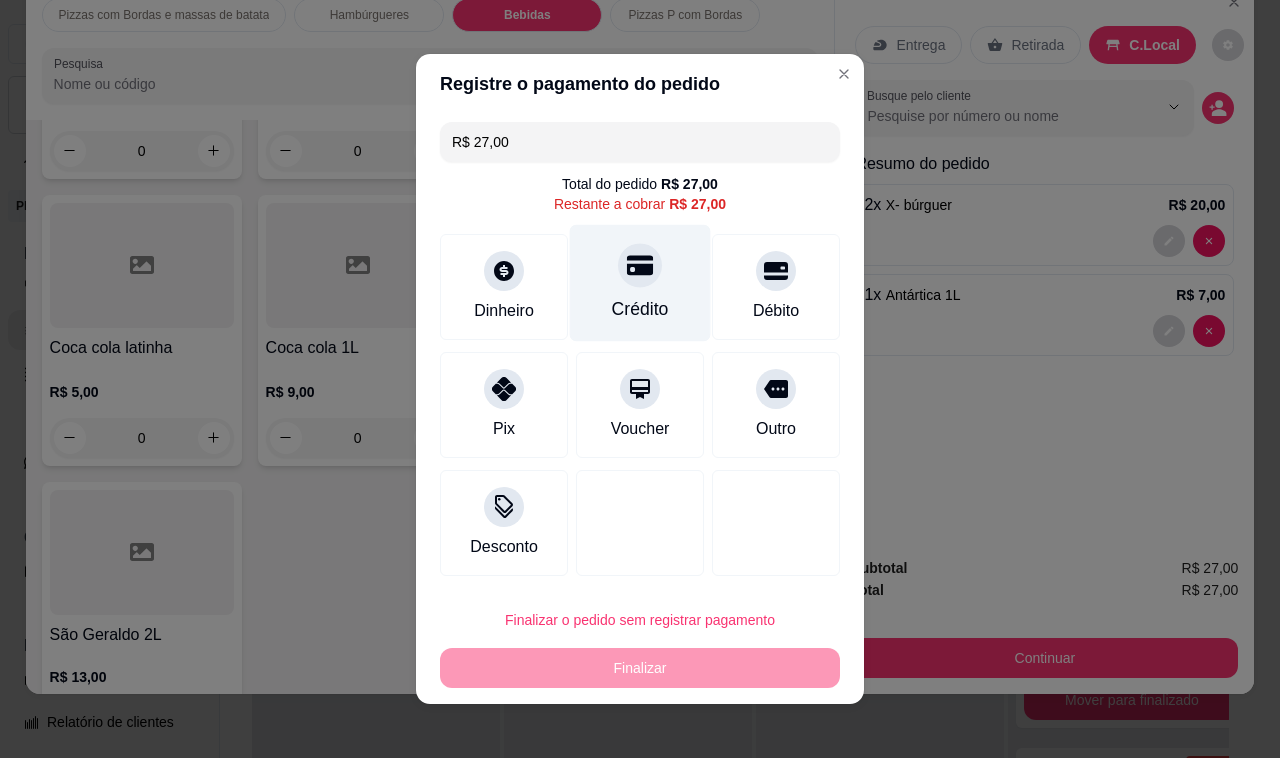 click 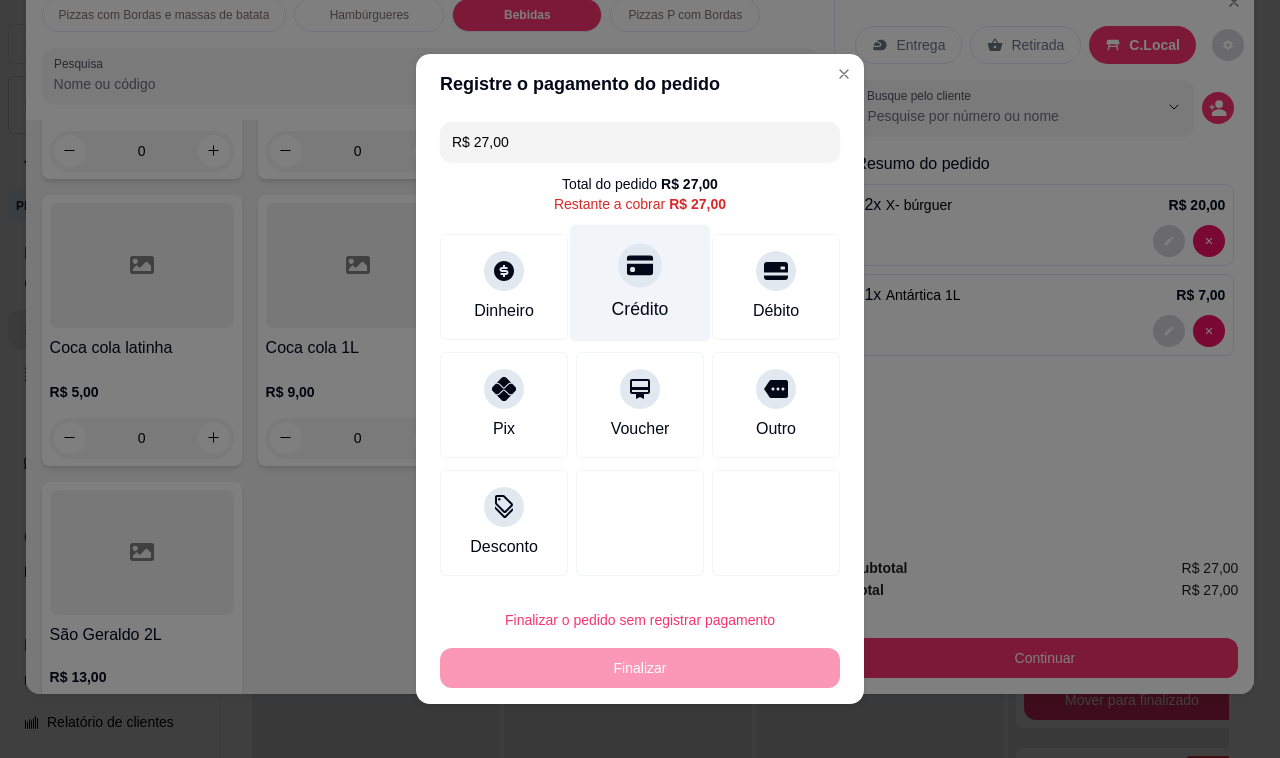 type on "R$ 0,00" 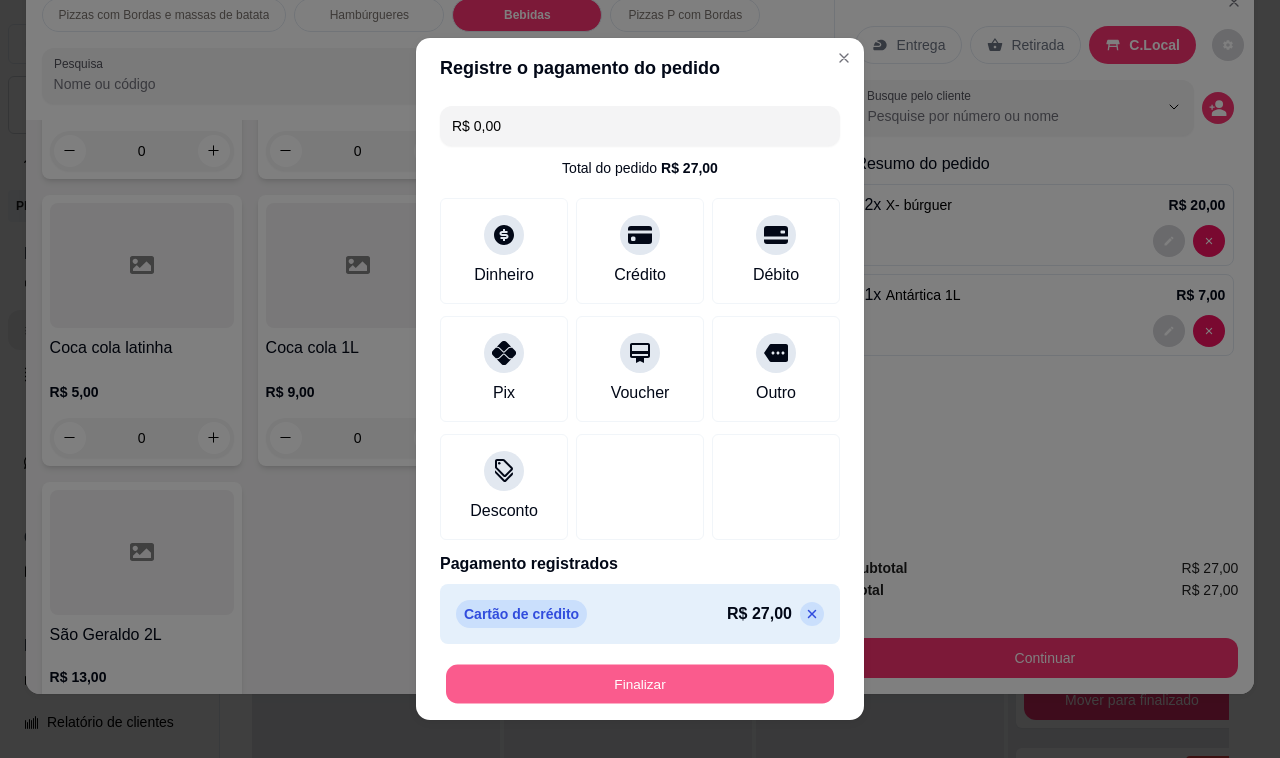 click on "Finalizar" at bounding box center [640, 684] 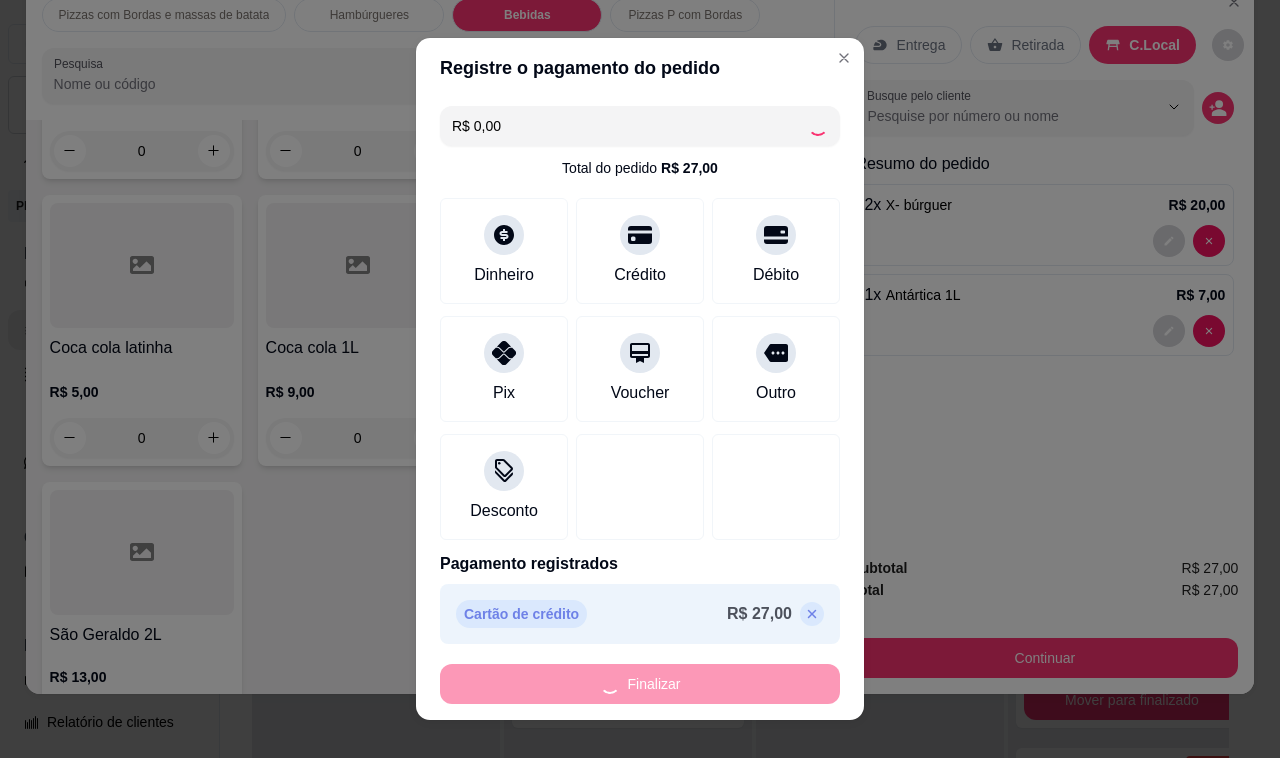 type on "0" 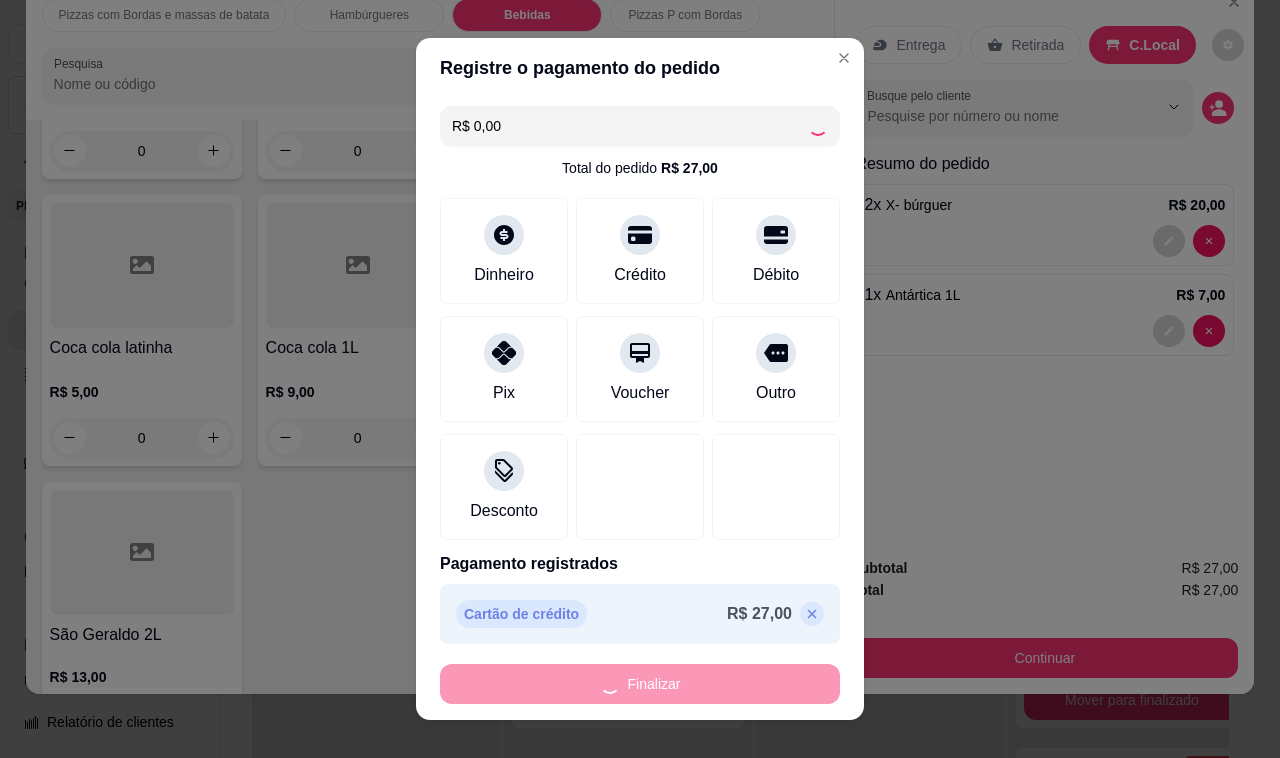 type on "0" 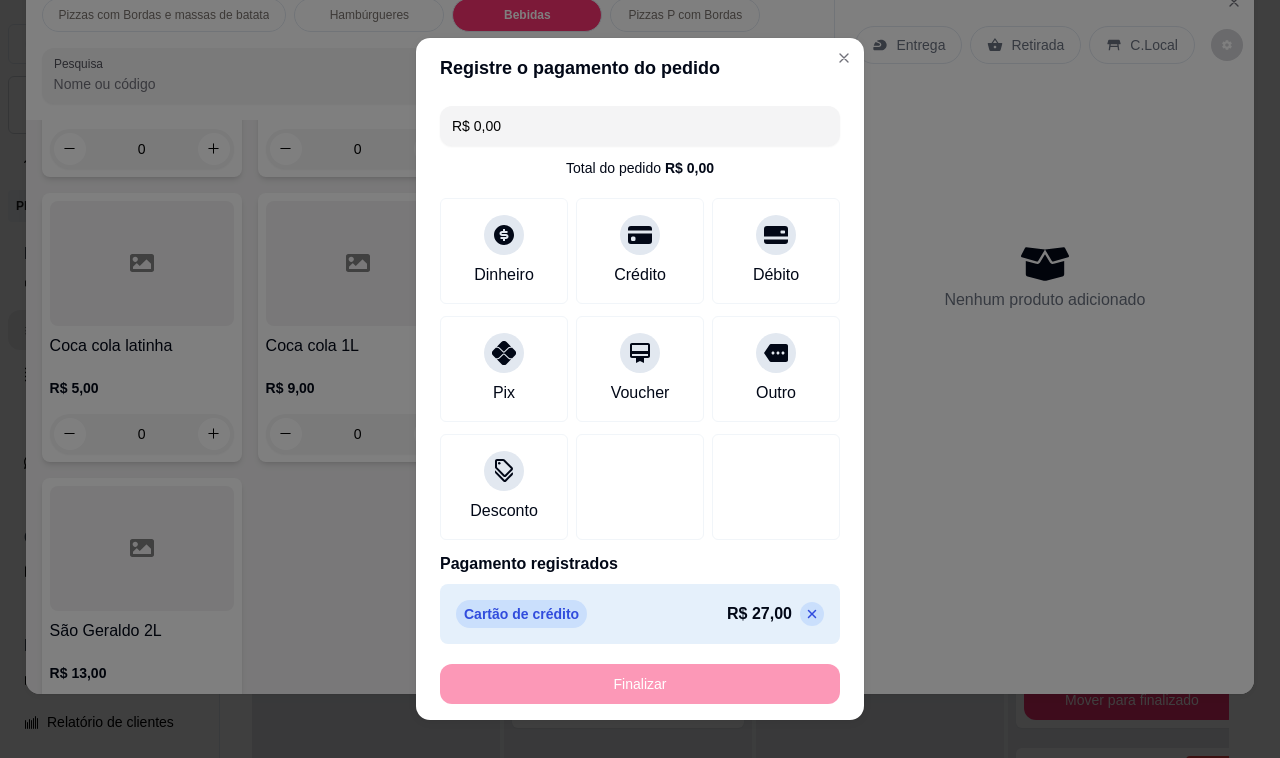 type on "-R$ 27,00" 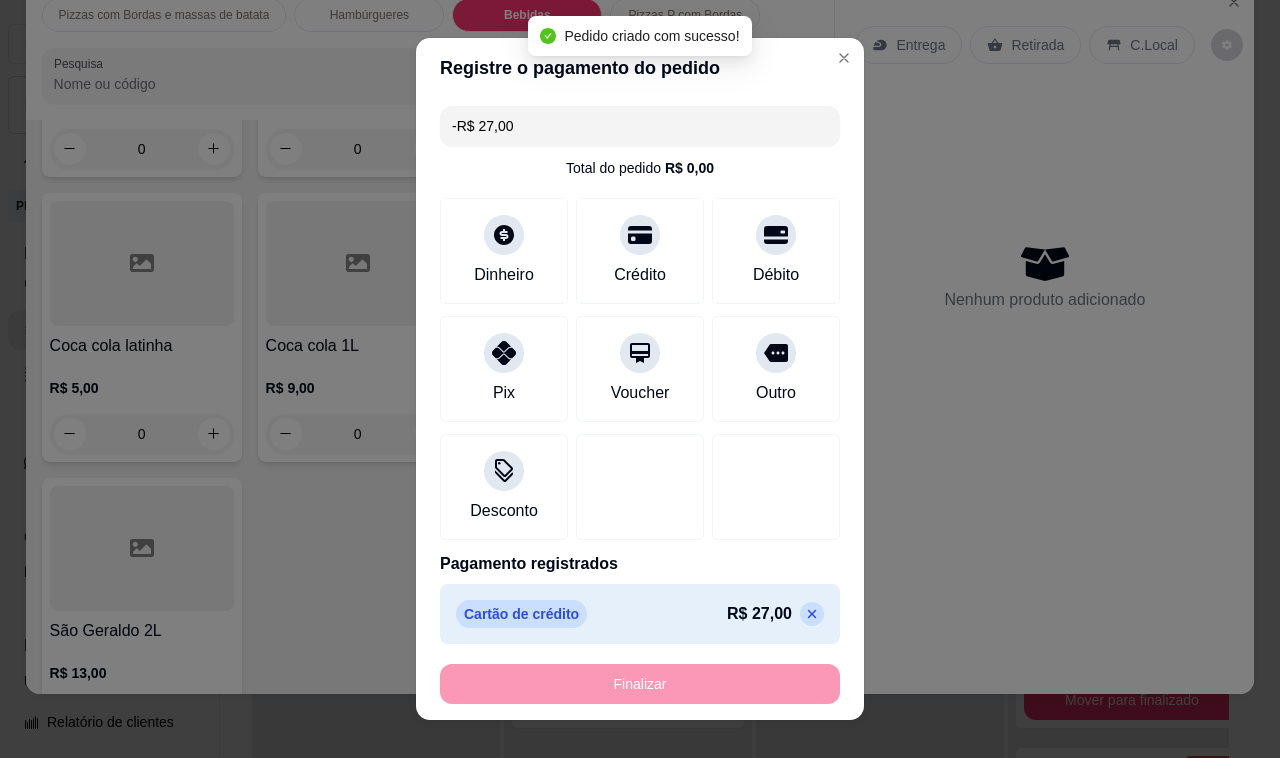 scroll, scrollTop: 3555, scrollLeft: 0, axis: vertical 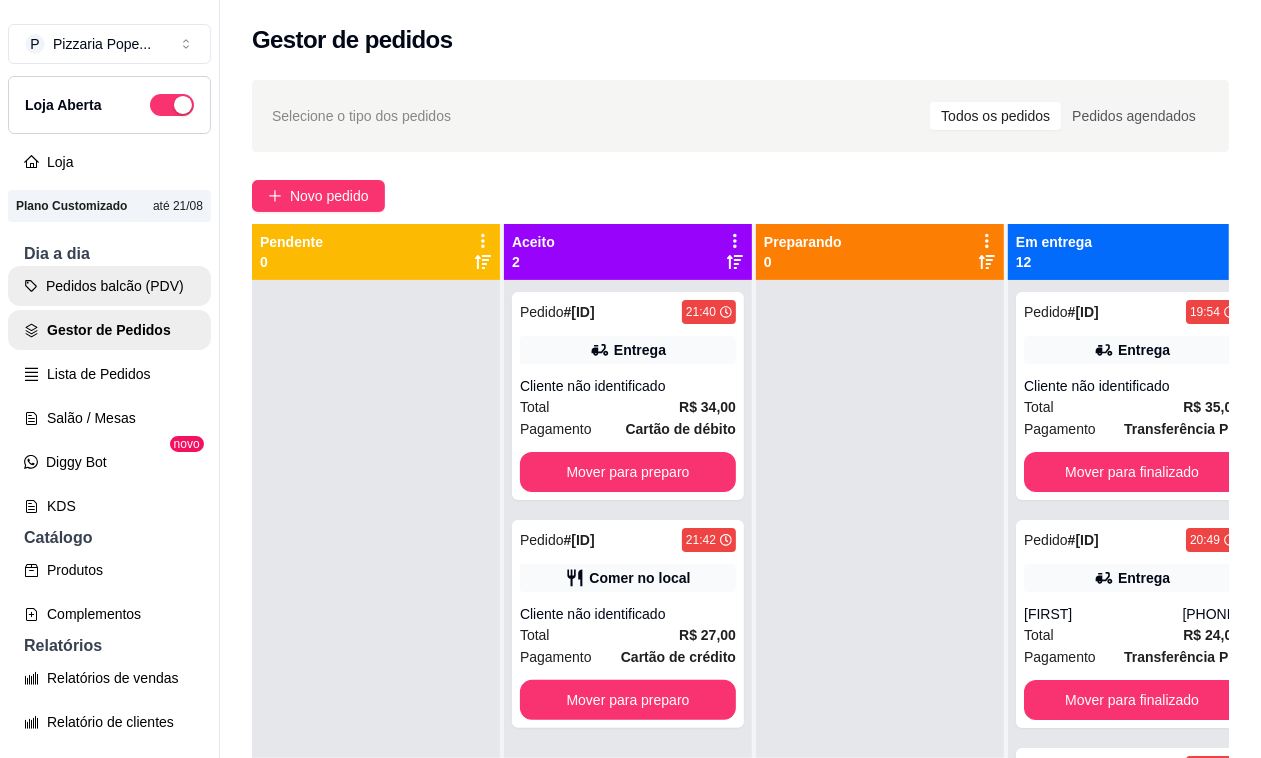 click on "Pedidos balcão (PDV)" at bounding box center (109, 286) 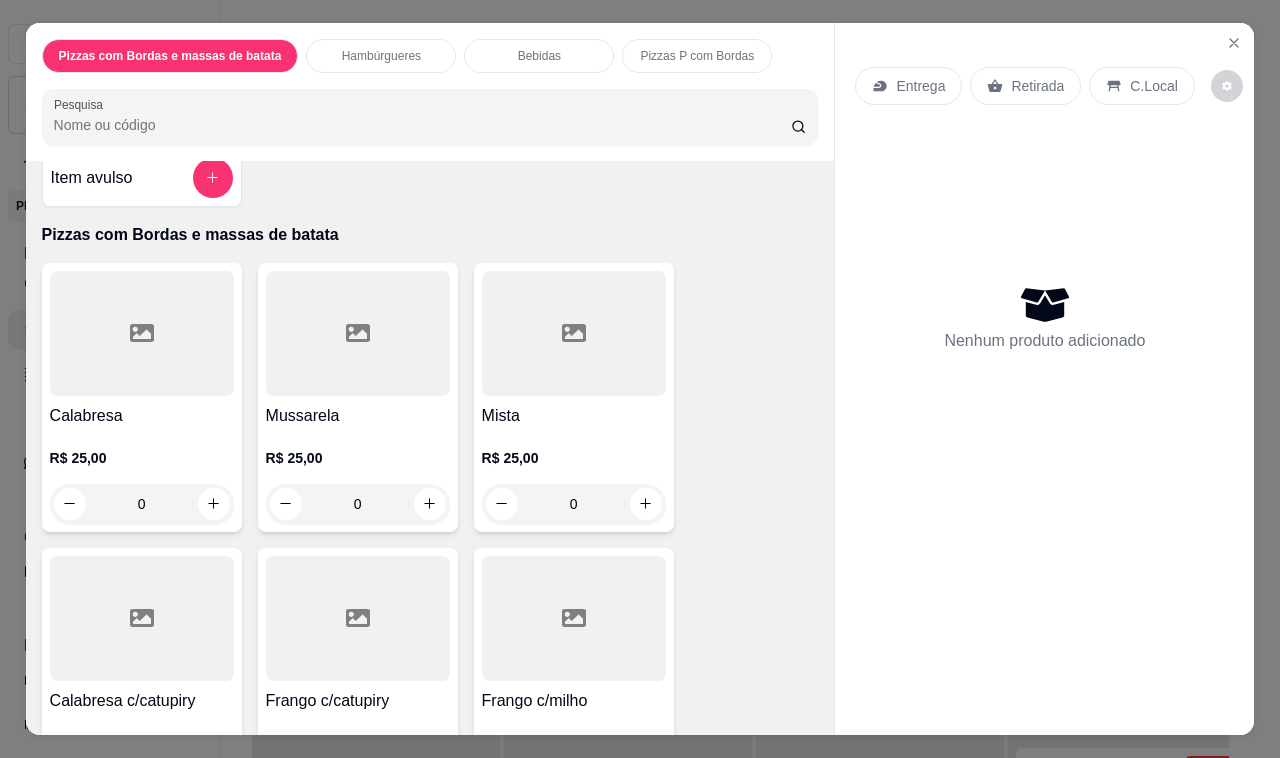 scroll, scrollTop: 0, scrollLeft: 0, axis: both 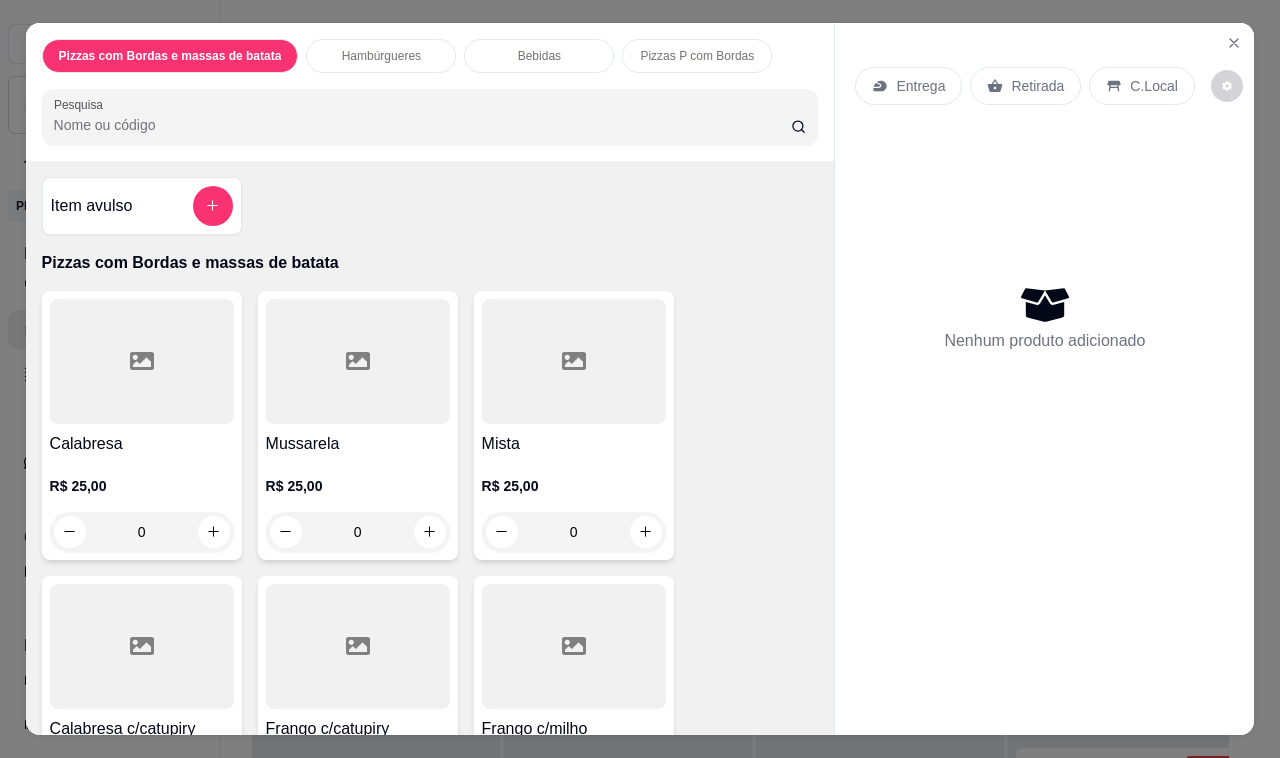 click on "Hambúrgueres" at bounding box center (381, 56) 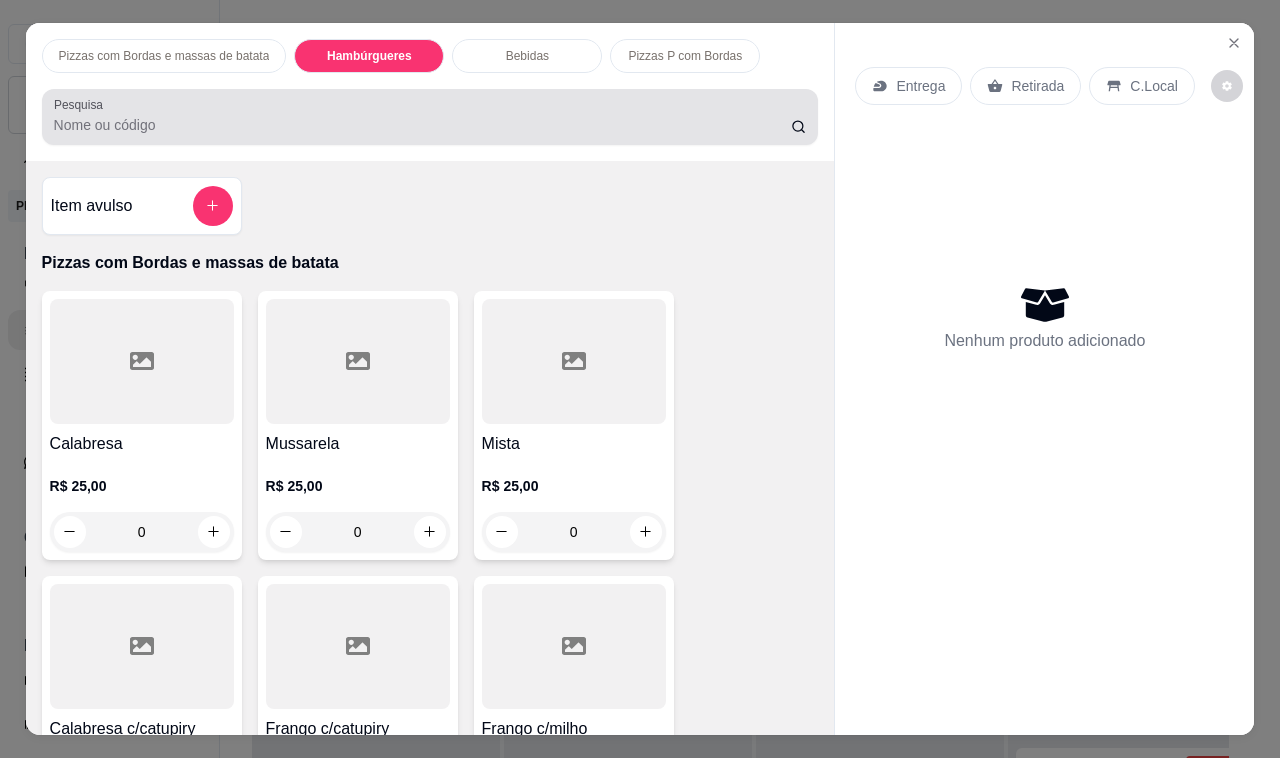 scroll, scrollTop: 1555, scrollLeft: 0, axis: vertical 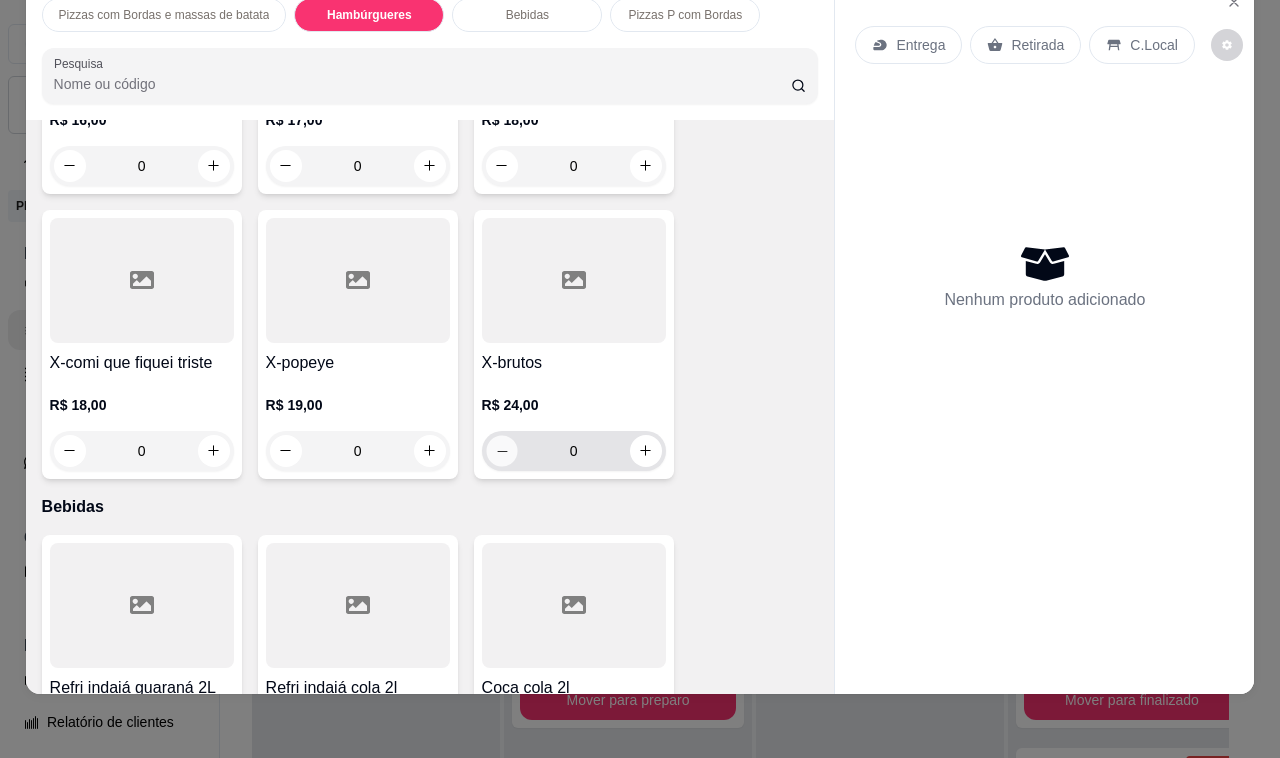 click at bounding box center [501, 450] 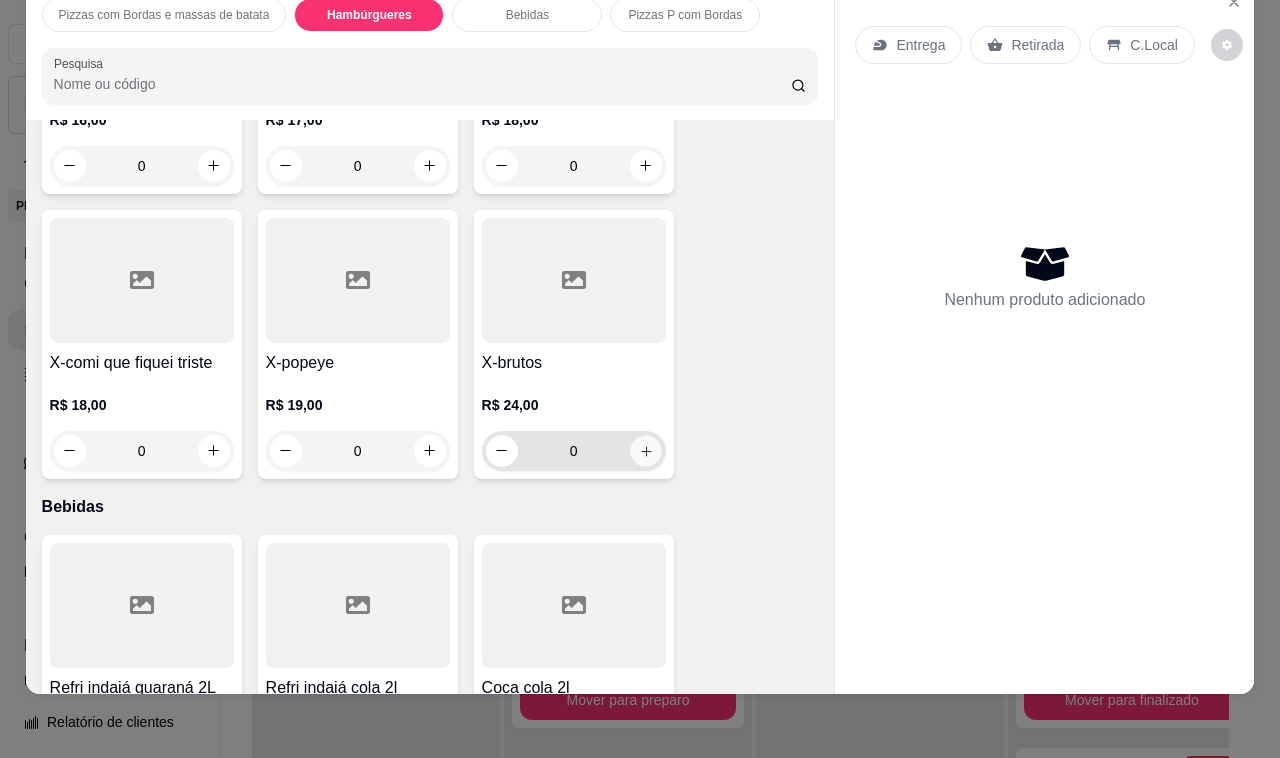 click at bounding box center [645, 450] 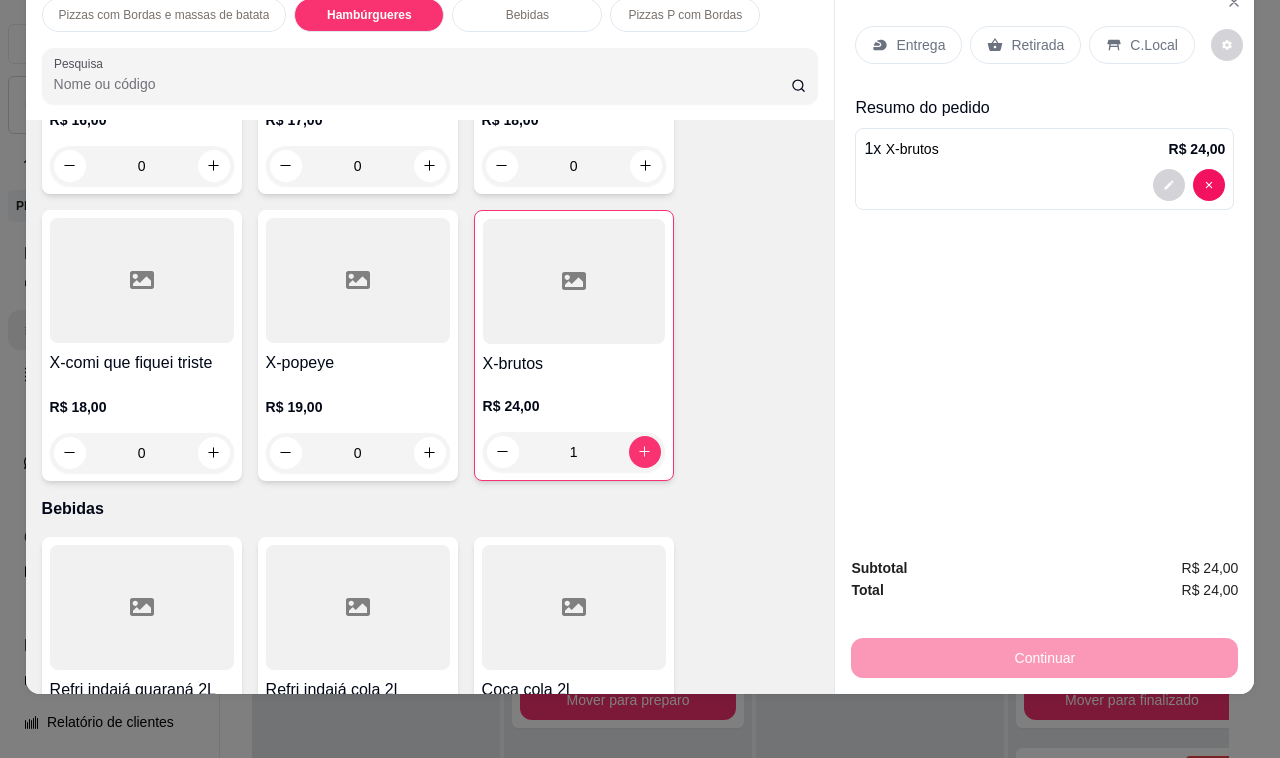 click on "Entrega" at bounding box center [908, 45] 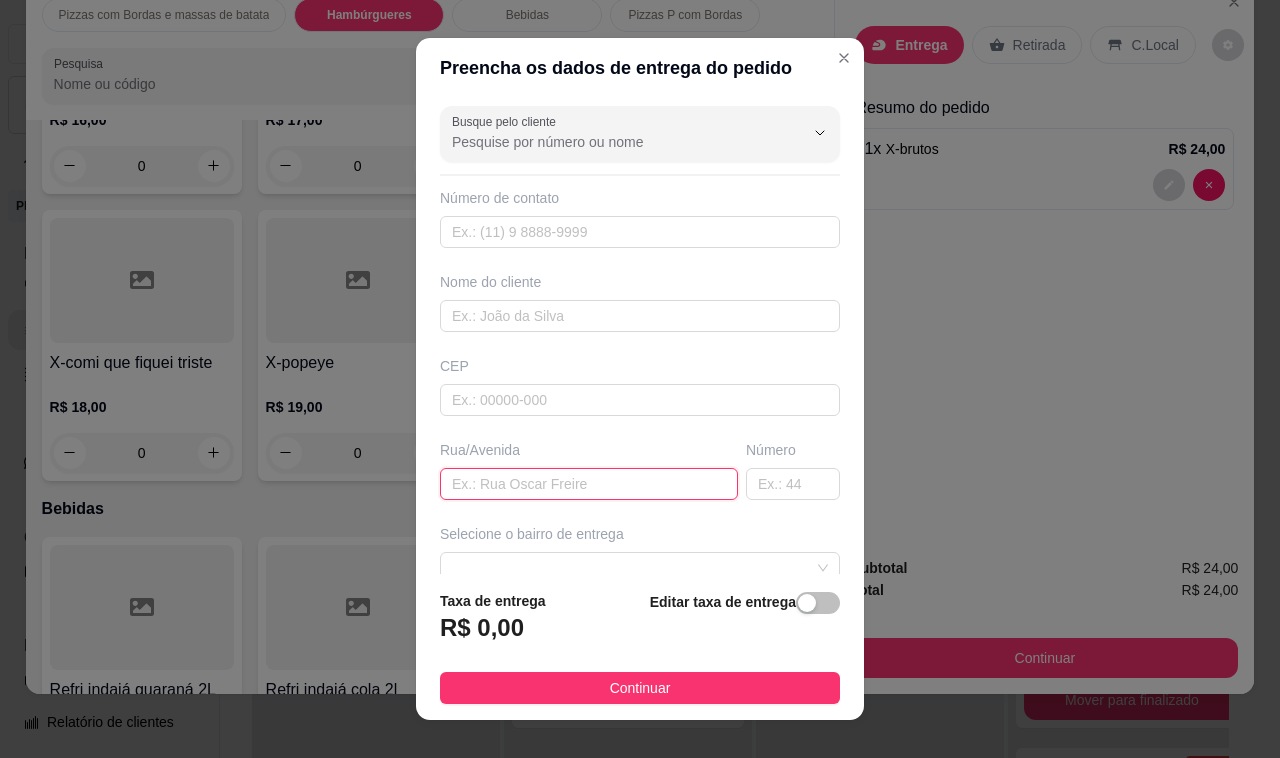 drag, startPoint x: 548, startPoint y: 497, endPoint x: 526, endPoint y: 513, distance: 27.202942 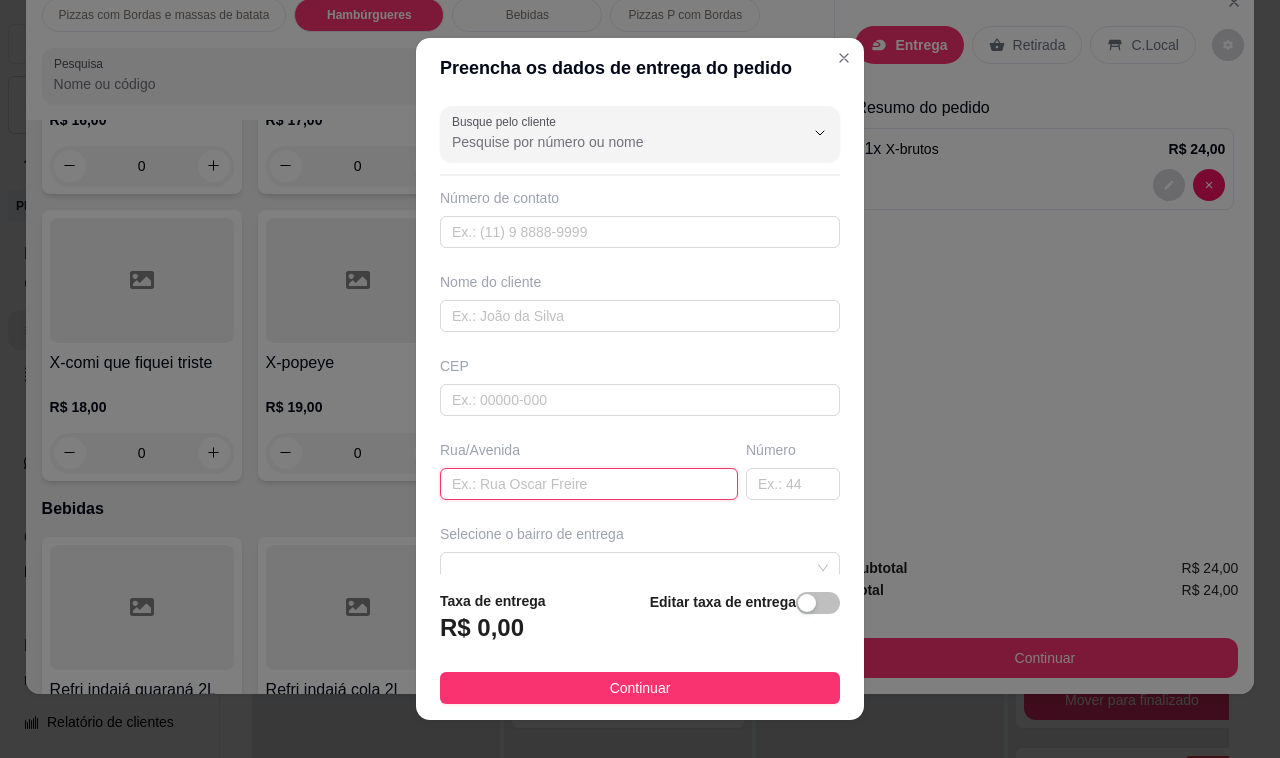 click at bounding box center (589, 484) 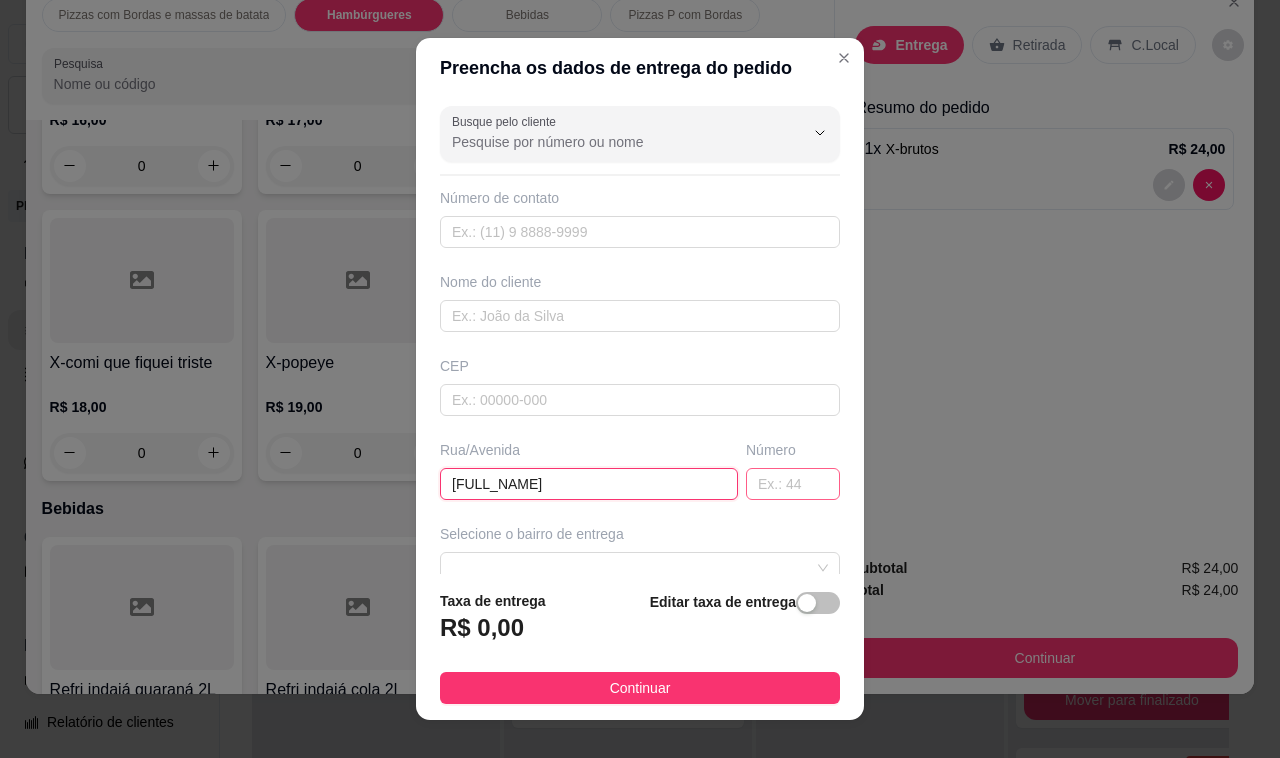 type on "[FULL_NAME]" 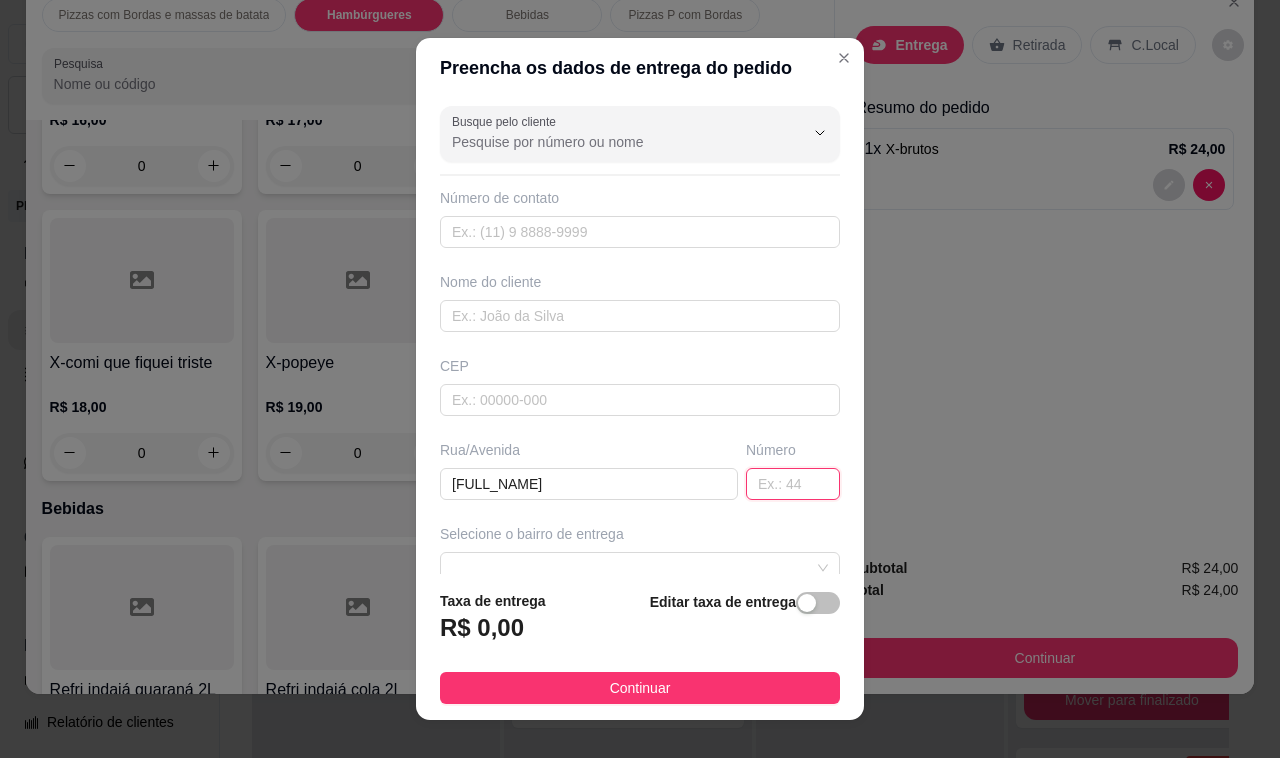click at bounding box center (793, 484) 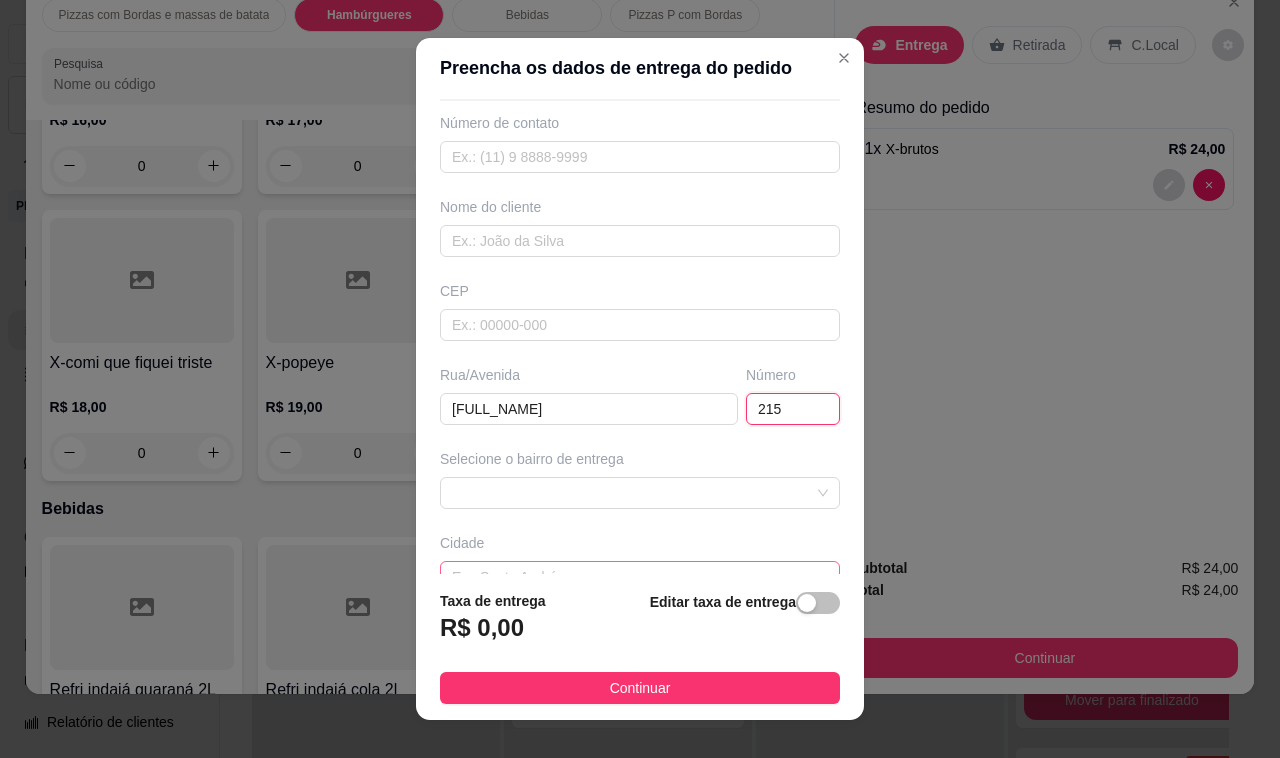 scroll, scrollTop: 200, scrollLeft: 0, axis: vertical 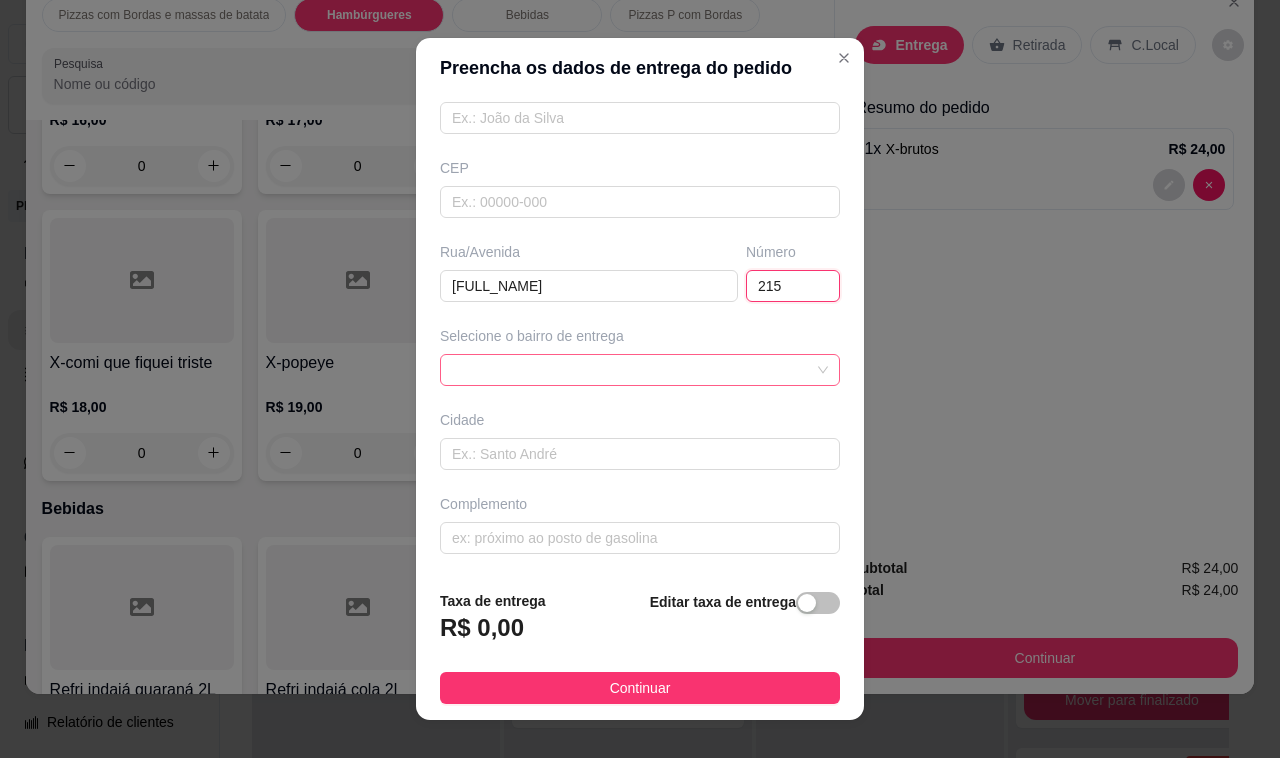 click at bounding box center [640, 370] 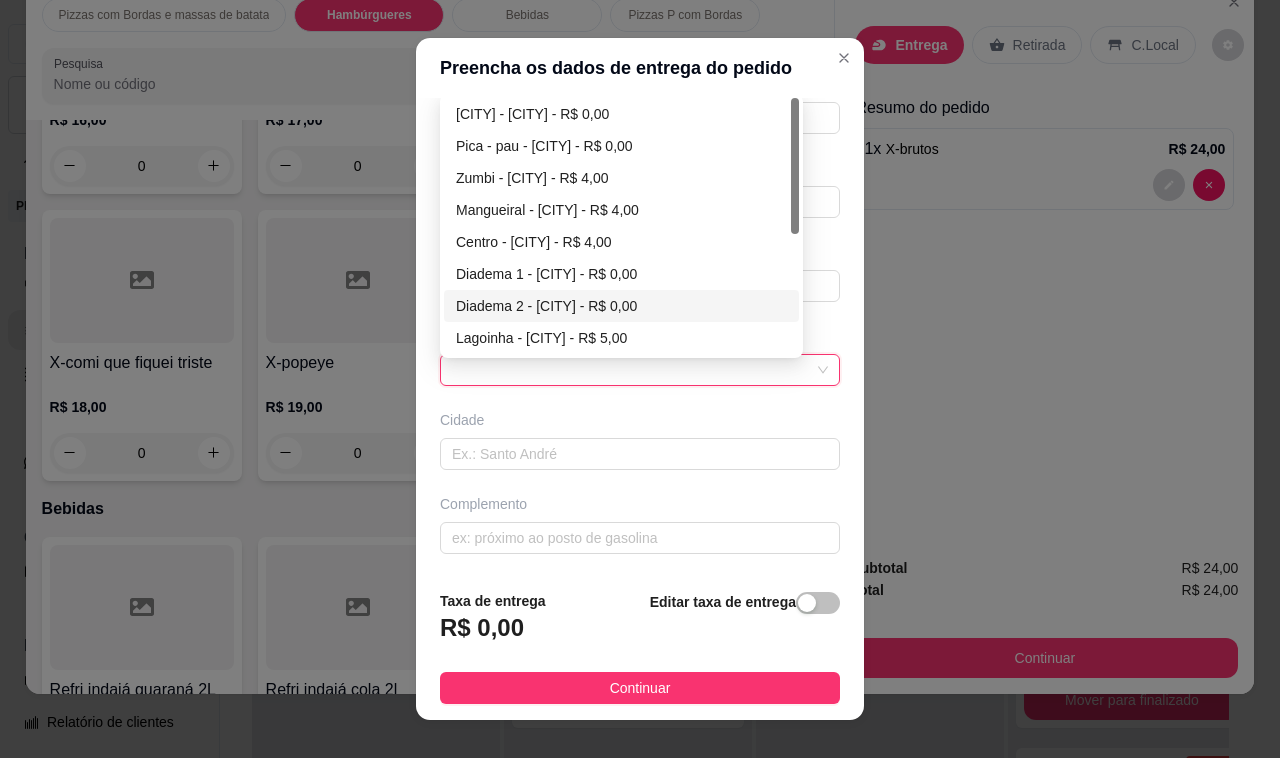 click on "Diadema 2 - [CITY] -  R$ 0,00" at bounding box center [621, 306] 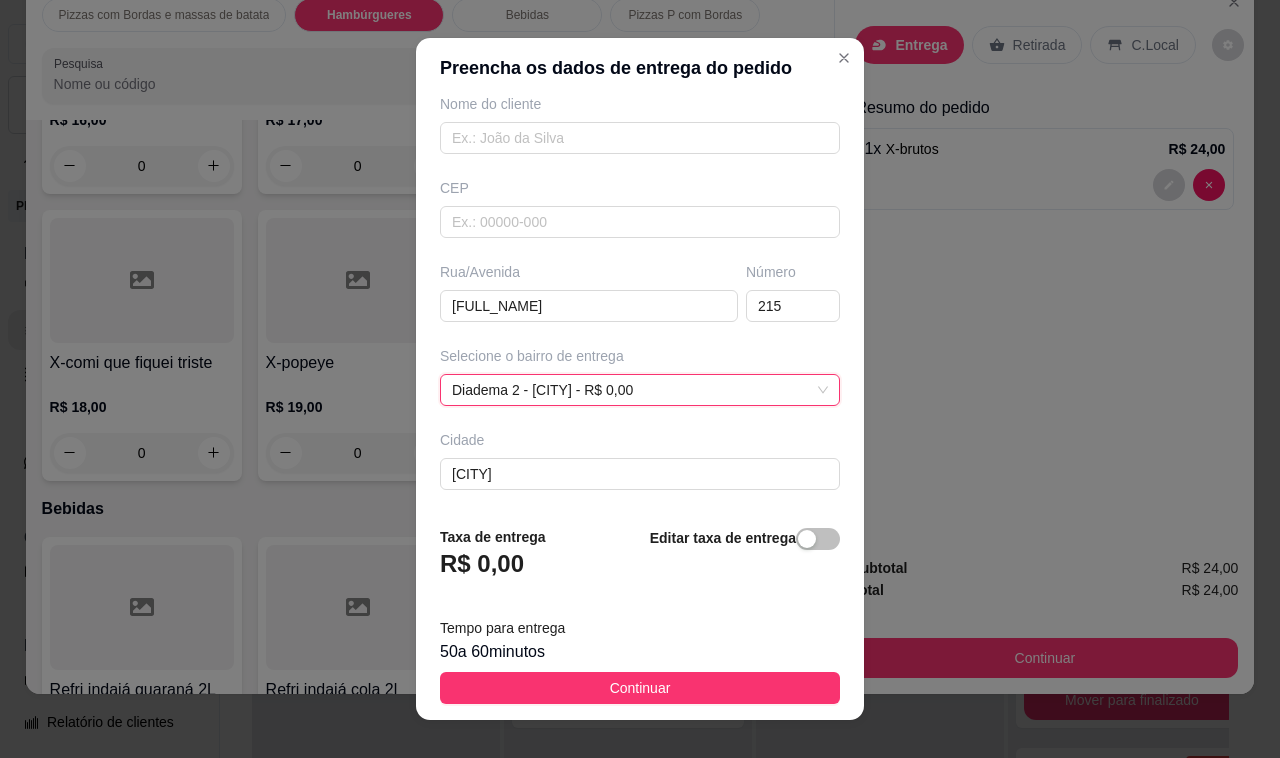scroll, scrollTop: 200, scrollLeft: 0, axis: vertical 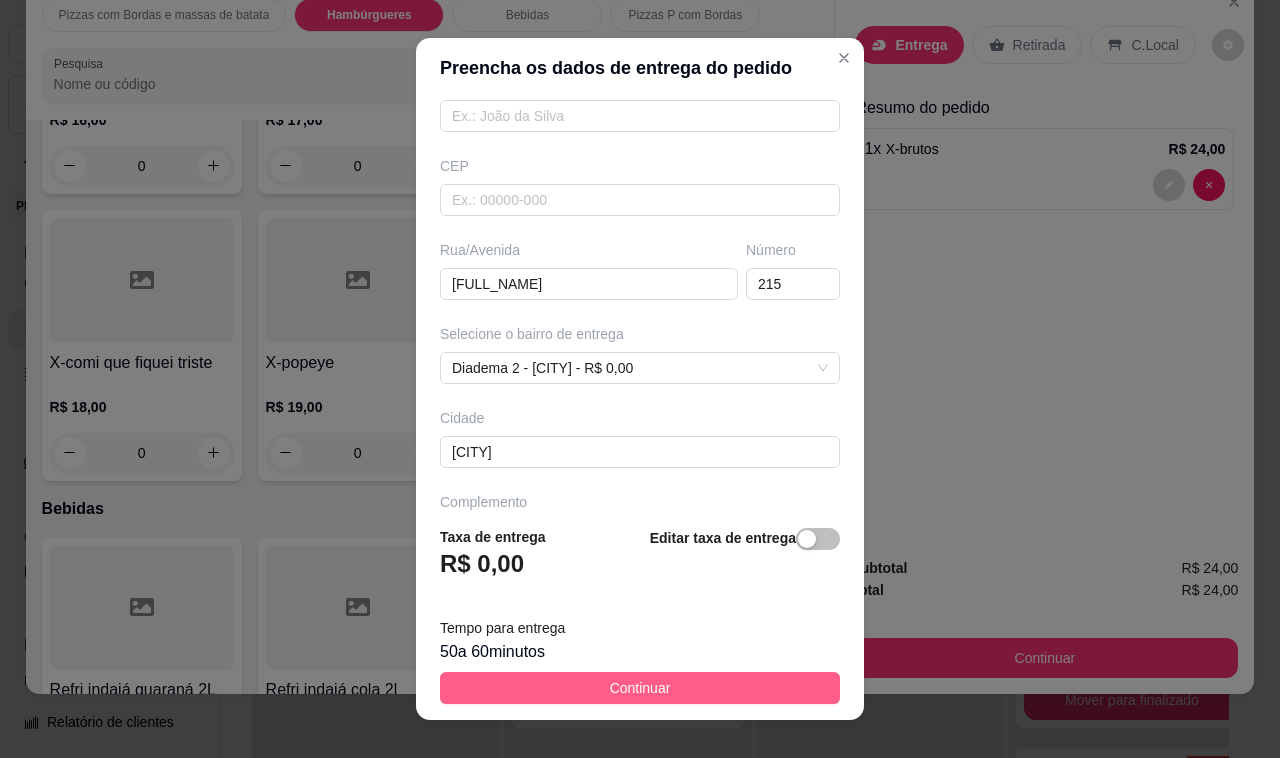 click on "Continuar" at bounding box center [640, 688] 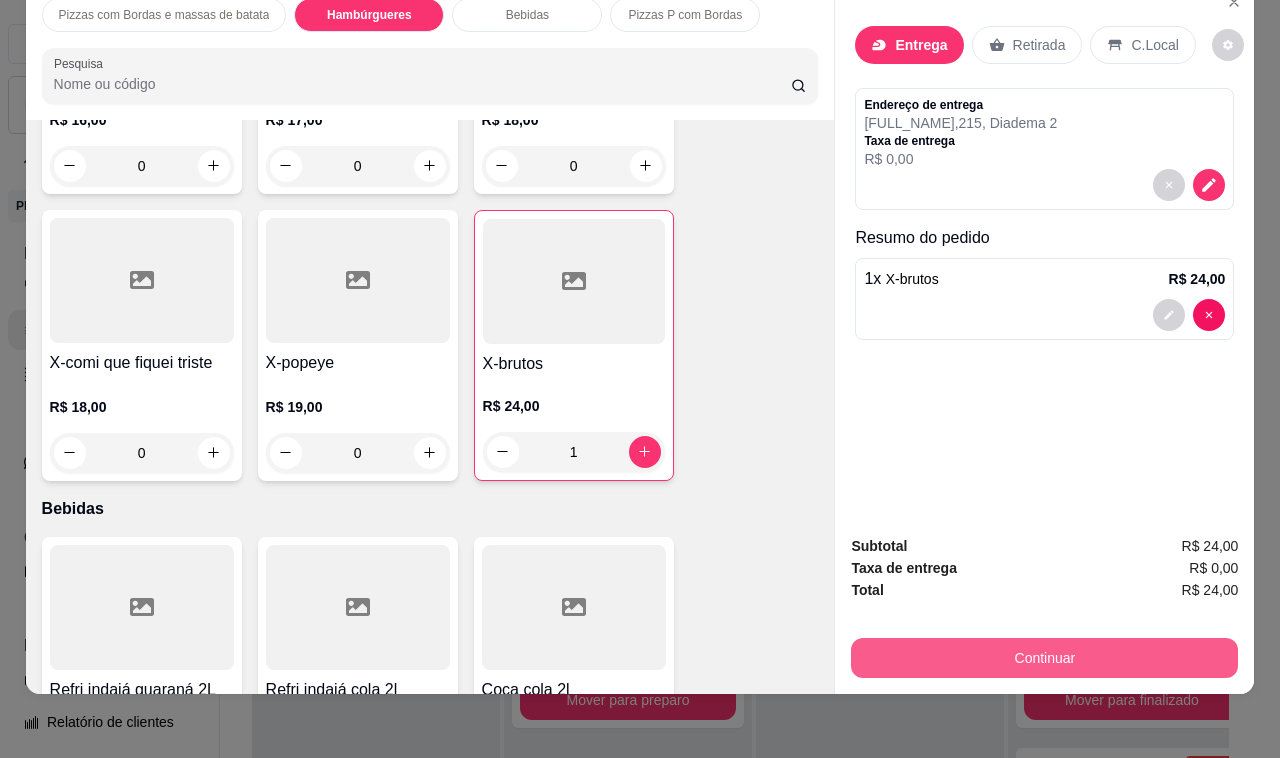 click on "Continuar" at bounding box center (1044, 658) 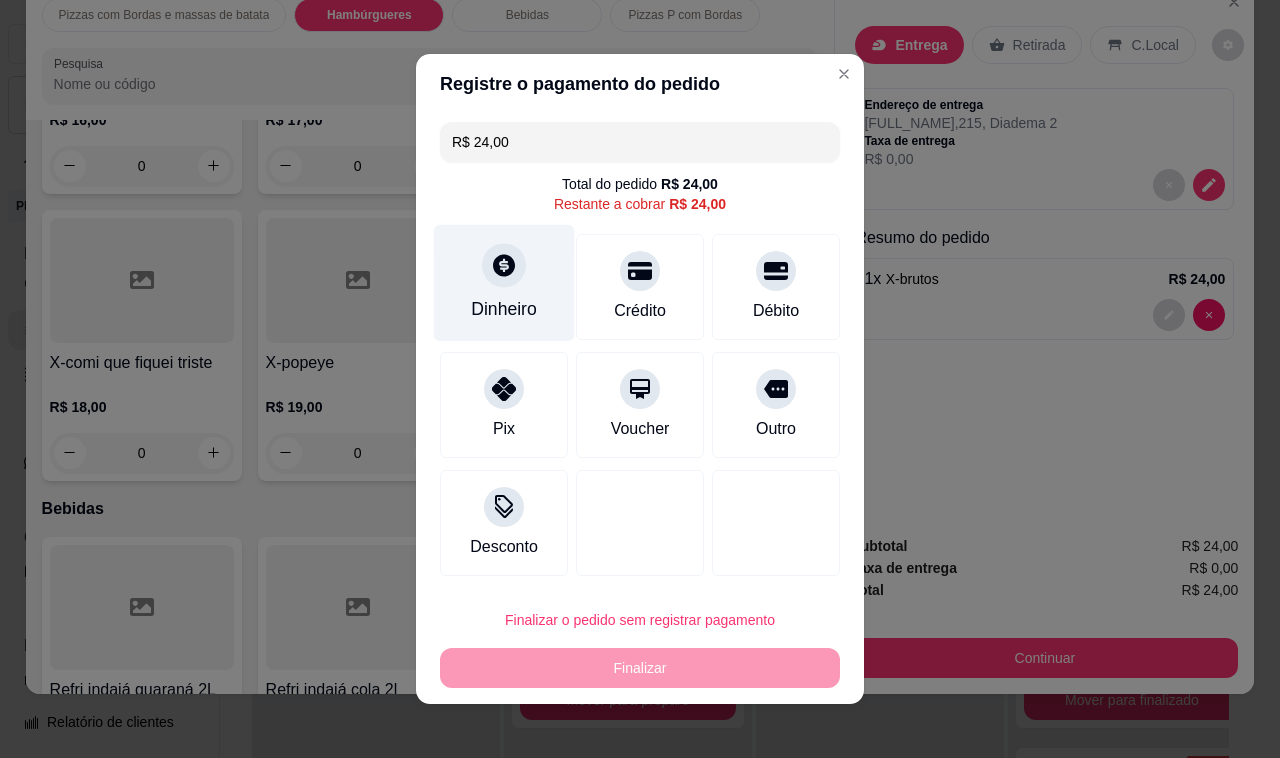 click on "Dinheiro" at bounding box center [504, 283] 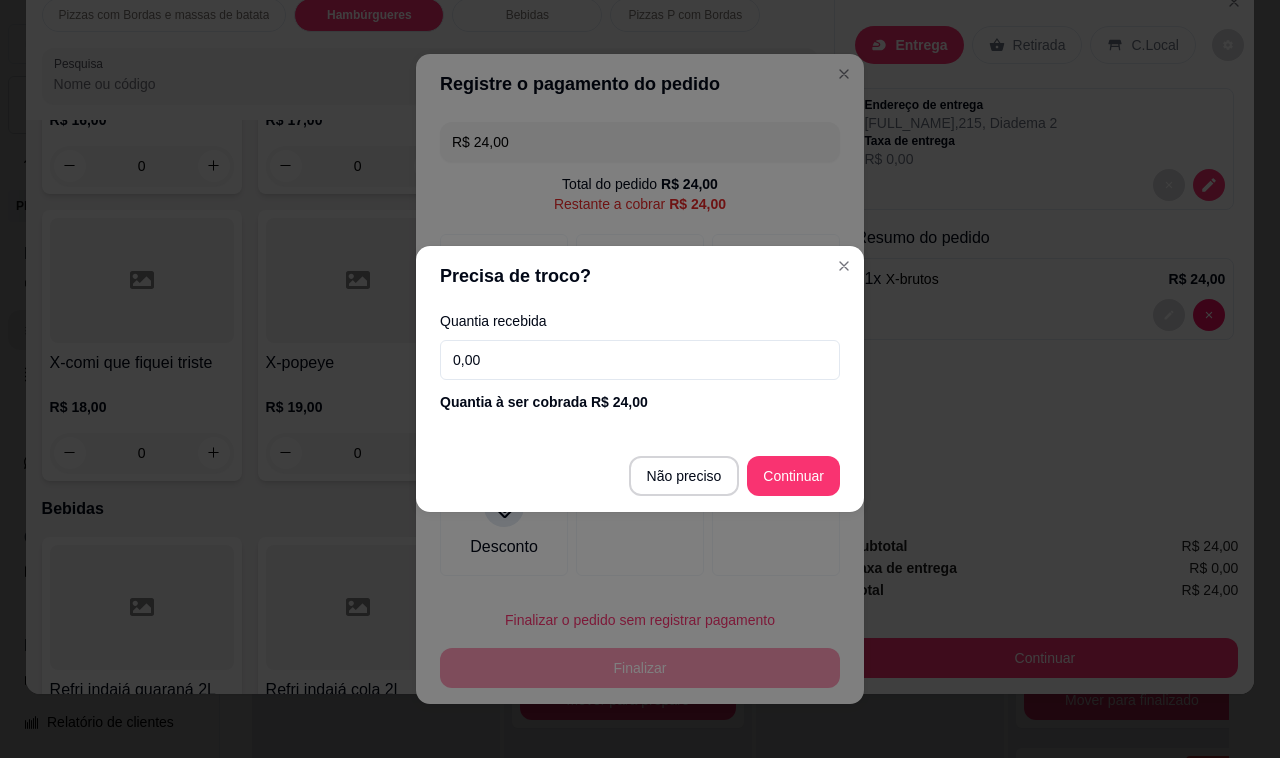 click on "0,00" at bounding box center [640, 360] 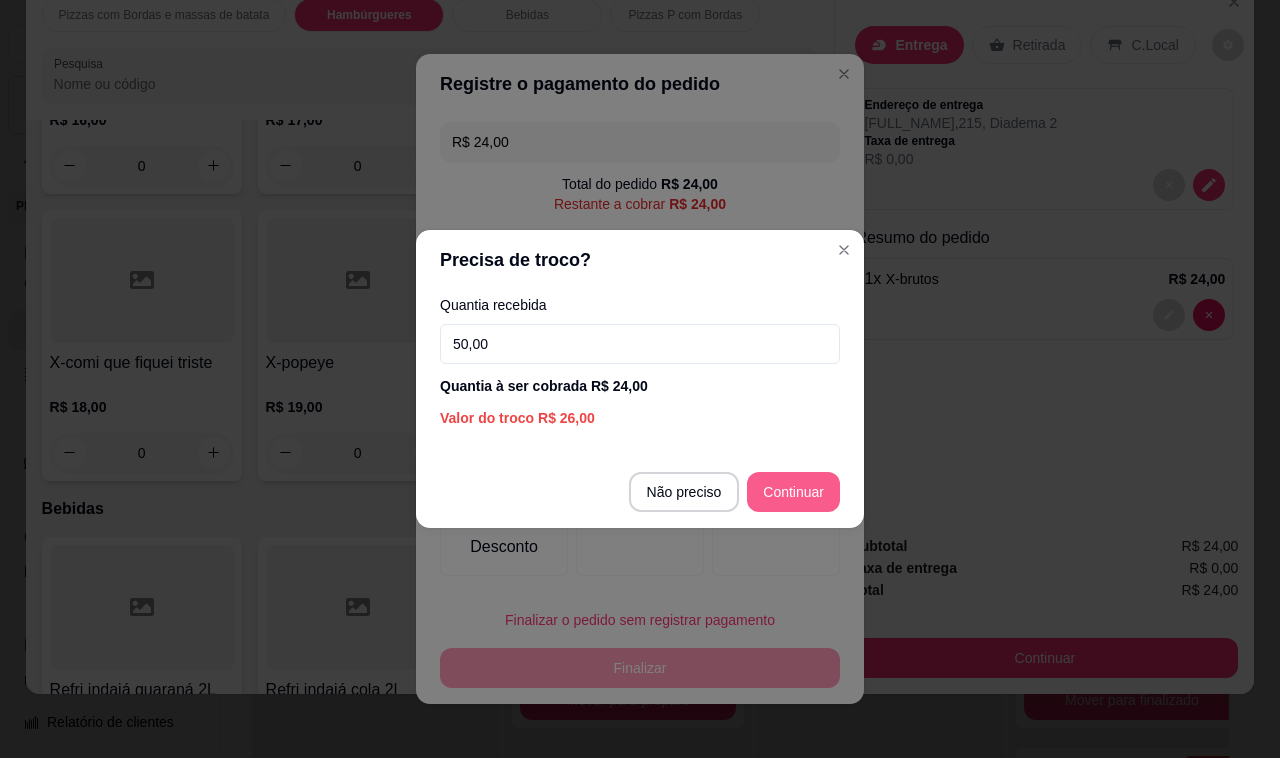 type on "50,00" 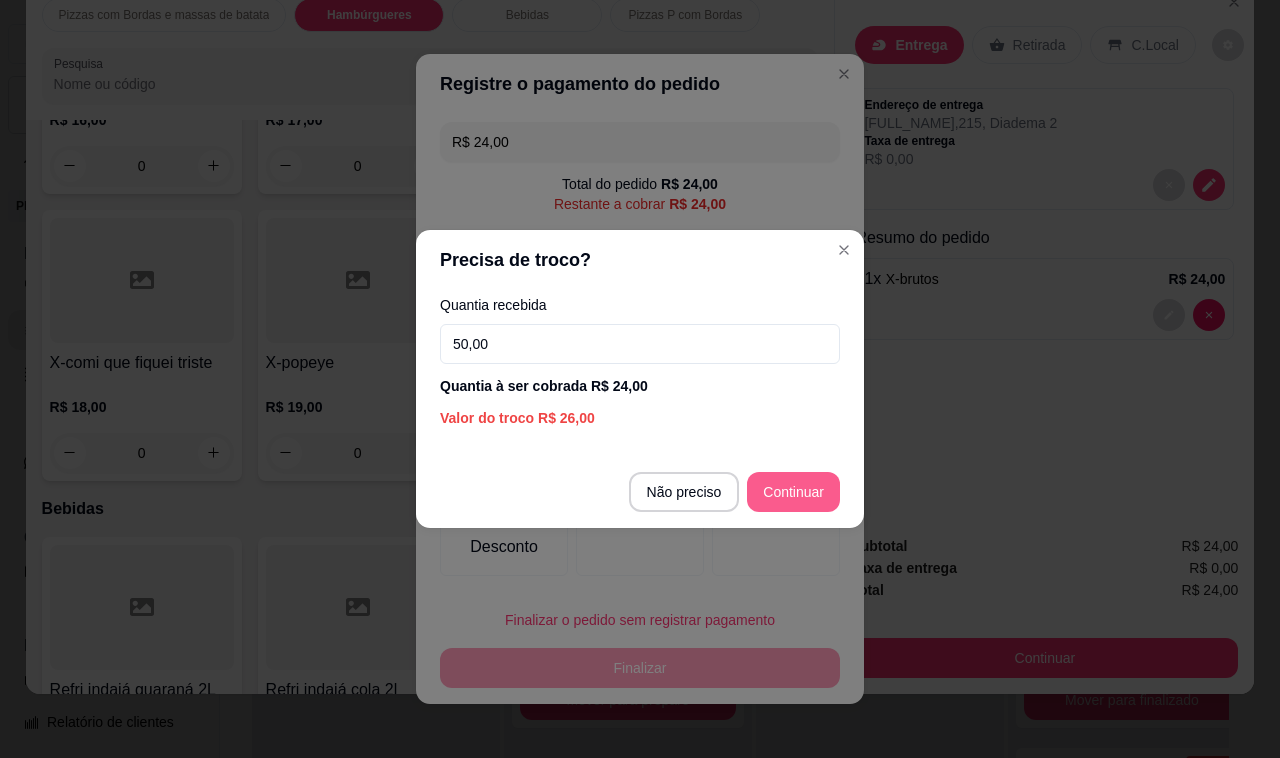 type on "R$ 0,00" 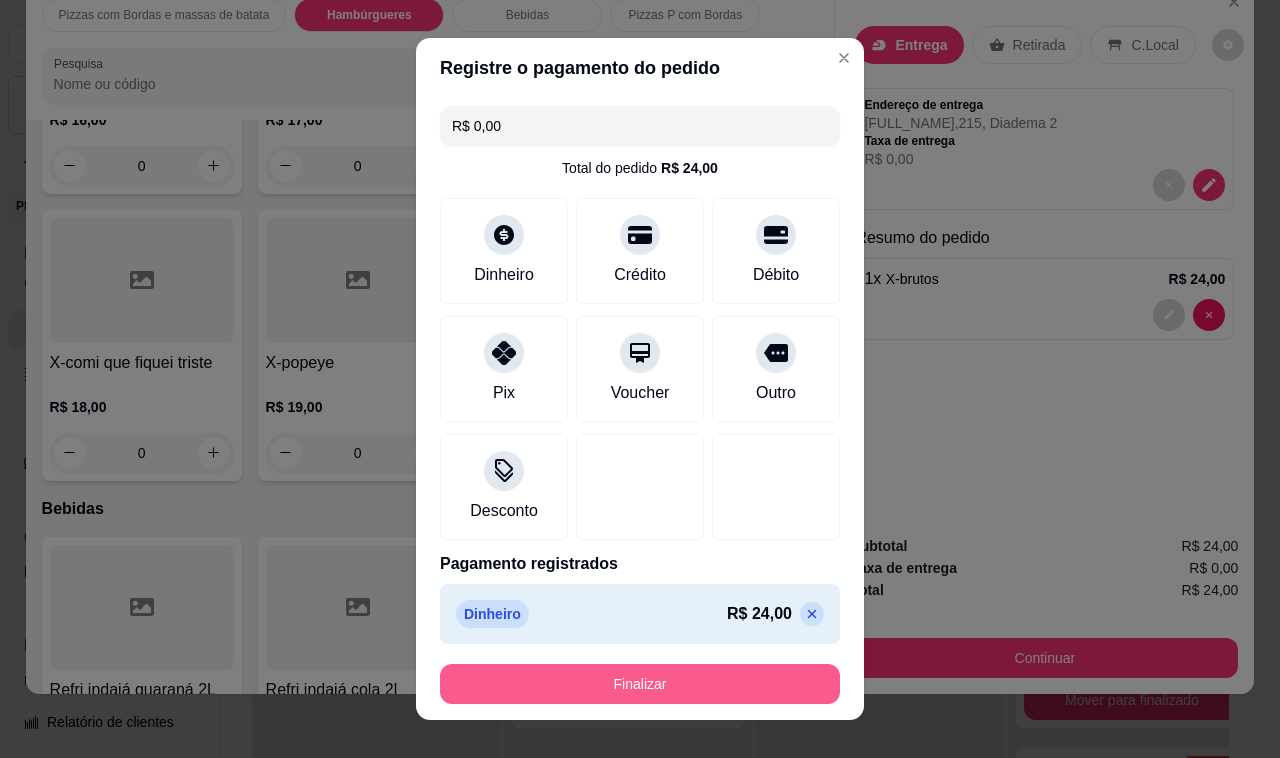 click on "Finalizar" at bounding box center [640, 684] 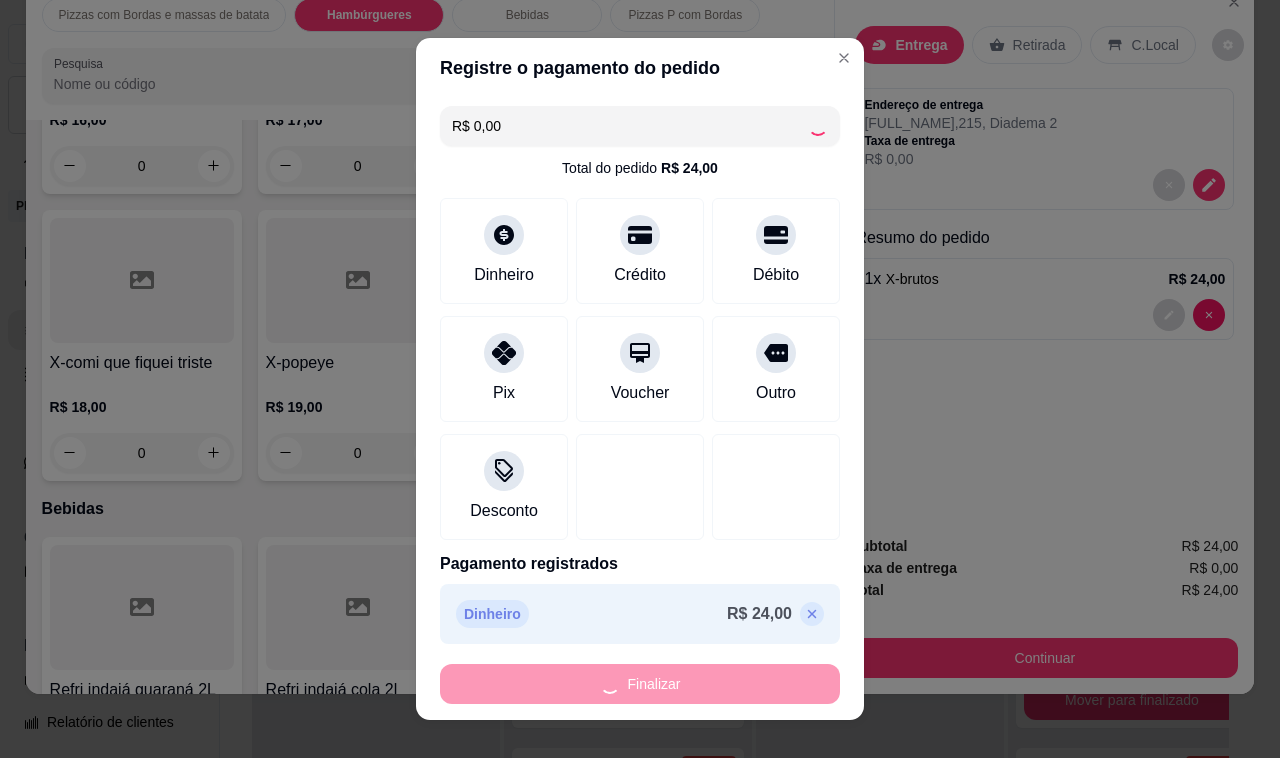 type on "0" 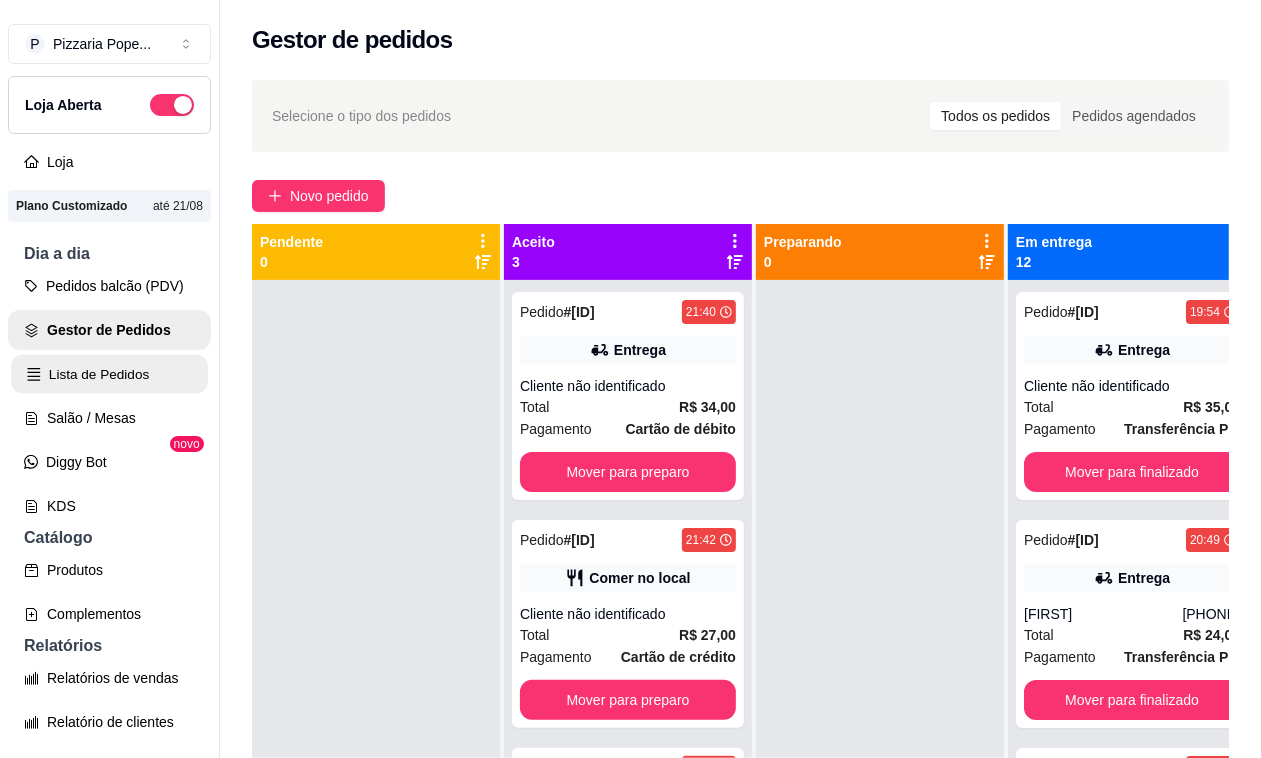 click on "Lista de Pedidos" at bounding box center [109, 374] 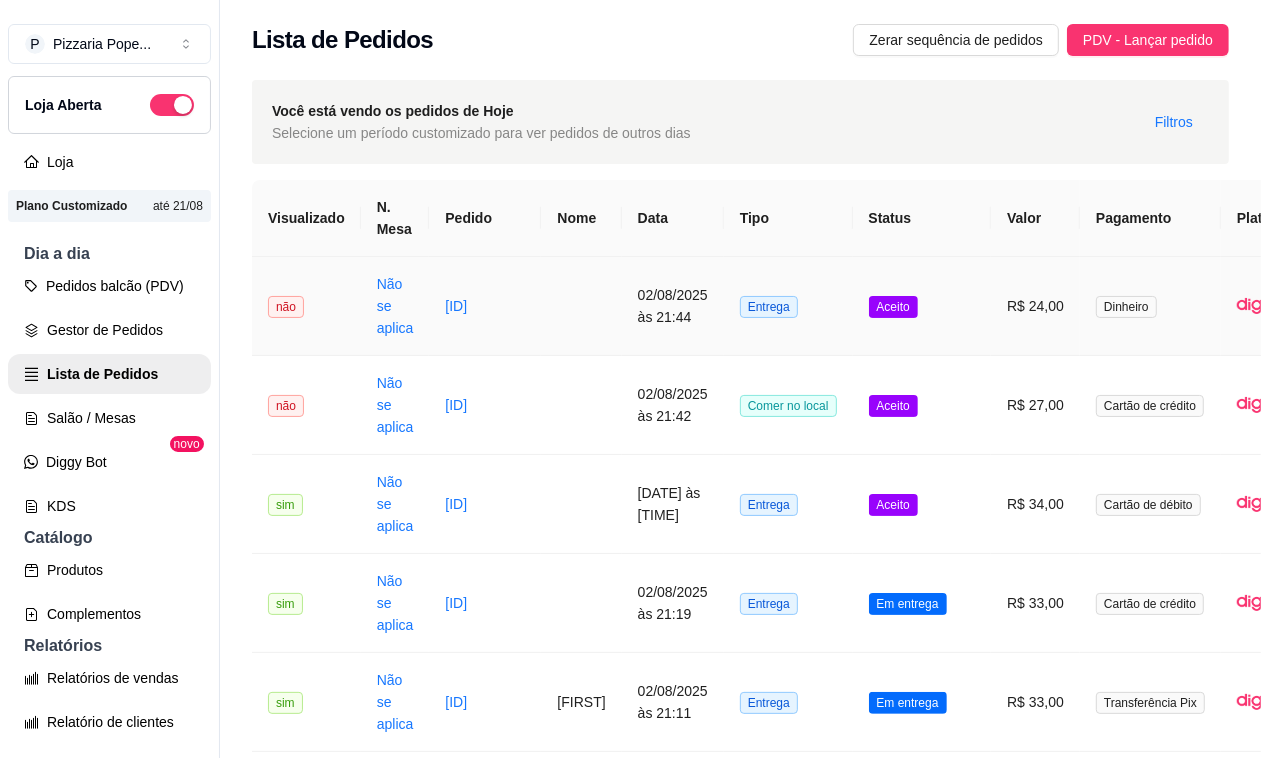 click on "02/08/2025 às 21:44" at bounding box center (673, 306) 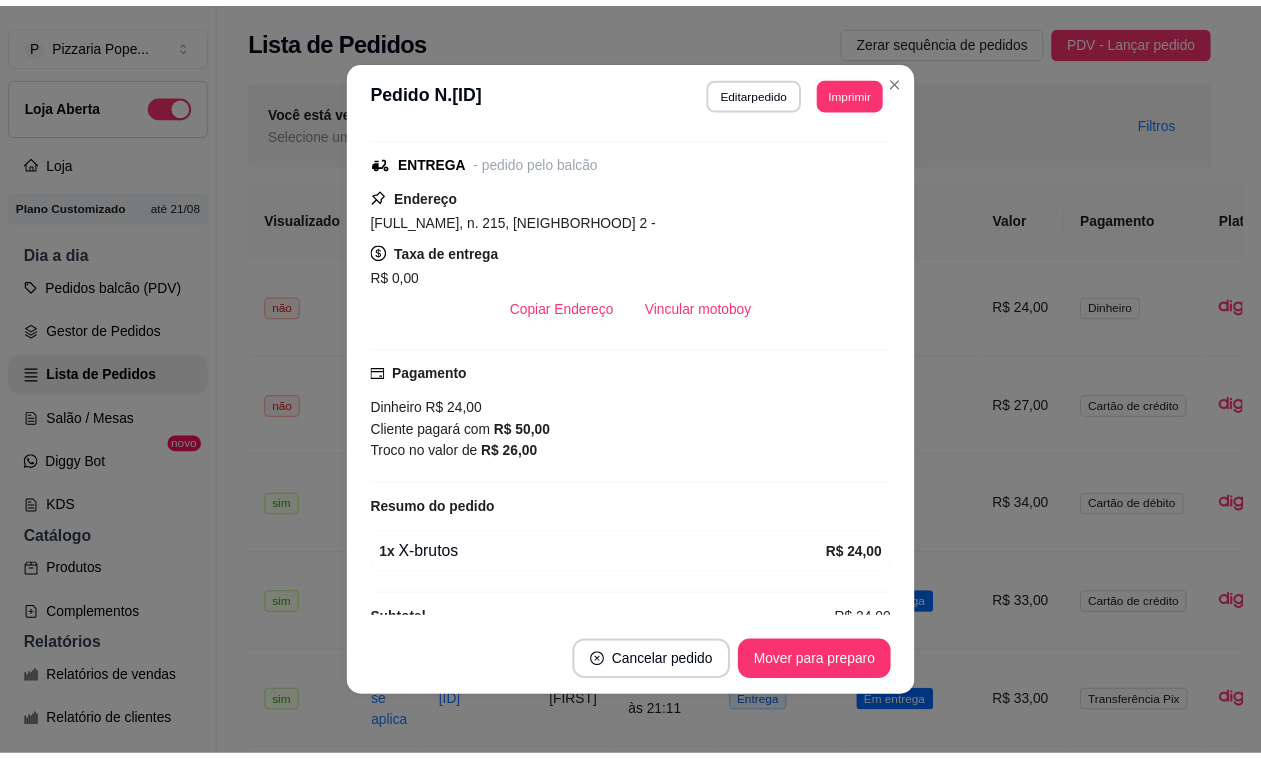 scroll, scrollTop: 237, scrollLeft: 0, axis: vertical 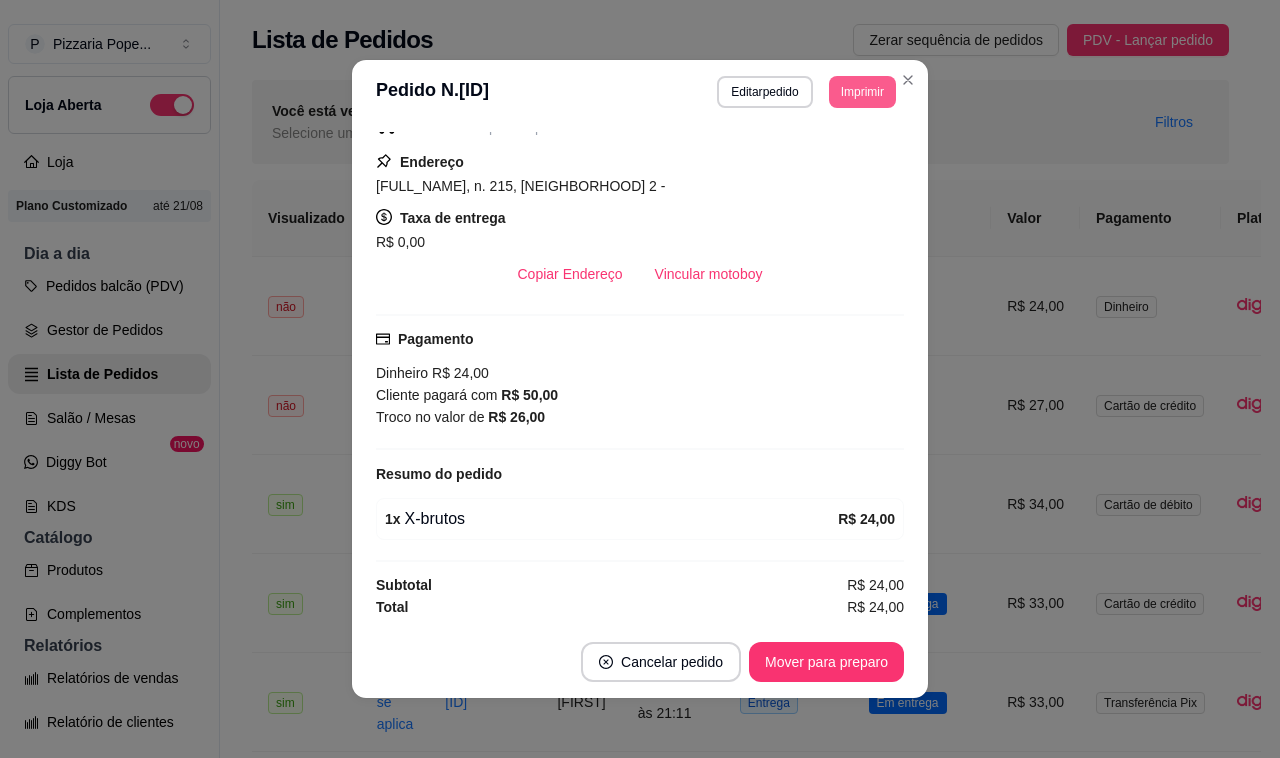 click on "Imprimir" at bounding box center [862, 92] 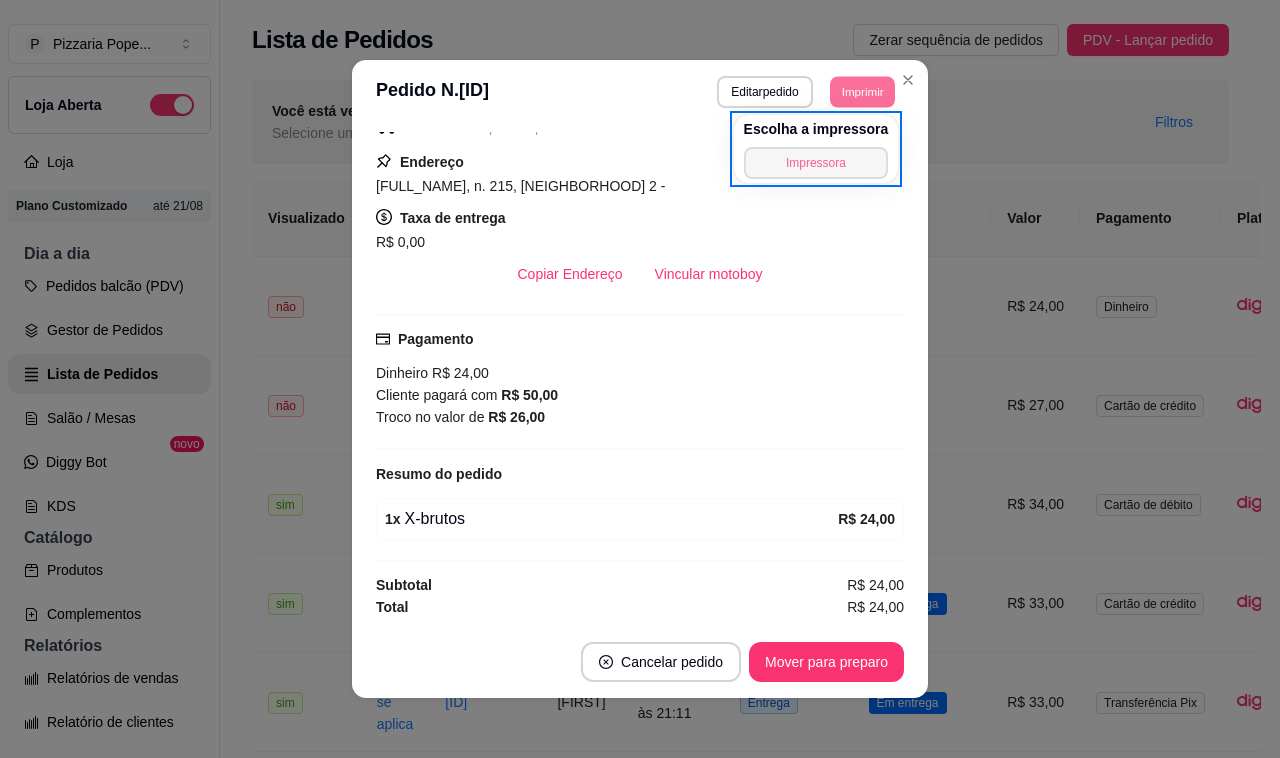 type 